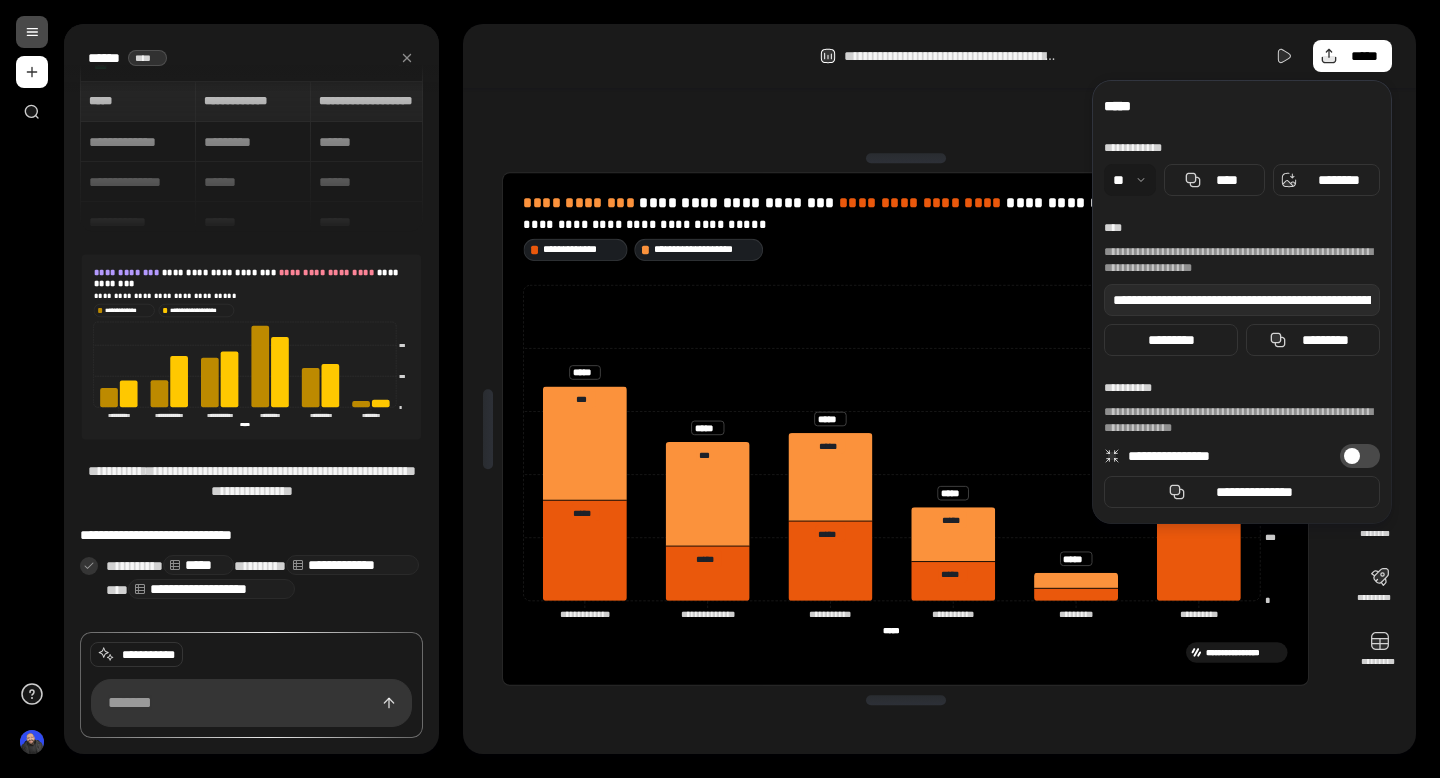 scroll, scrollTop: 0, scrollLeft: 0, axis: both 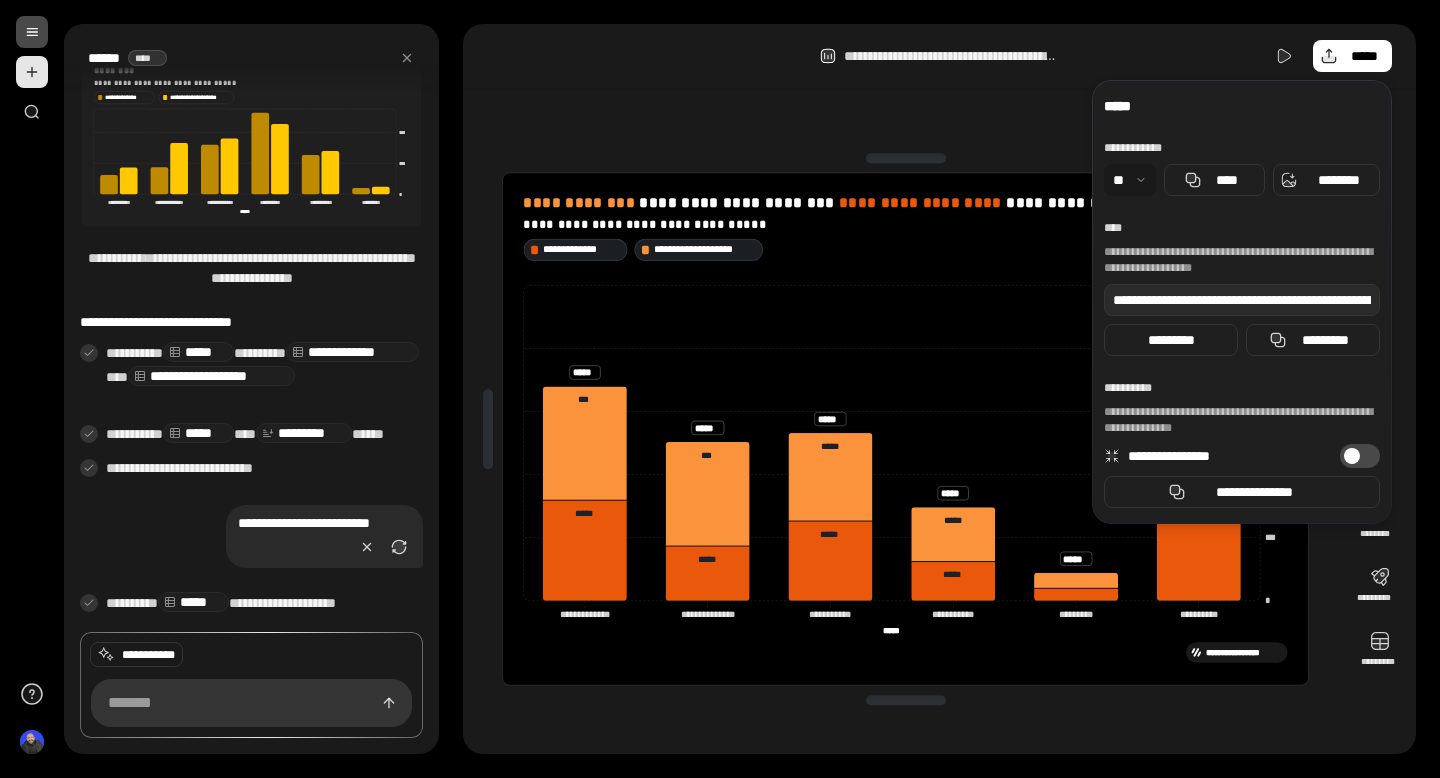 click at bounding box center (32, 72) 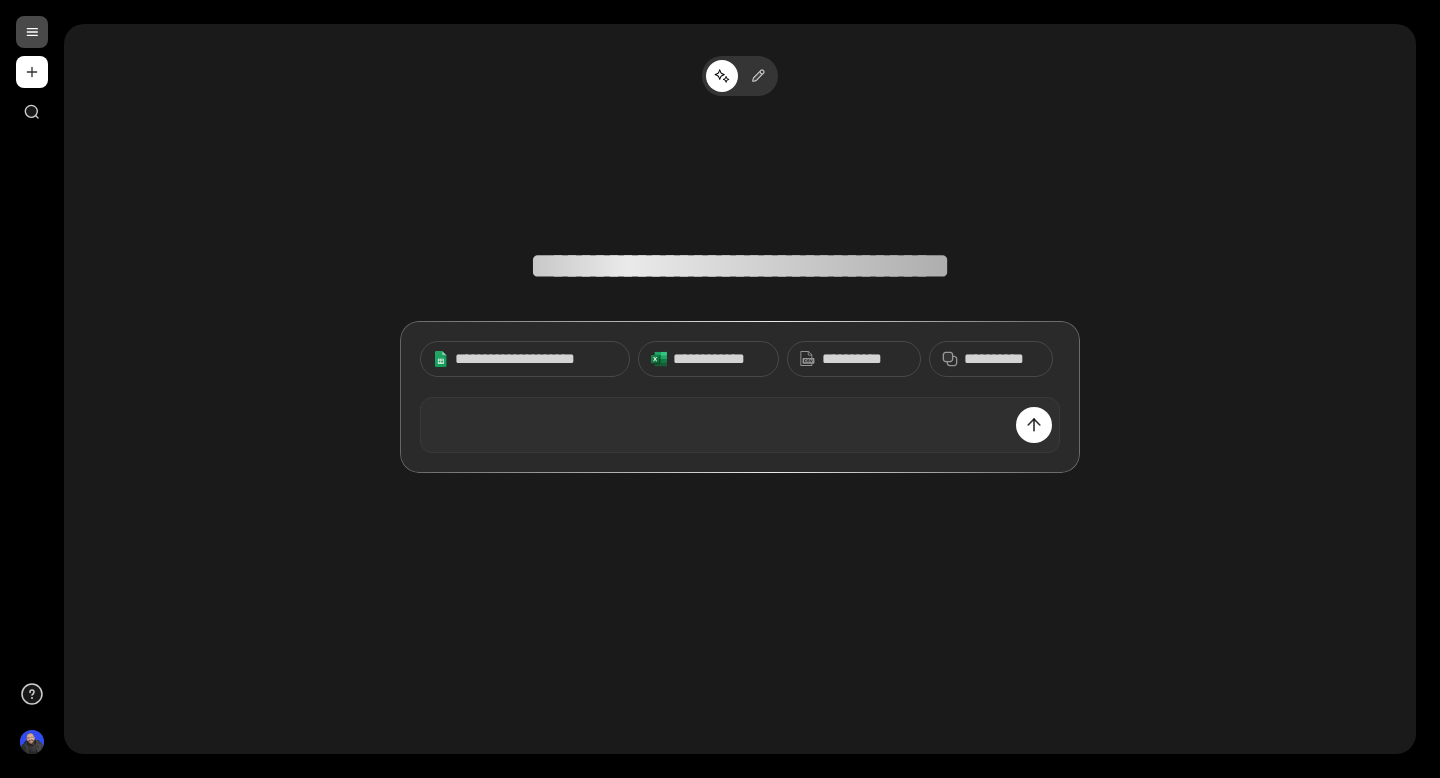 paste 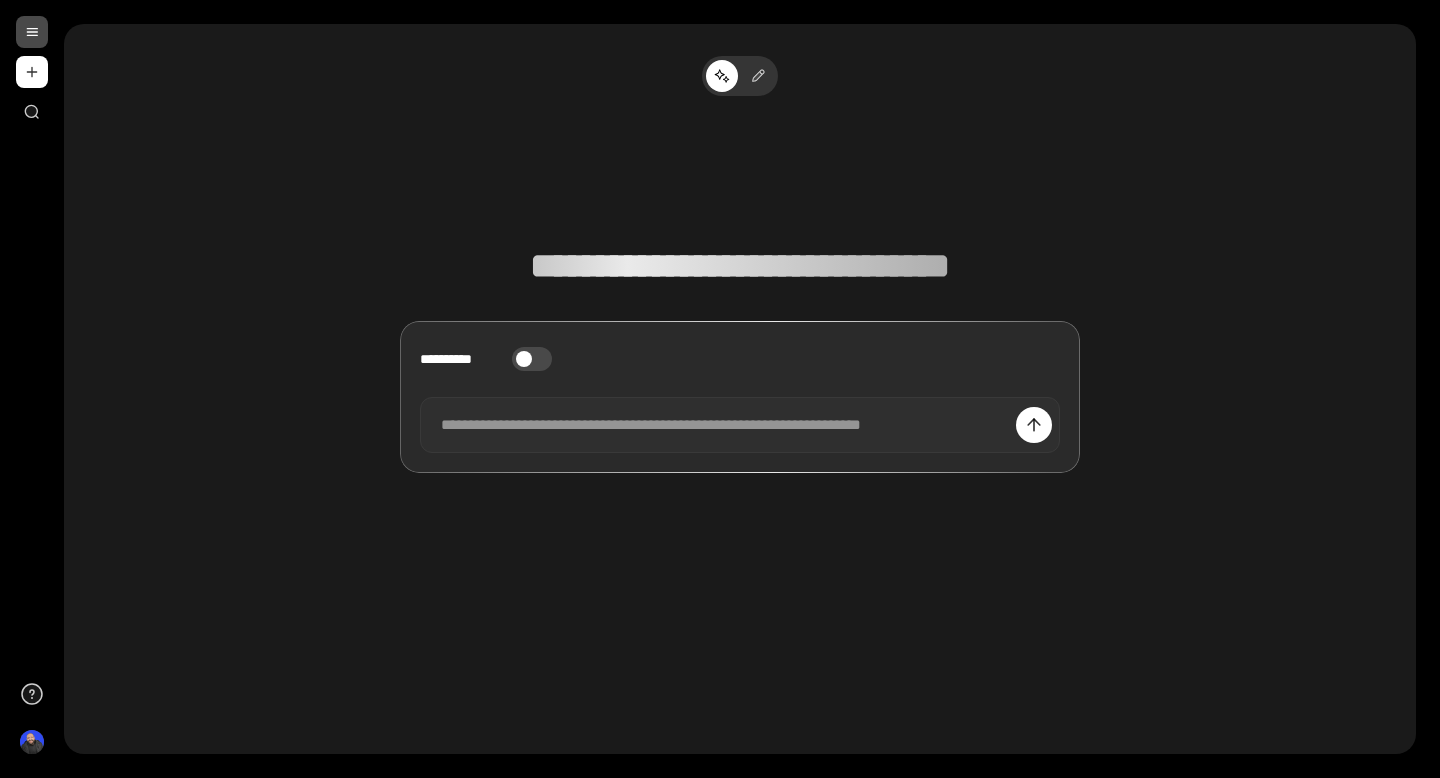 click on "**********" at bounding box center (740, 425) 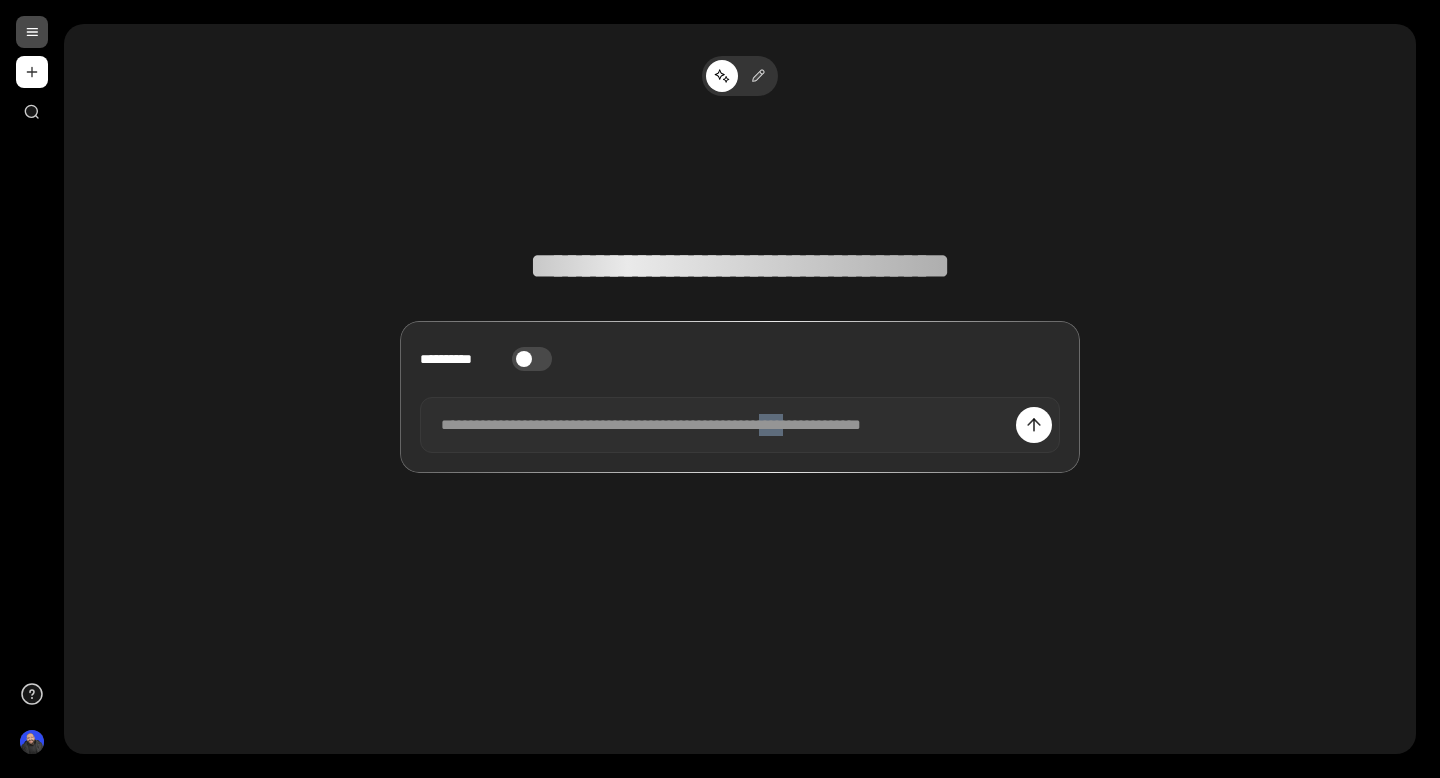 click on "**********" at bounding box center (740, 425) 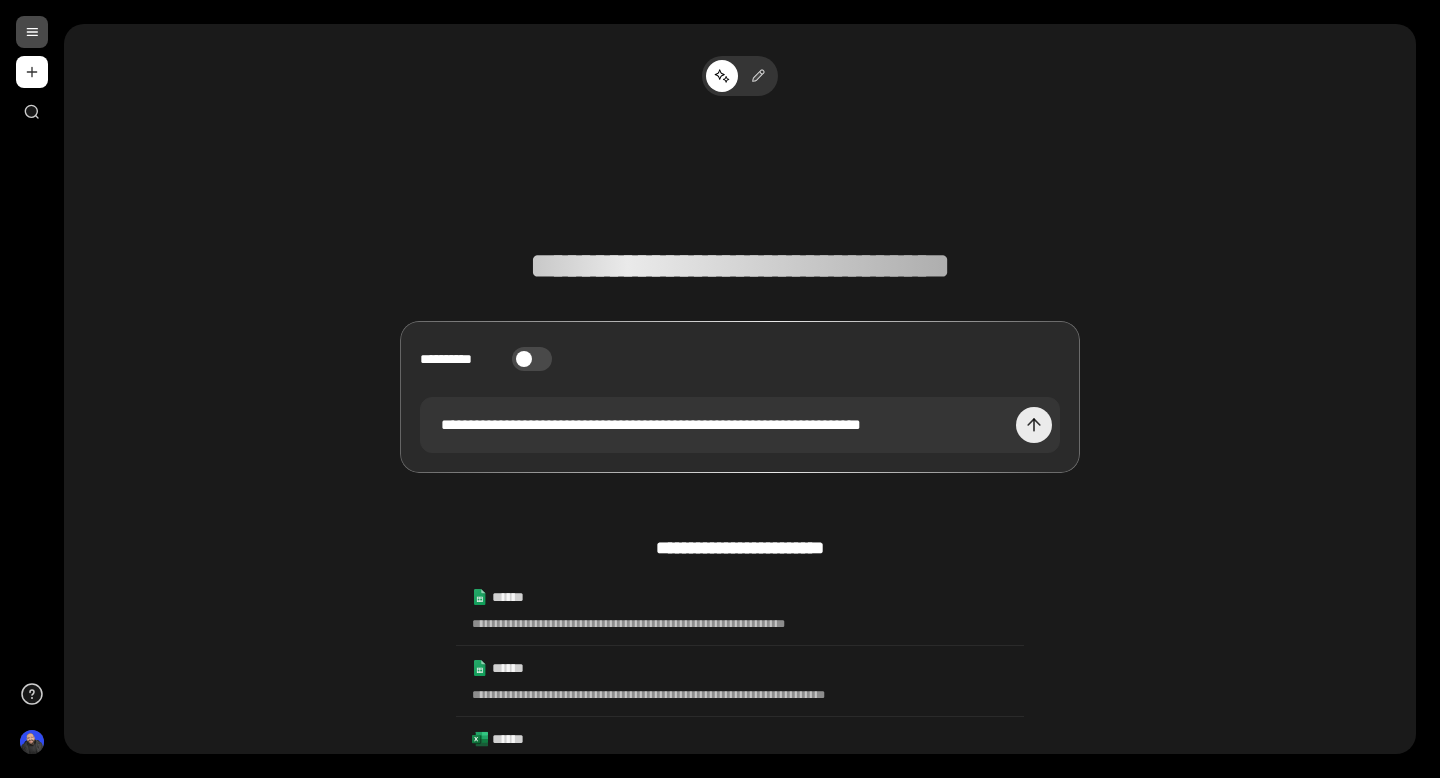 click at bounding box center [1034, 425] 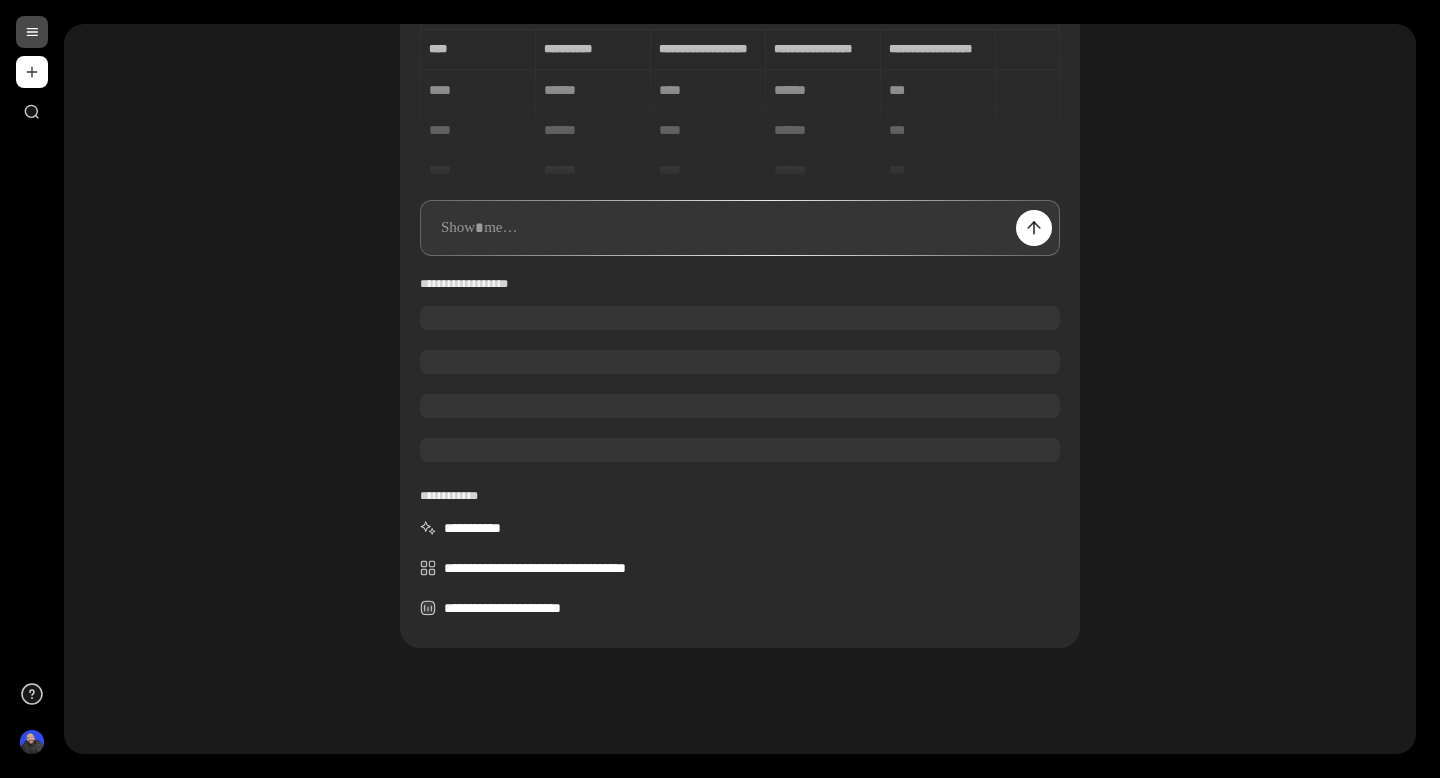 scroll, scrollTop: 55, scrollLeft: 0, axis: vertical 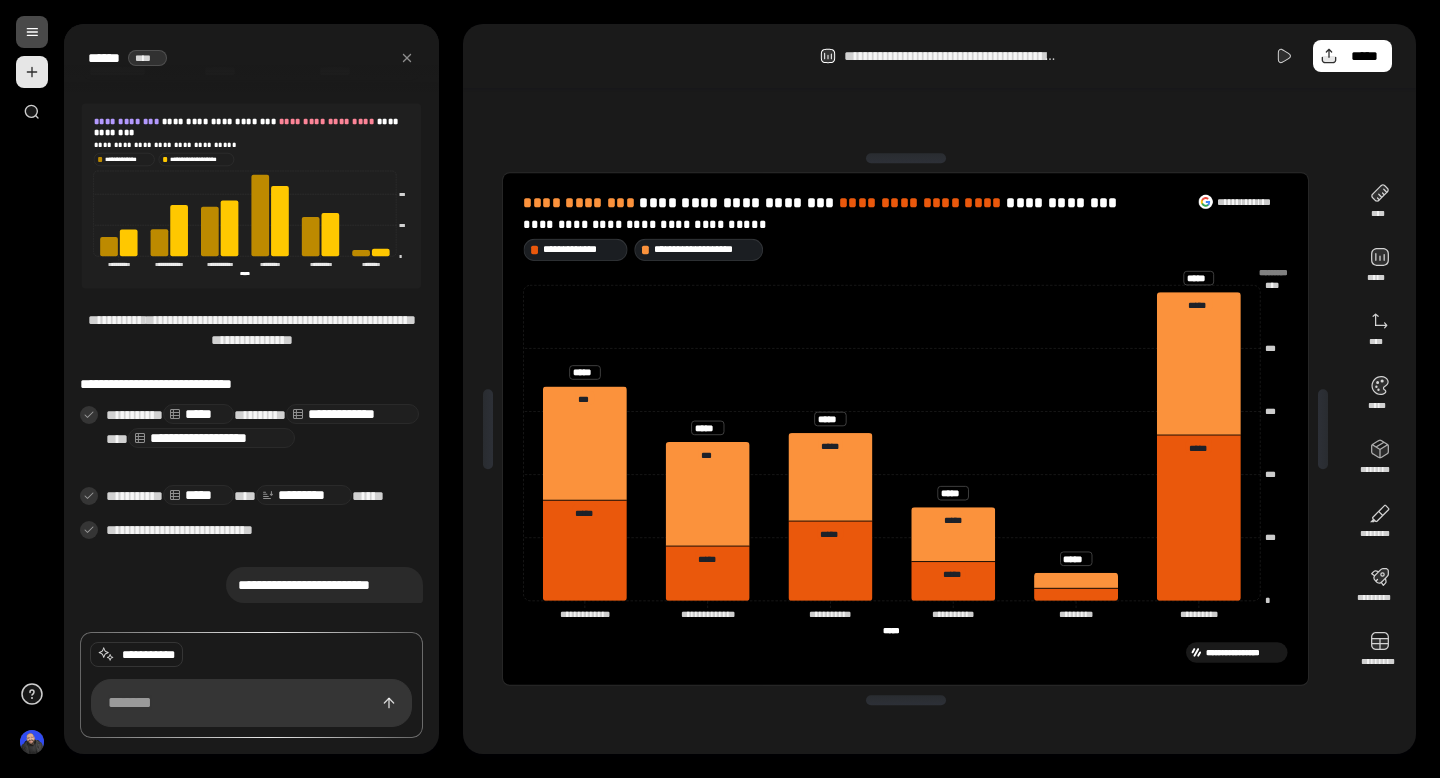 click at bounding box center (32, 72) 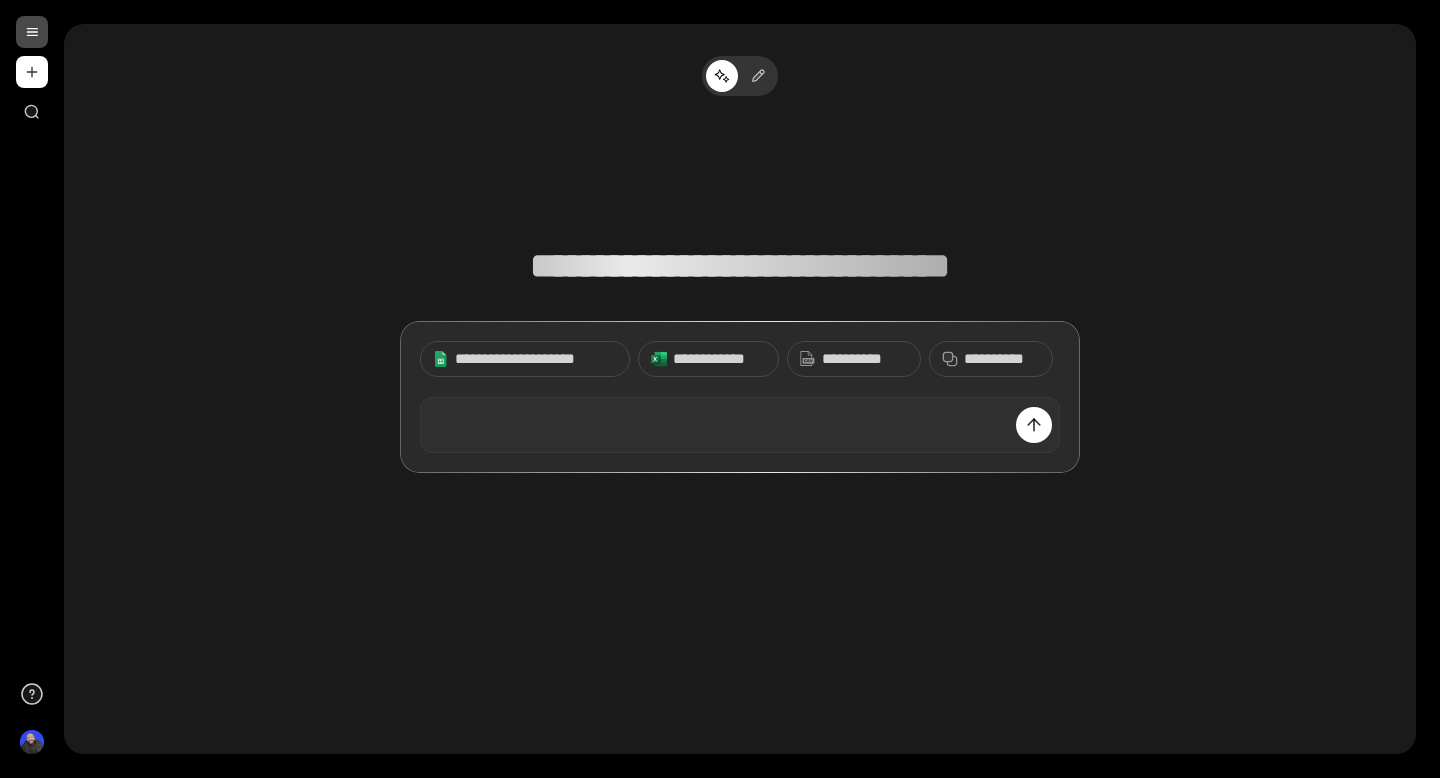 click at bounding box center [740, 425] 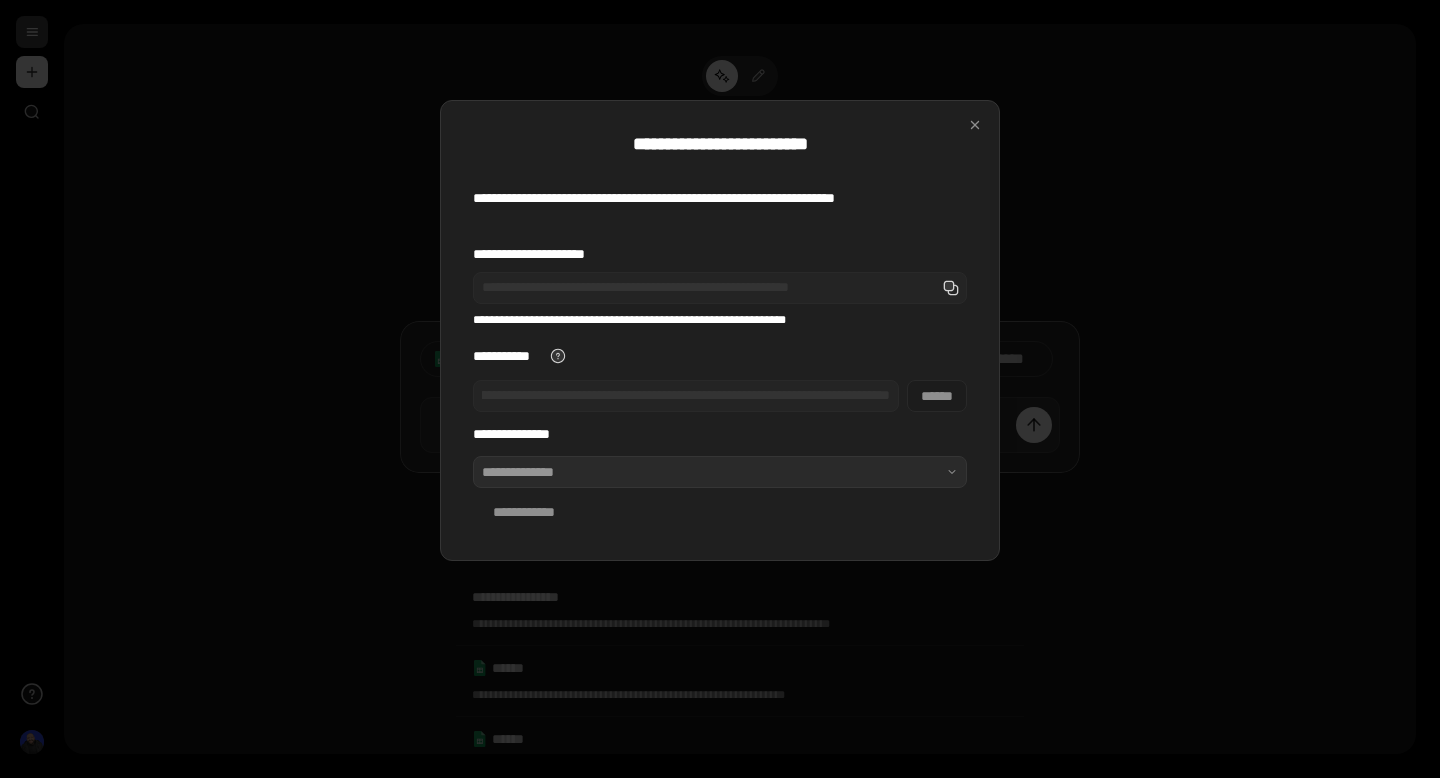 scroll, scrollTop: 0, scrollLeft: 0, axis: both 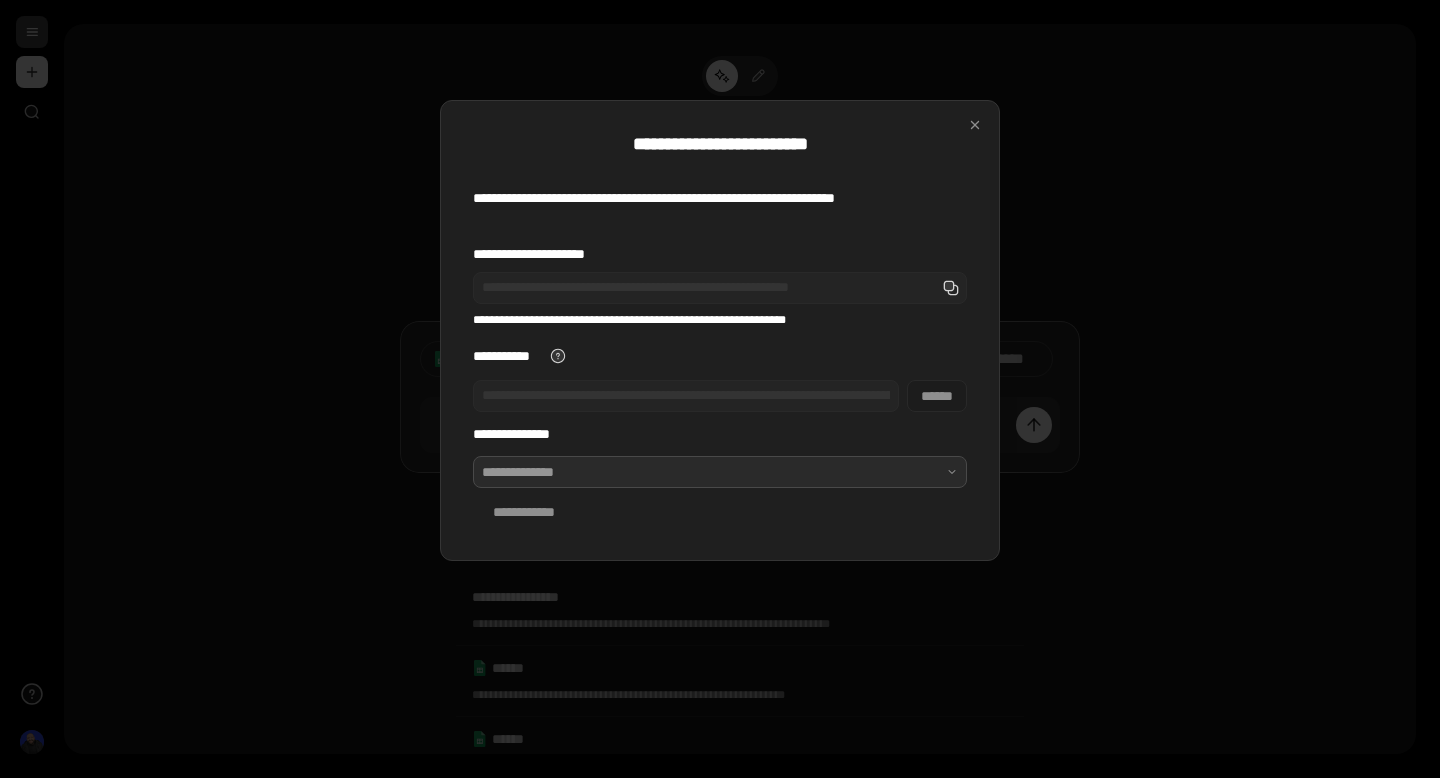 click at bounding box center (720, 472) 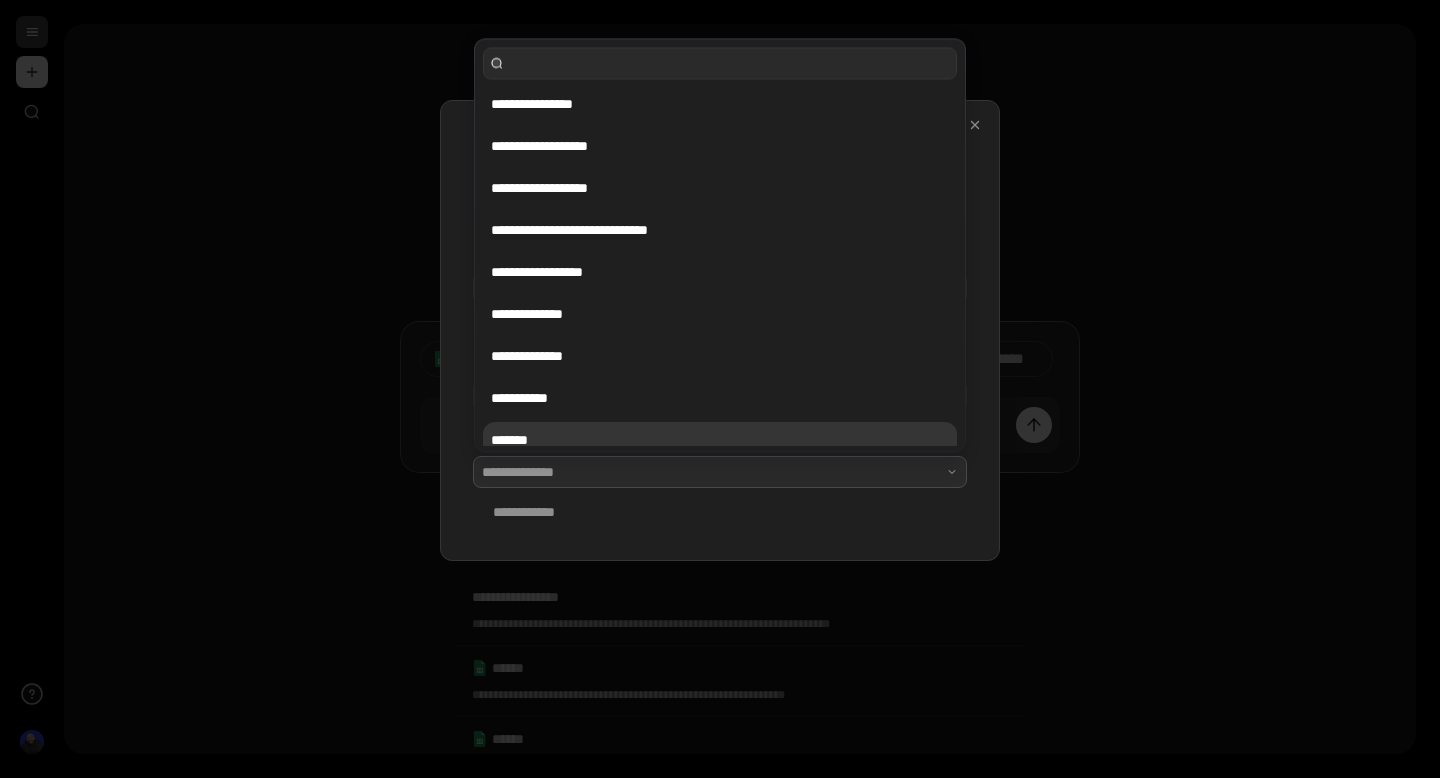 click on "*******" at bounding box center (720, 440) 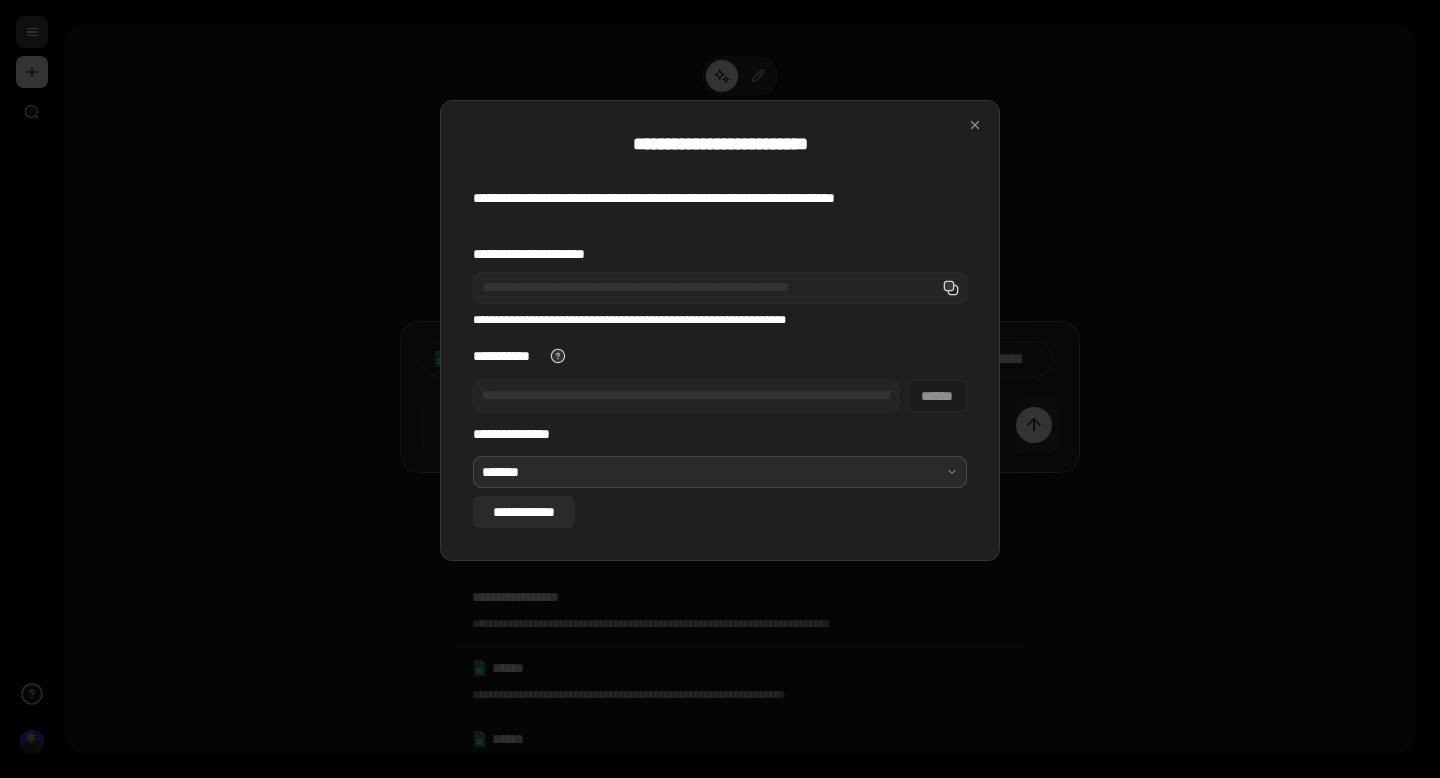 click on "**********" at bounding box center (524, 512) 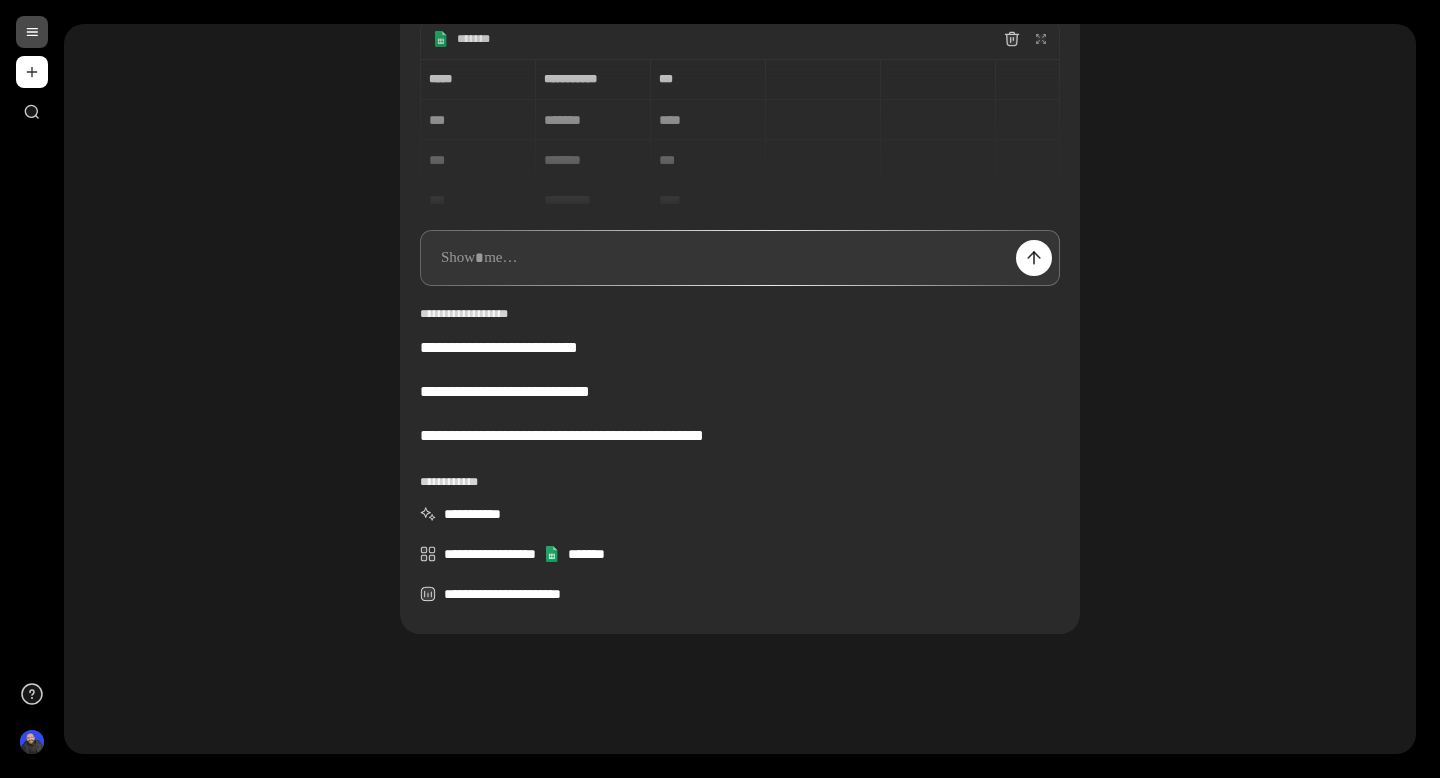 scroll, scrollTop: 173, scrollLeft: 0, axis: vertical 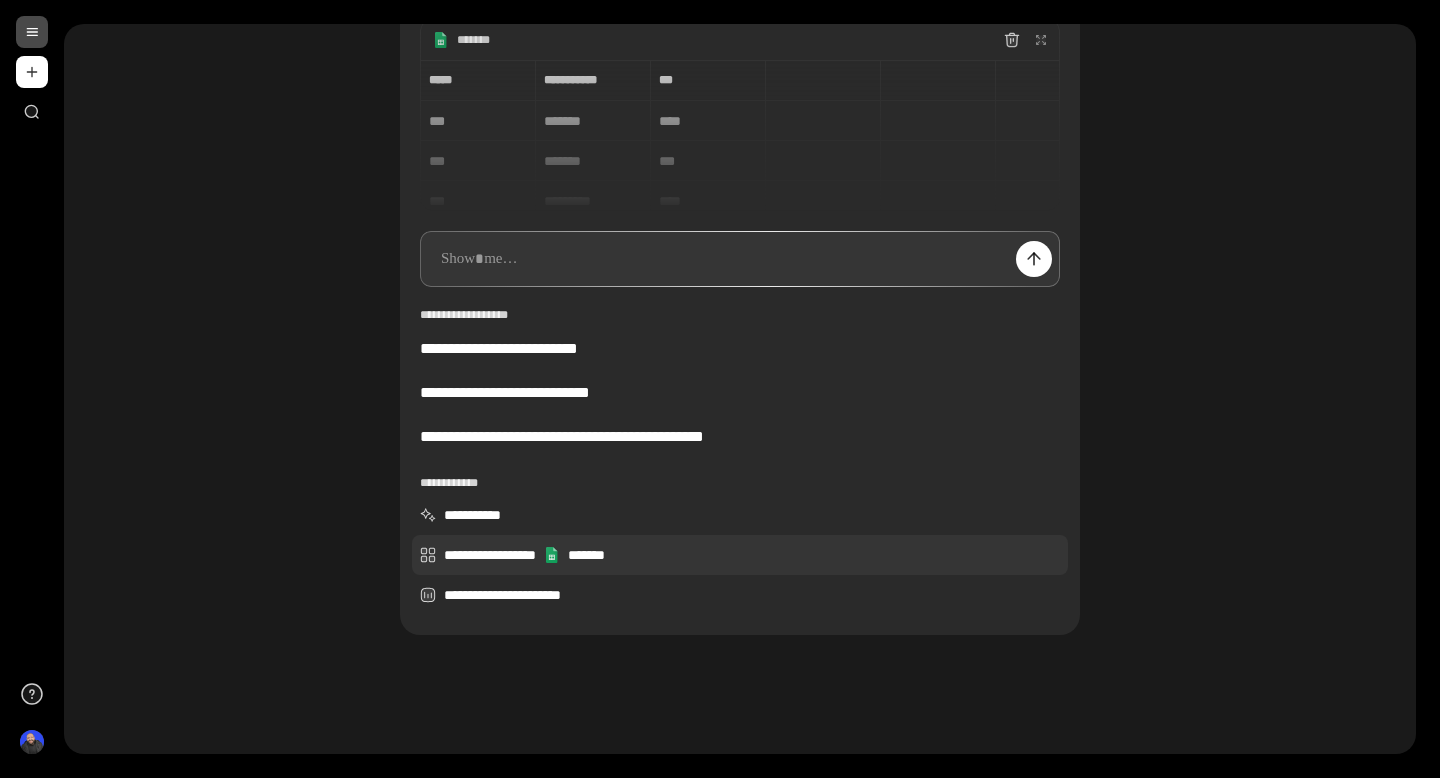 click on "**********" at bounding box center (740, 555) 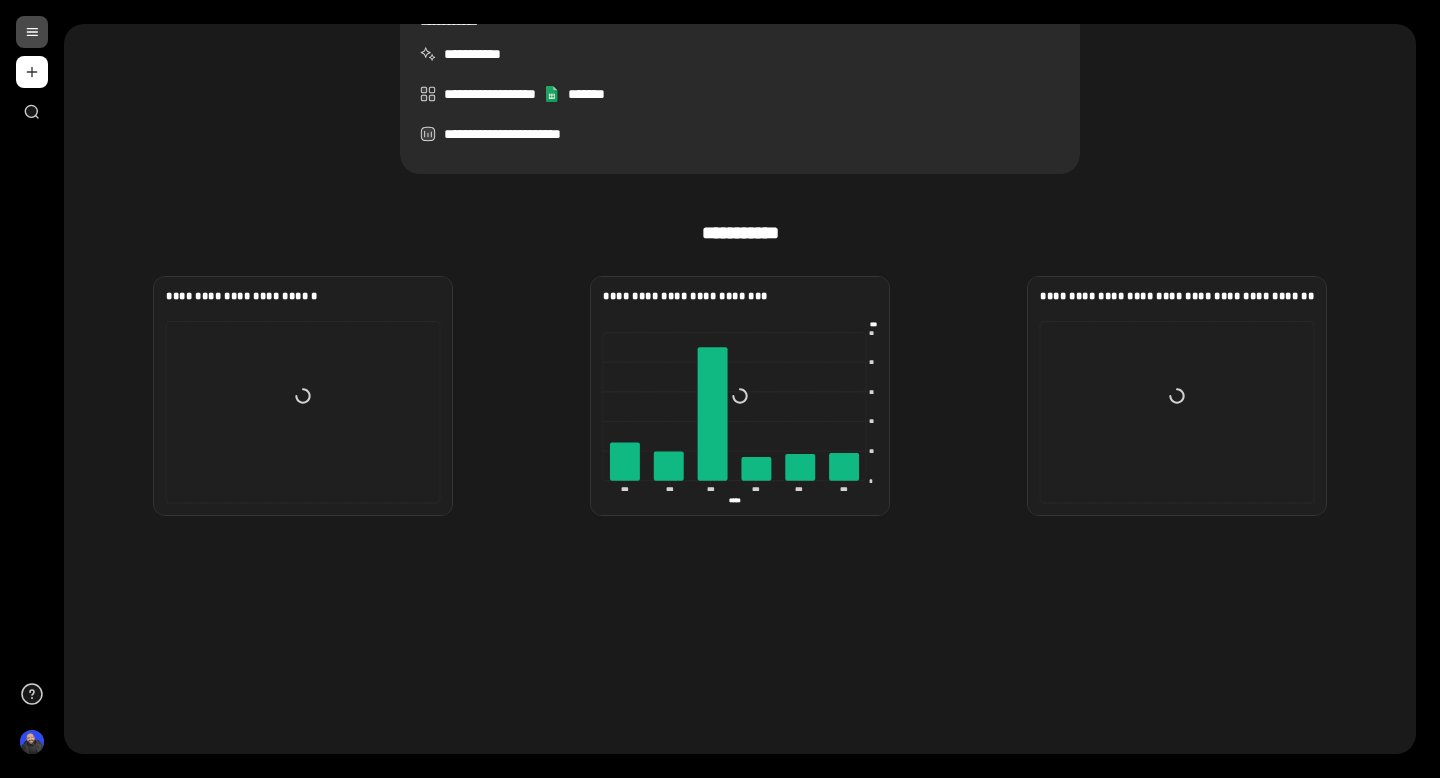 scroll, scrollTop: 468, scrollLeft: 0, axis: vertical 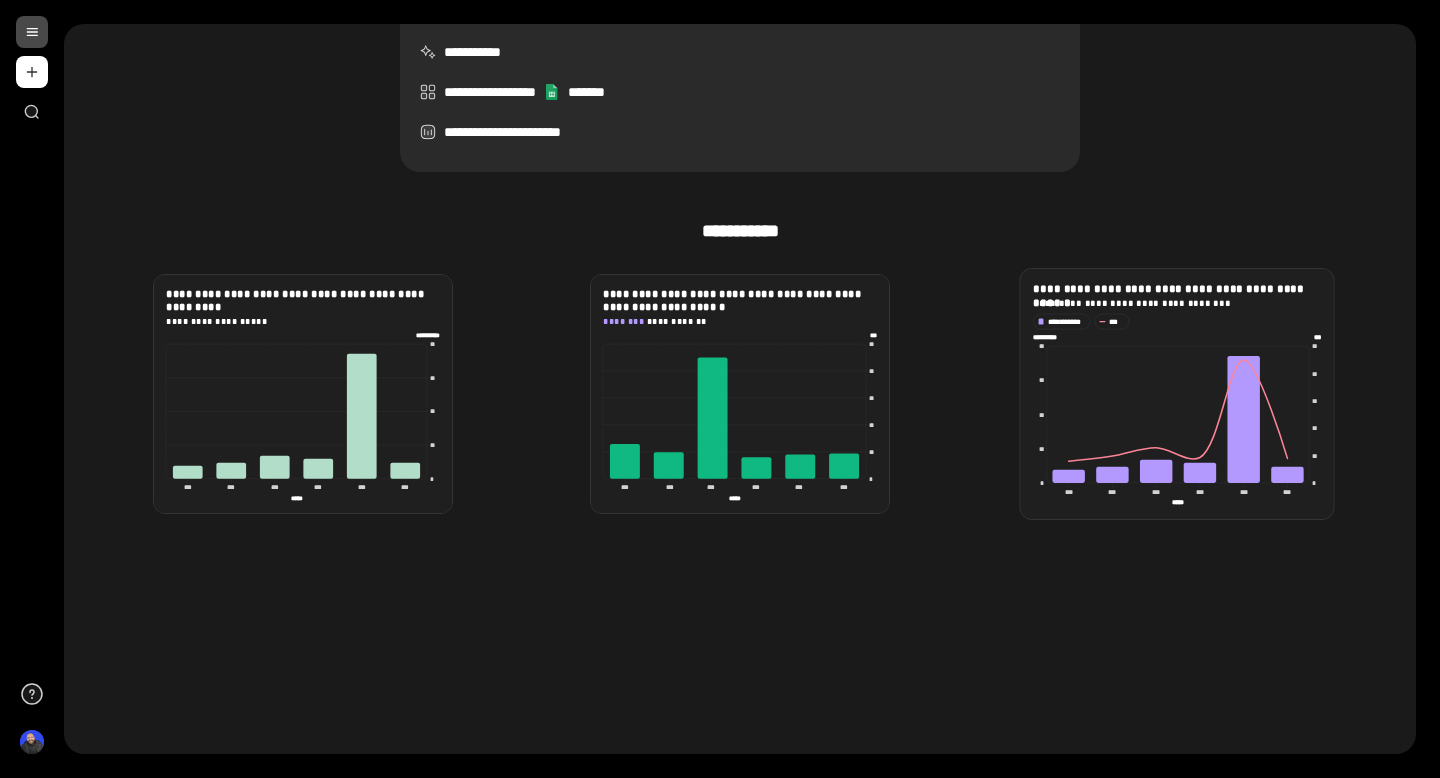 click on "**********" at bounding box center (1177, 408) 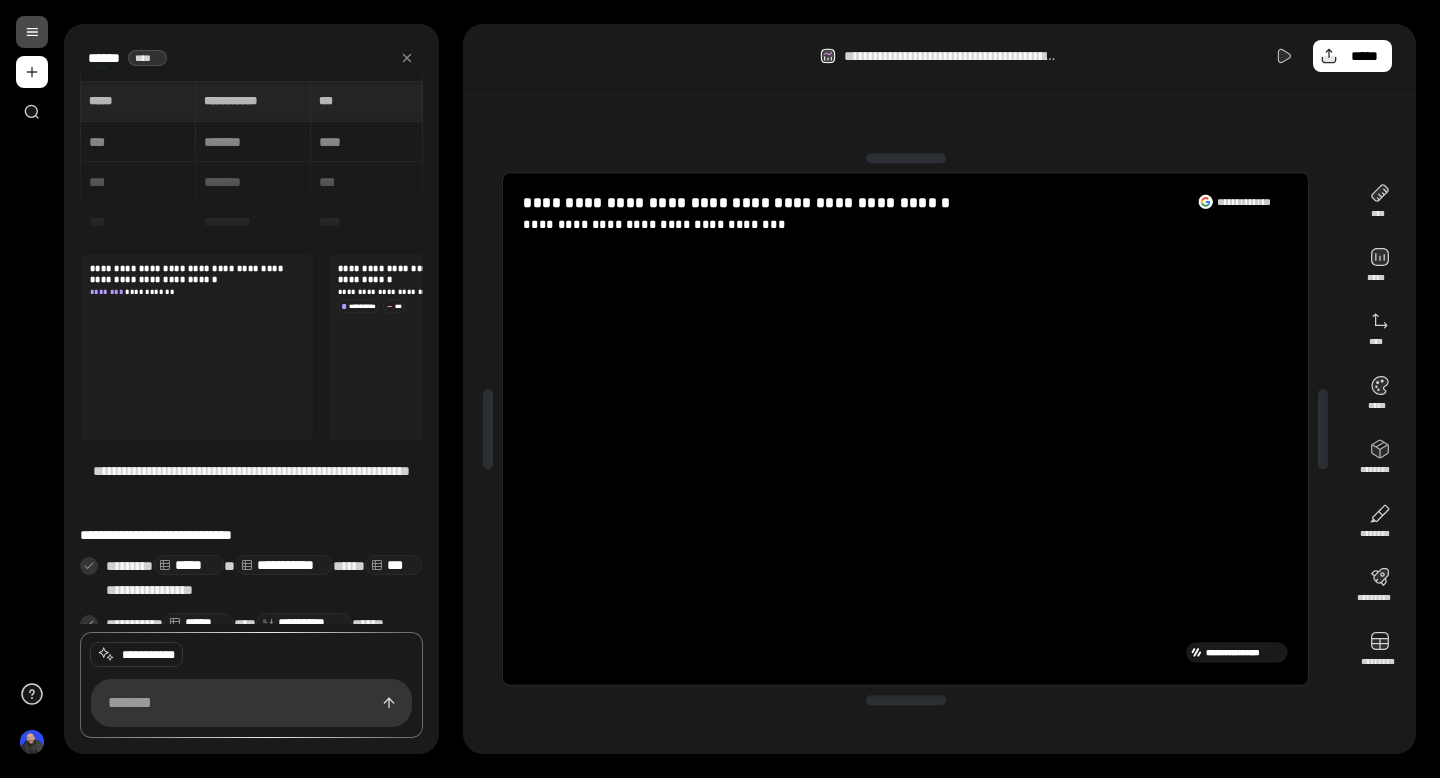 scroll, scrollTop: 53, scrollLeft: 0, axis: vertical 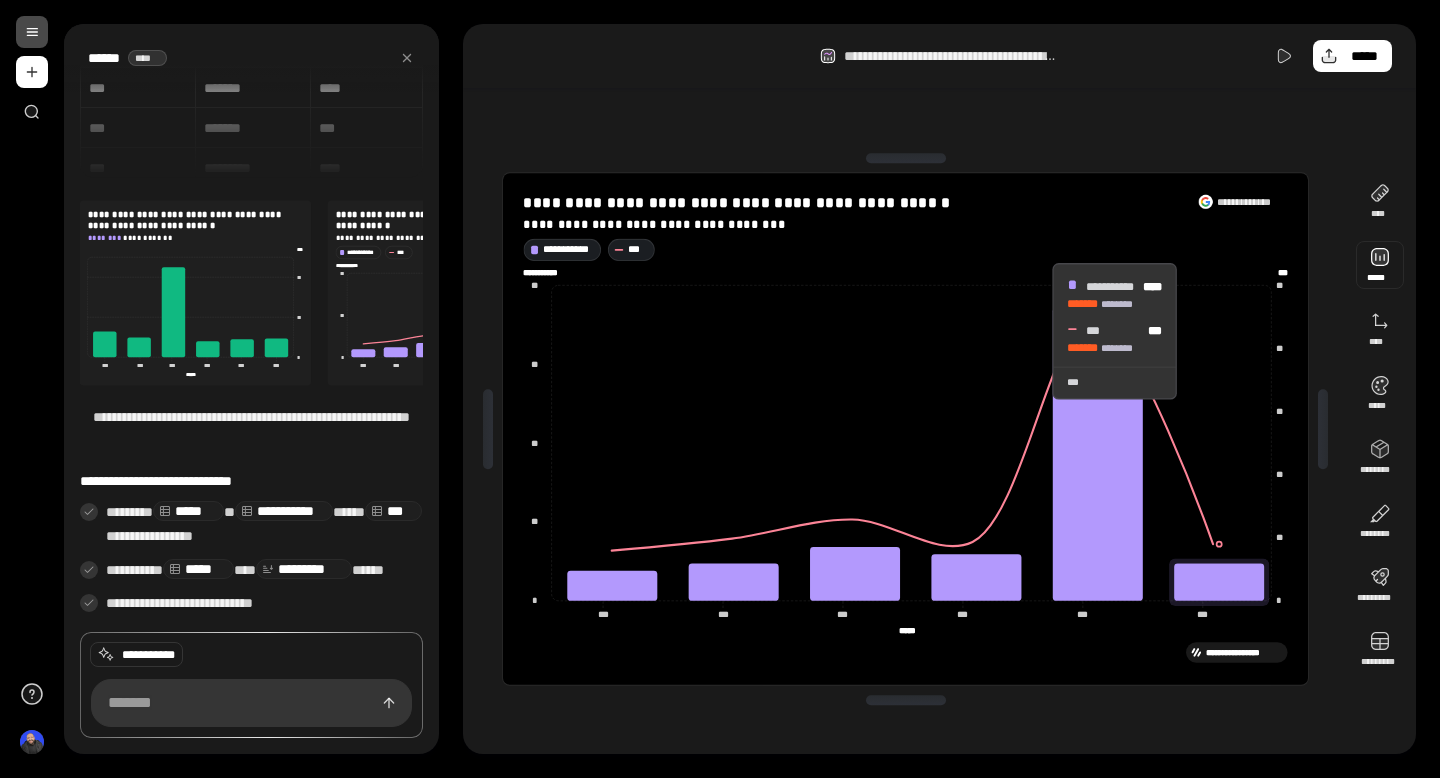 click at bounding box center (1380, 265) 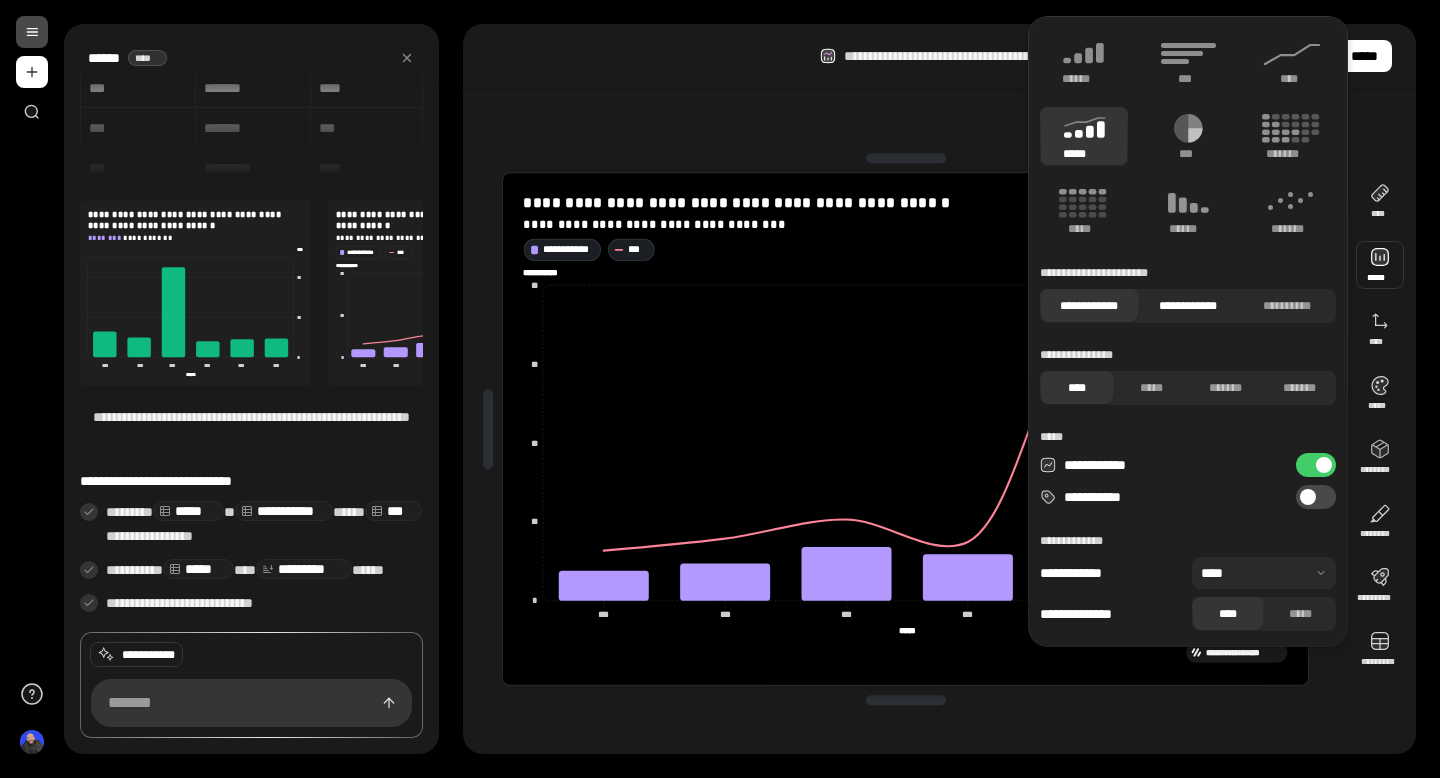 click on "**********" at bounding box center [1188, 306] 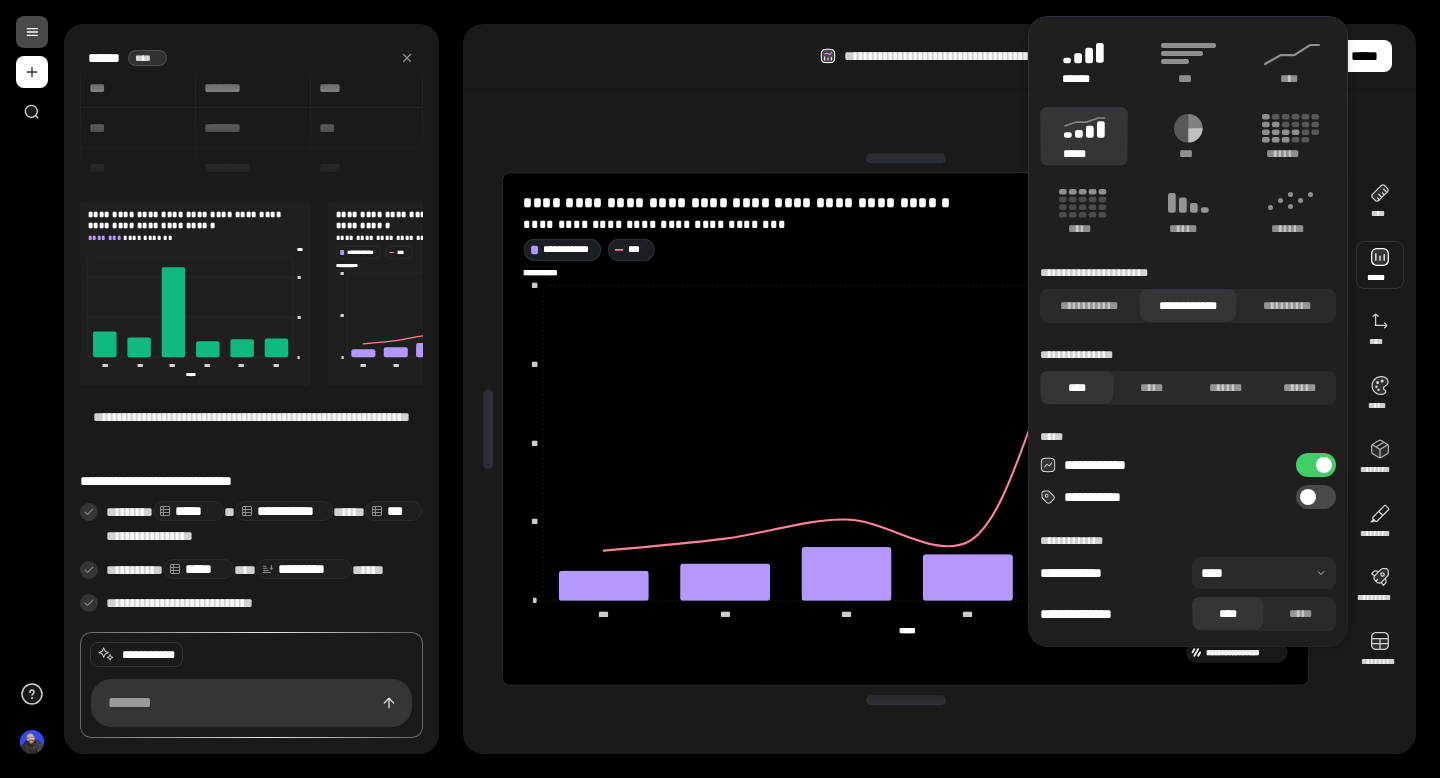 click on "******" at bounding box center (1084, 79) 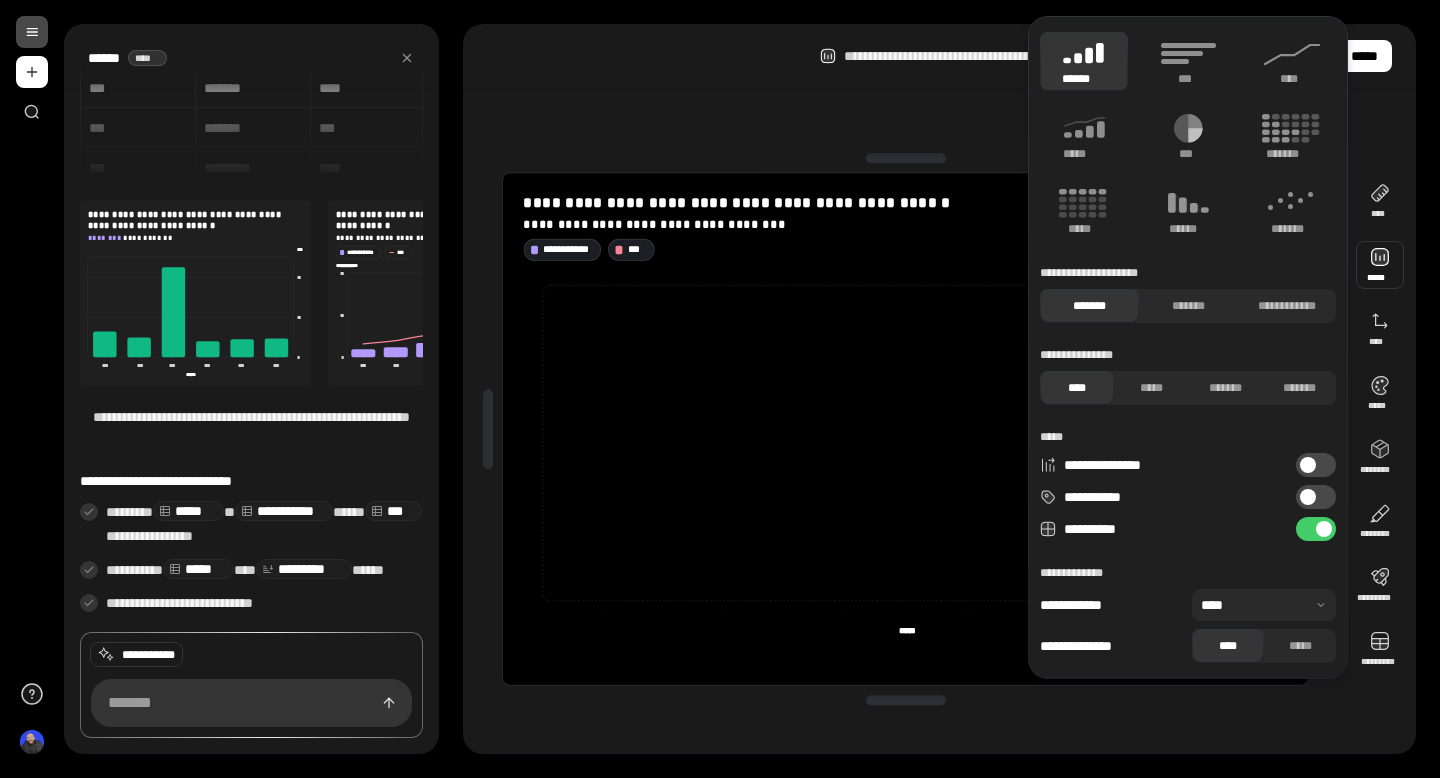 type 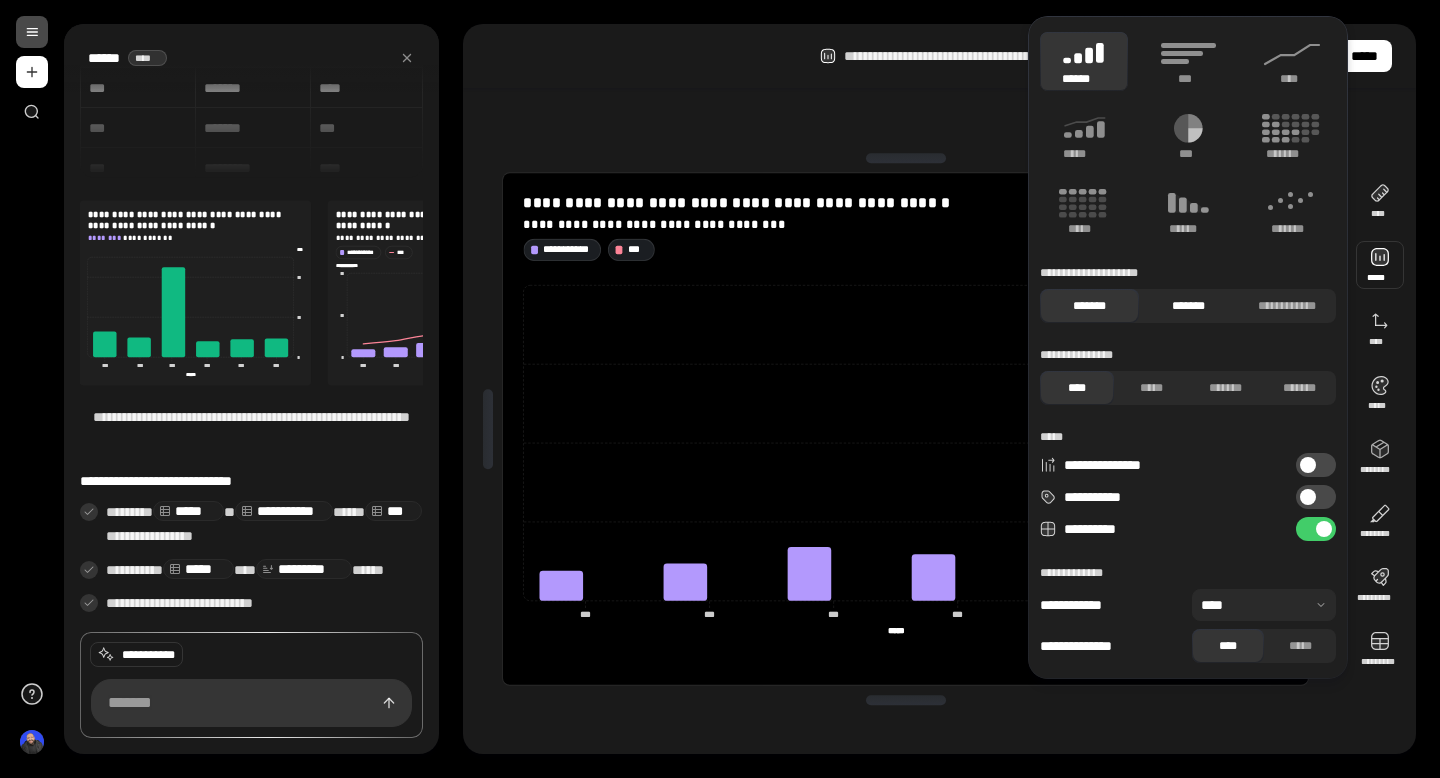 click on "*******" at bounding box center (1188, 306) 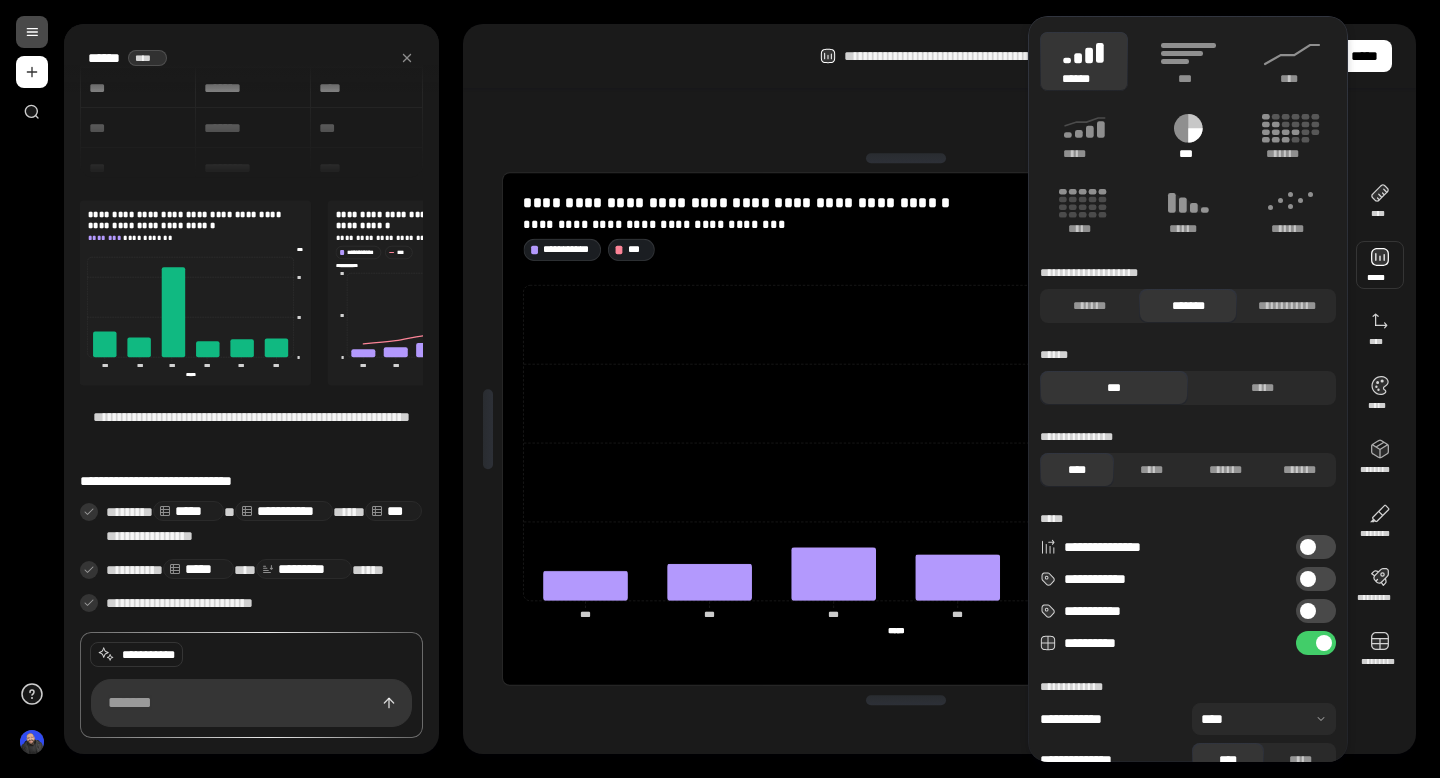 click 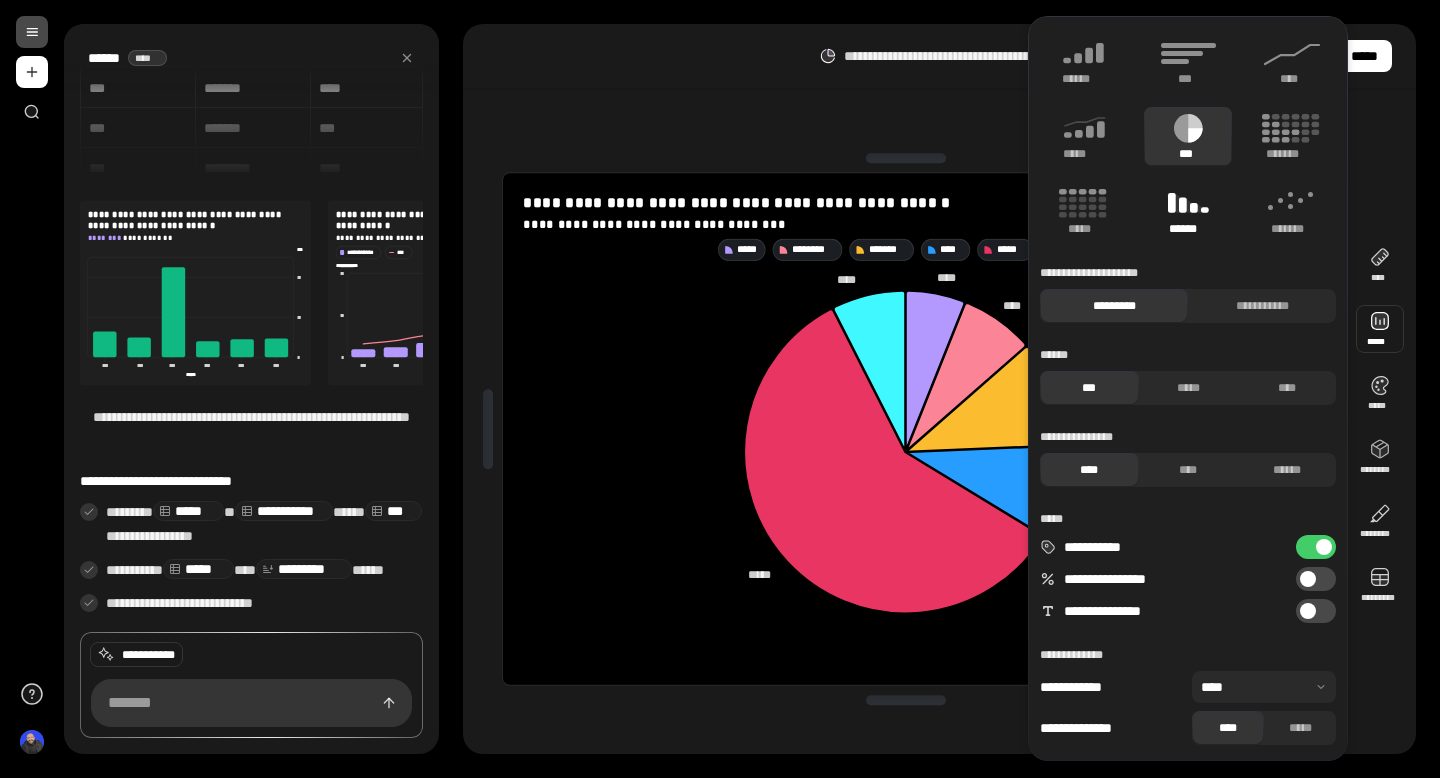 click 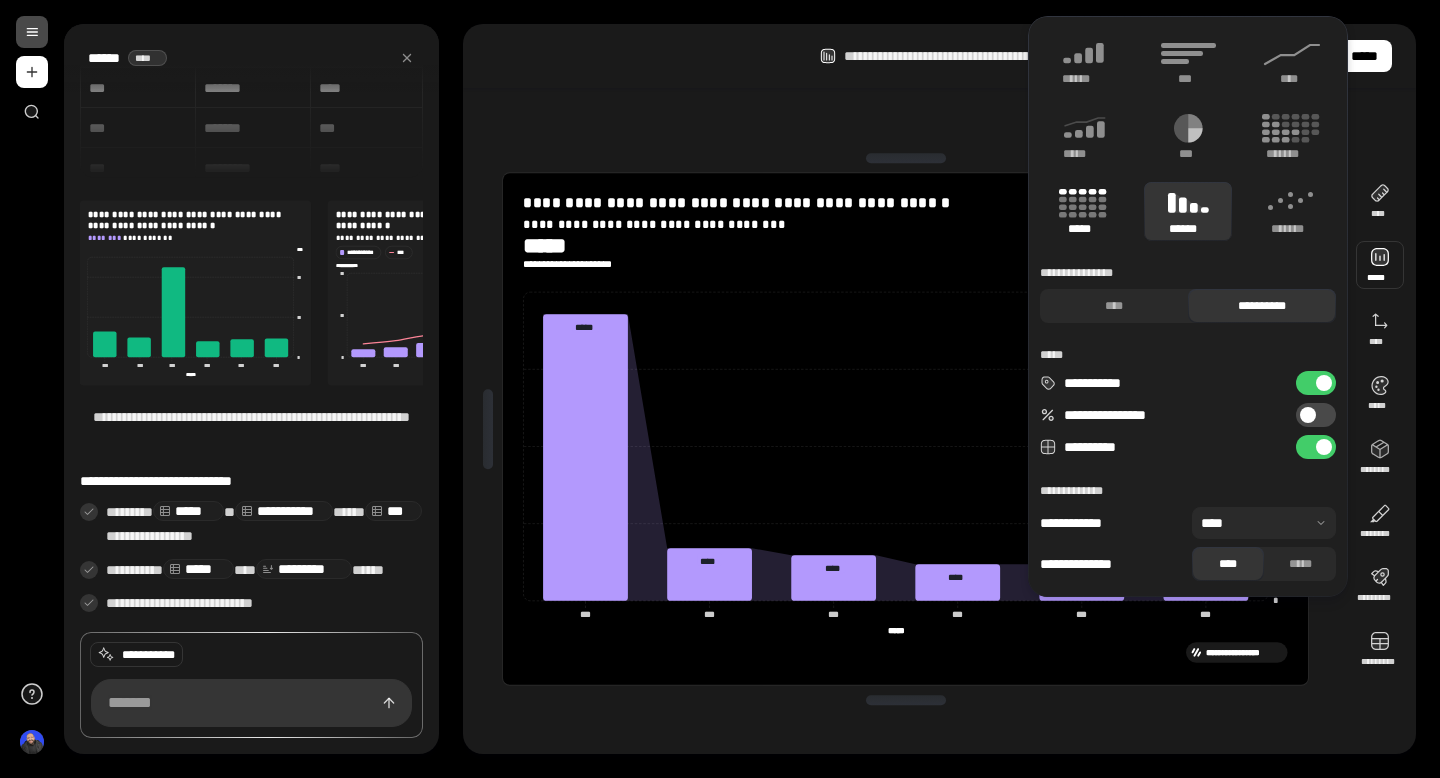 click 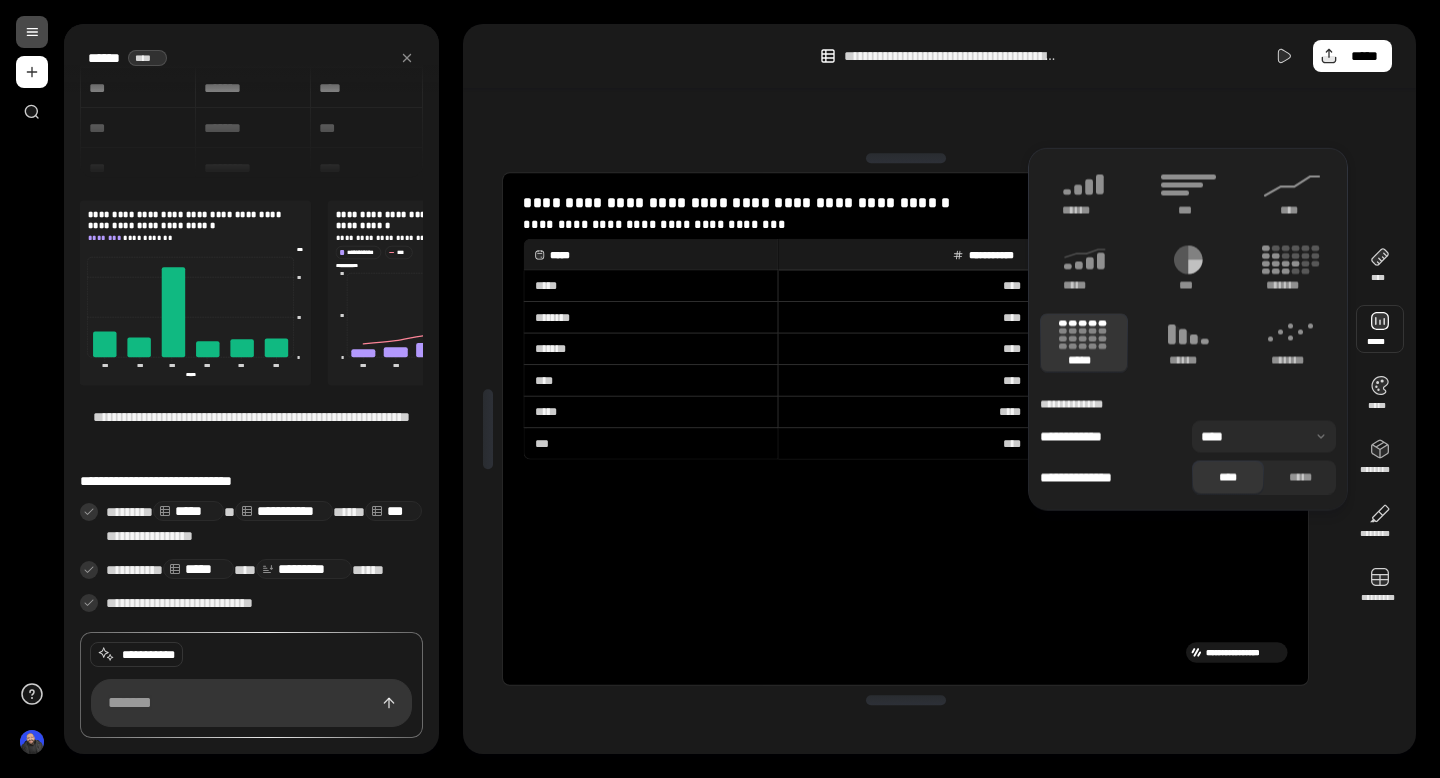 click on "**********" at bounding box center [906, 437] 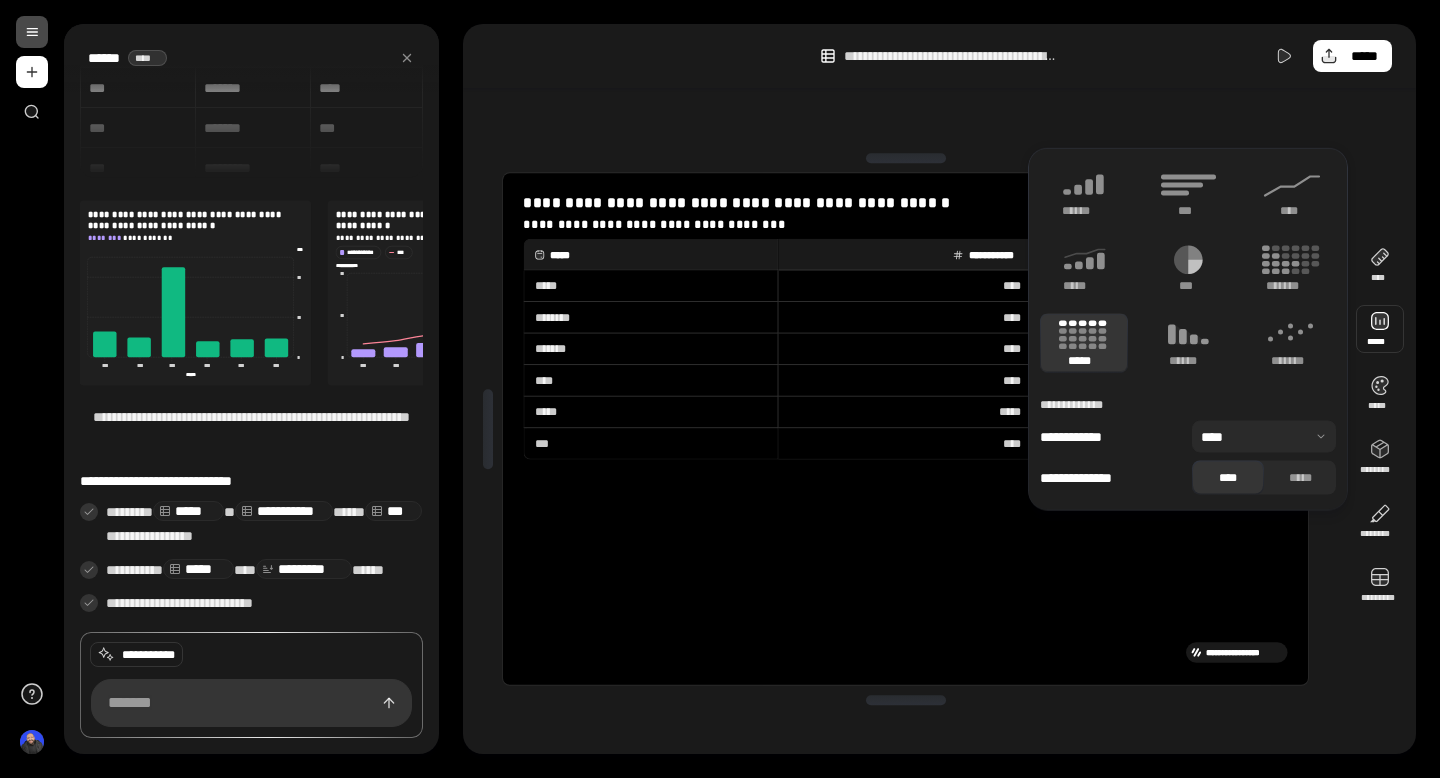 click at bounding box center (1380, 329) 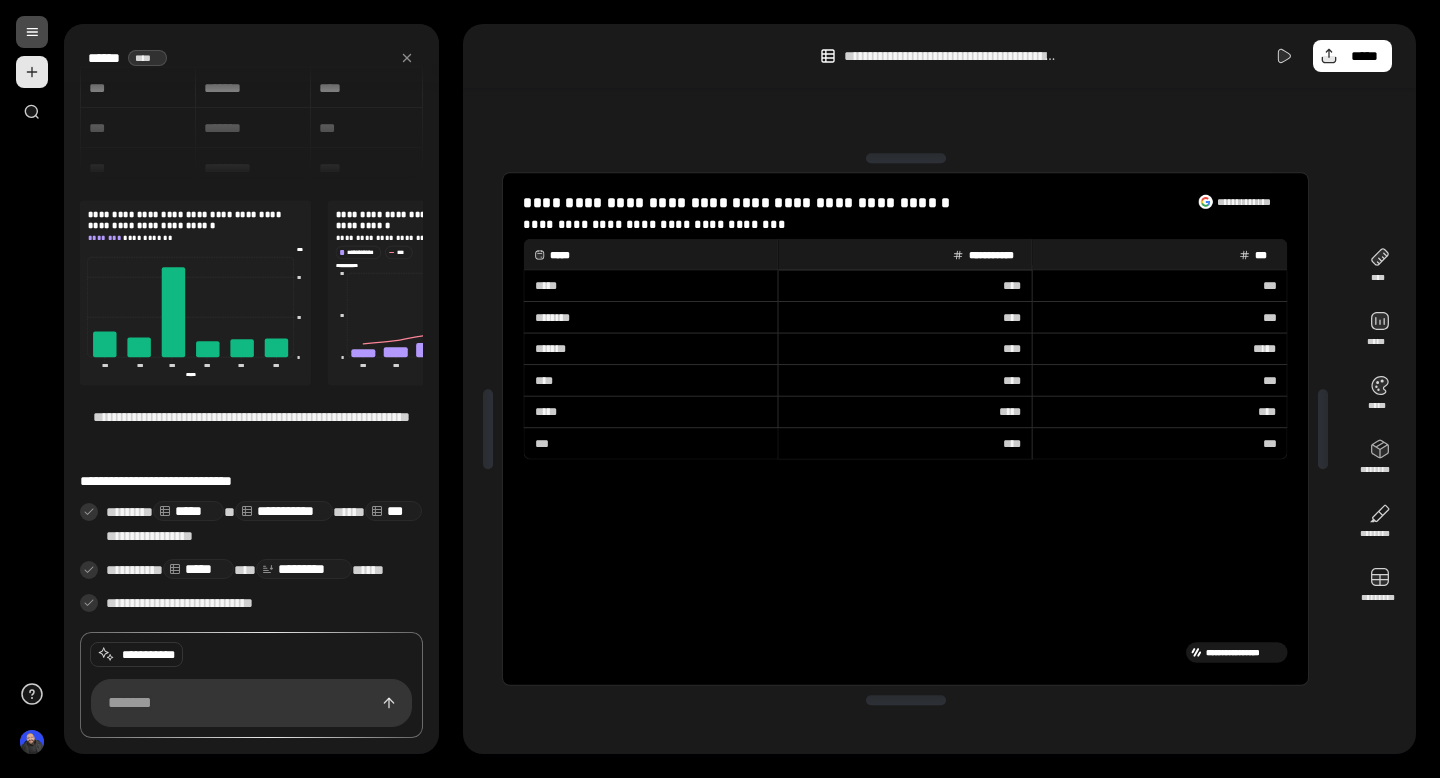 click at bounding box center [32, 72] 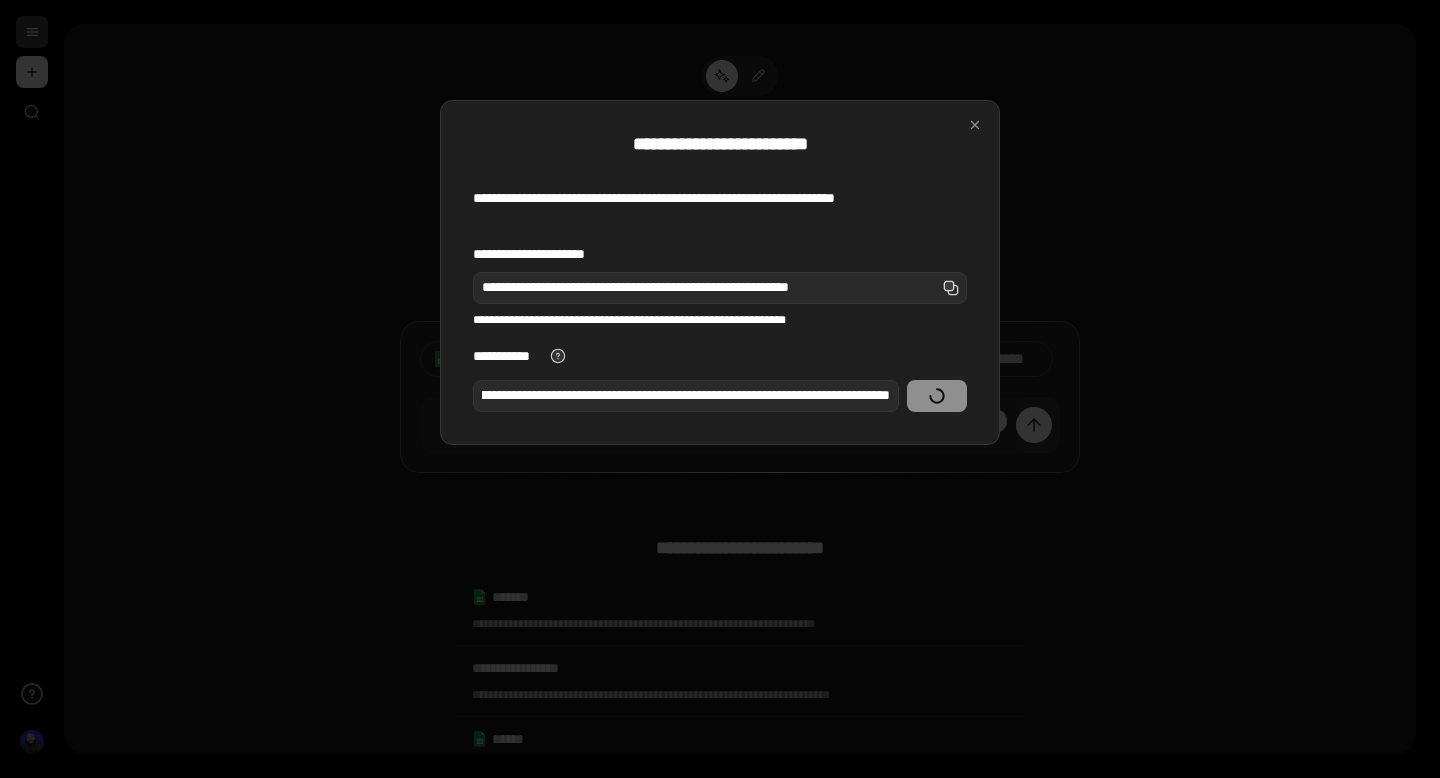 scroll, scrollTop: 0, scrollLeft: 0, axis: both 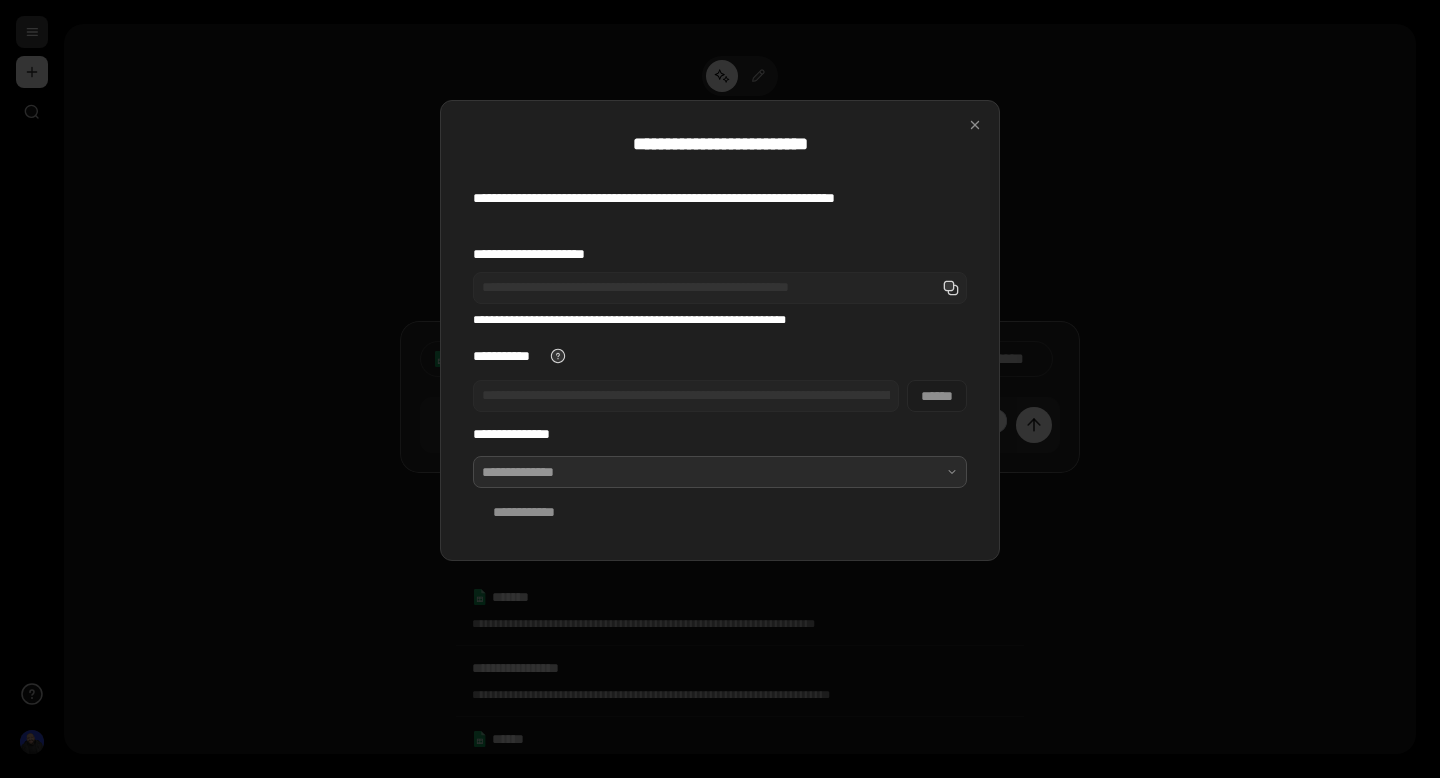 click at bounding box center (720, 472) 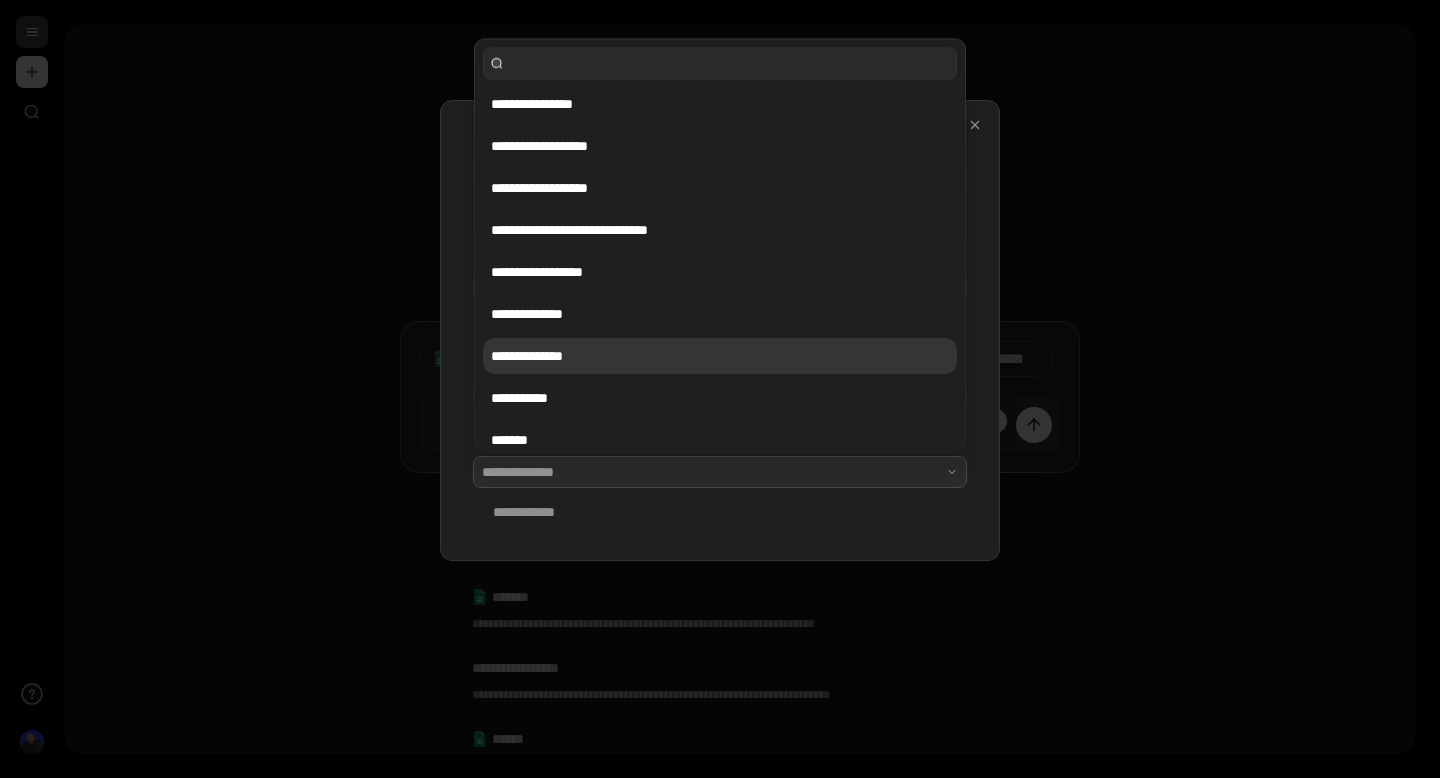 scroll, scrollTop: 53, scrollLeft: 0, axis: vertical 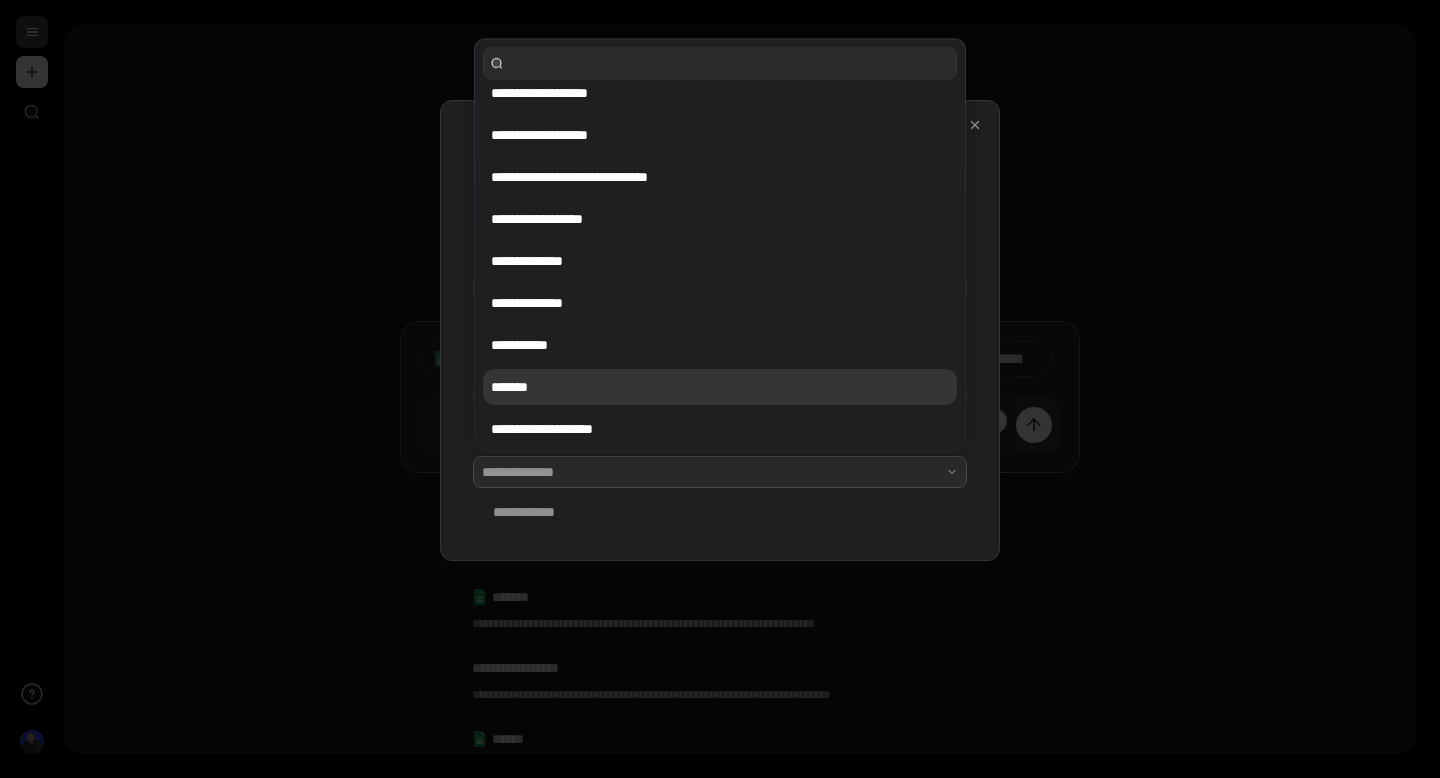 click on "*******" at bounding box center [720, 387] 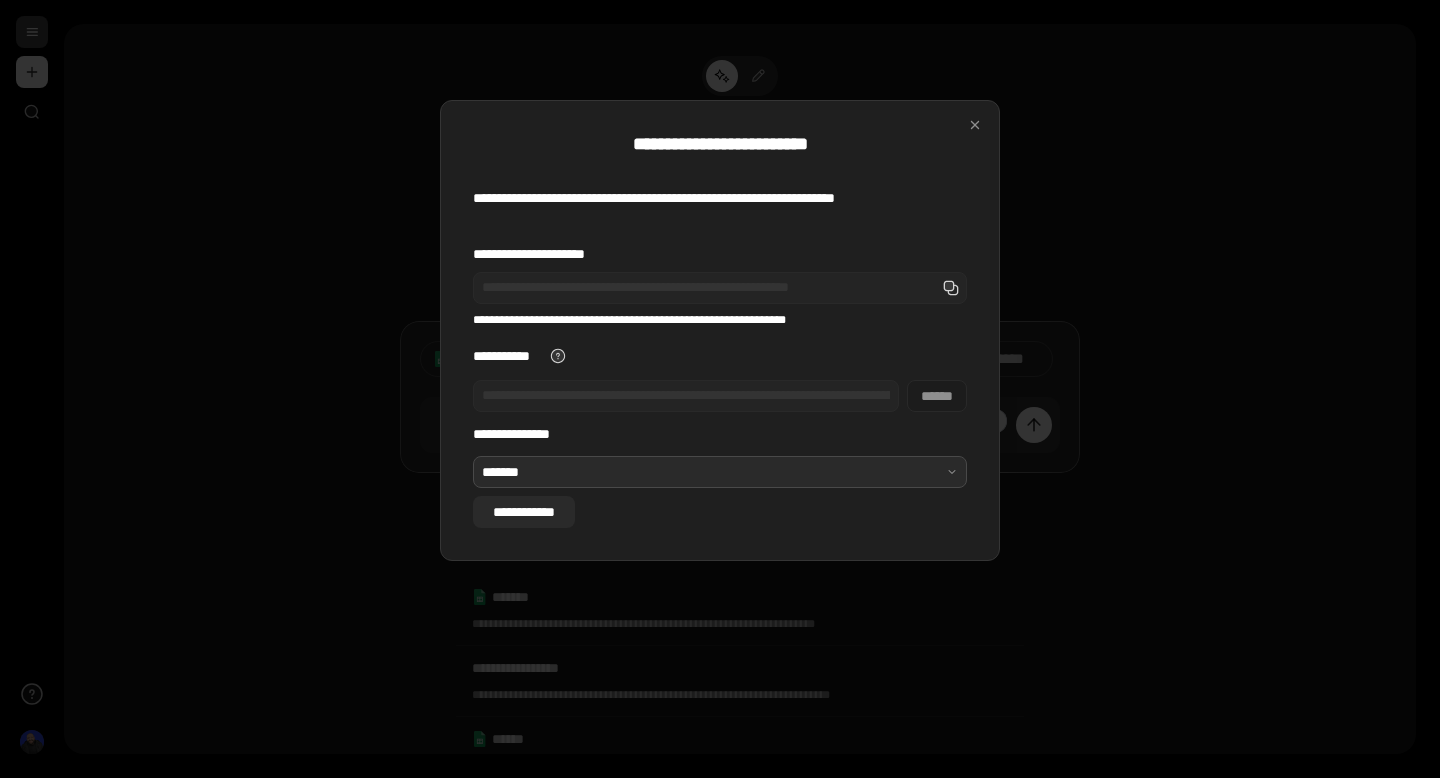 click on "**********" at bounding box center (524, 512) 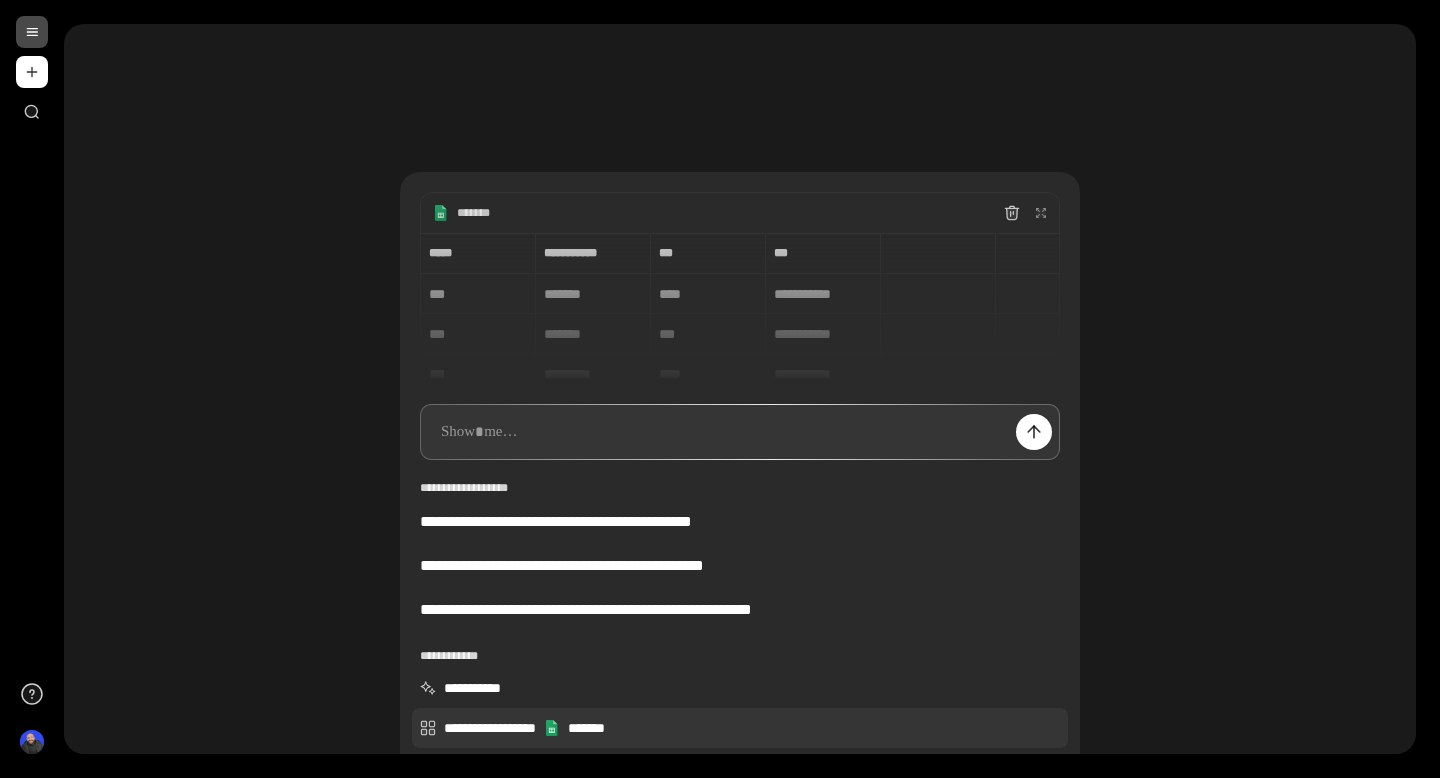 click on "**********" at bounding box center (740, 728) 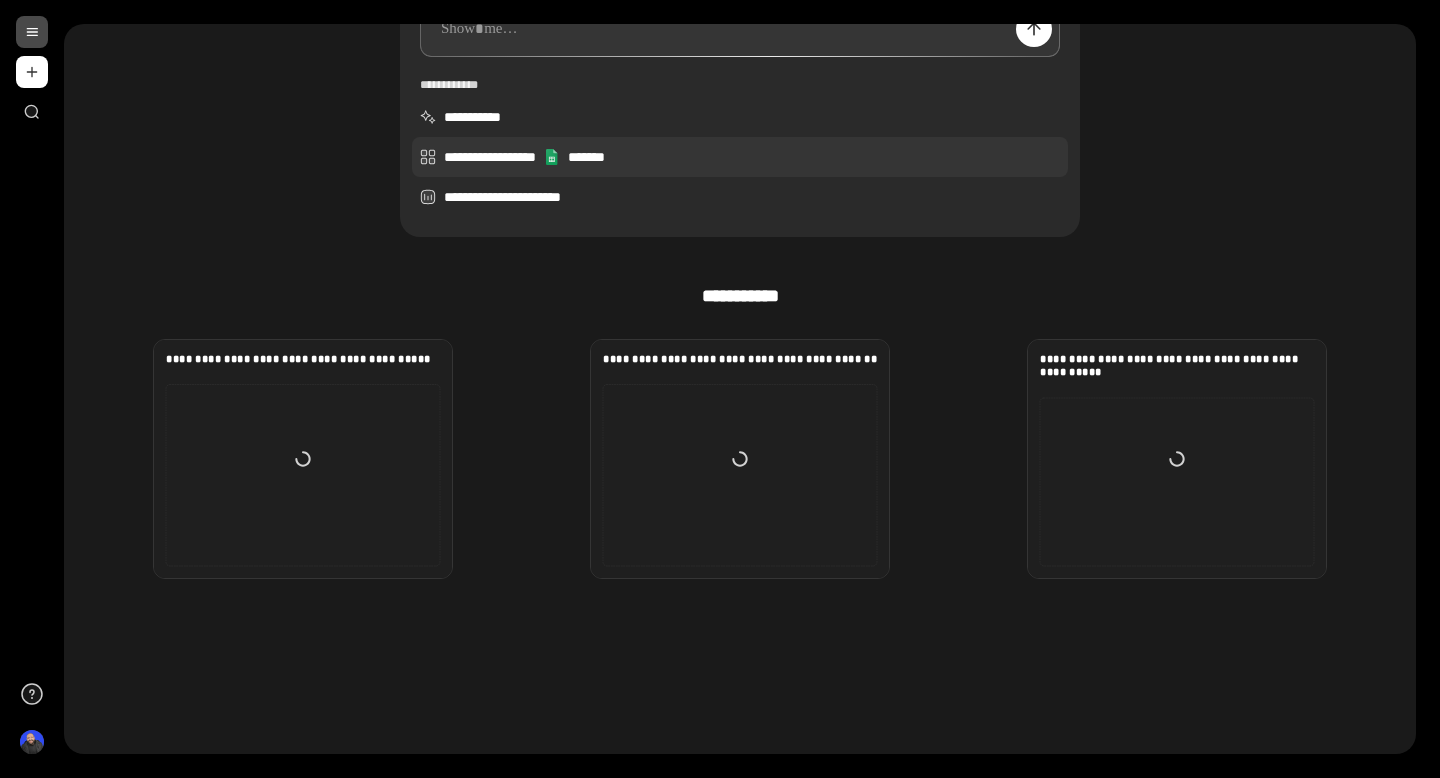 scroll, scrollTop: 468, scrollLeft: 0, axis: vertical 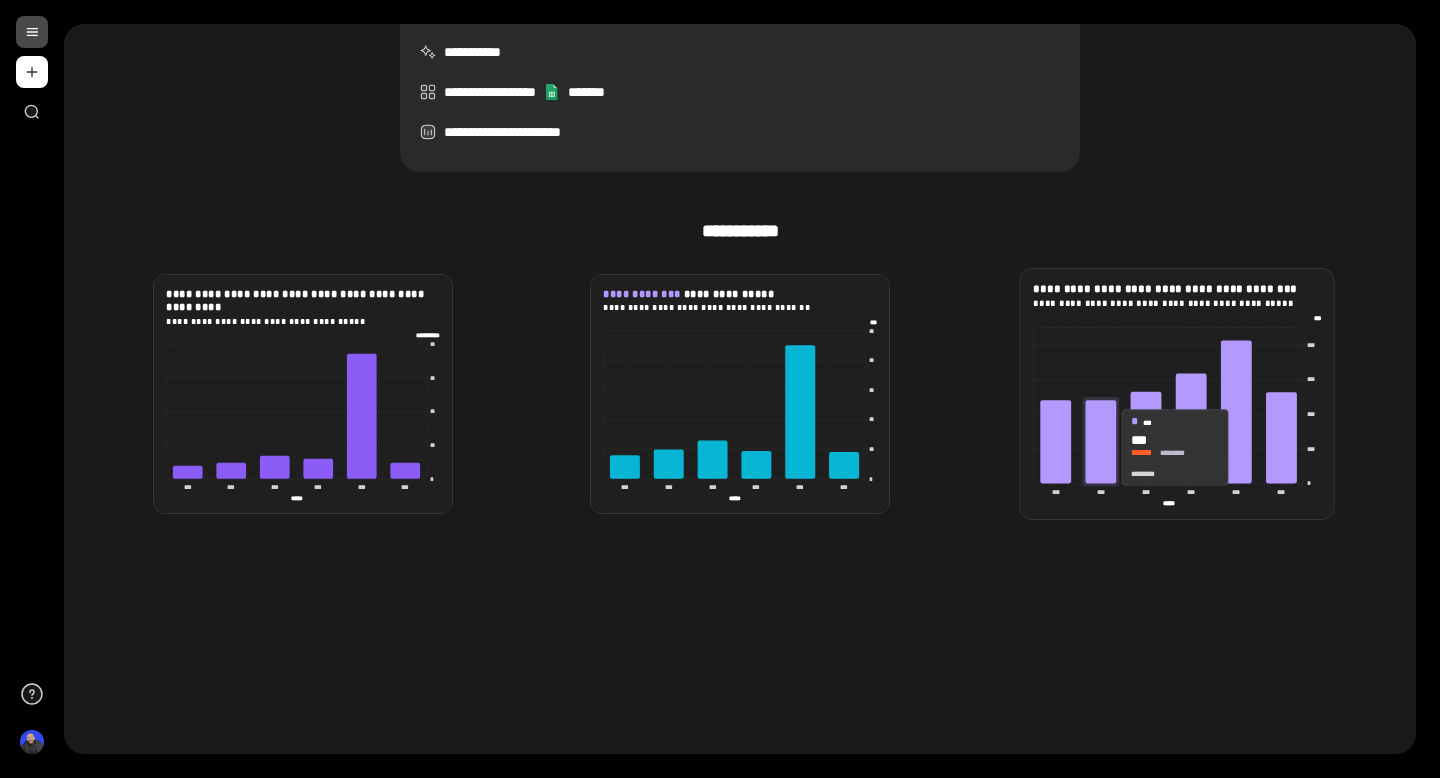 click 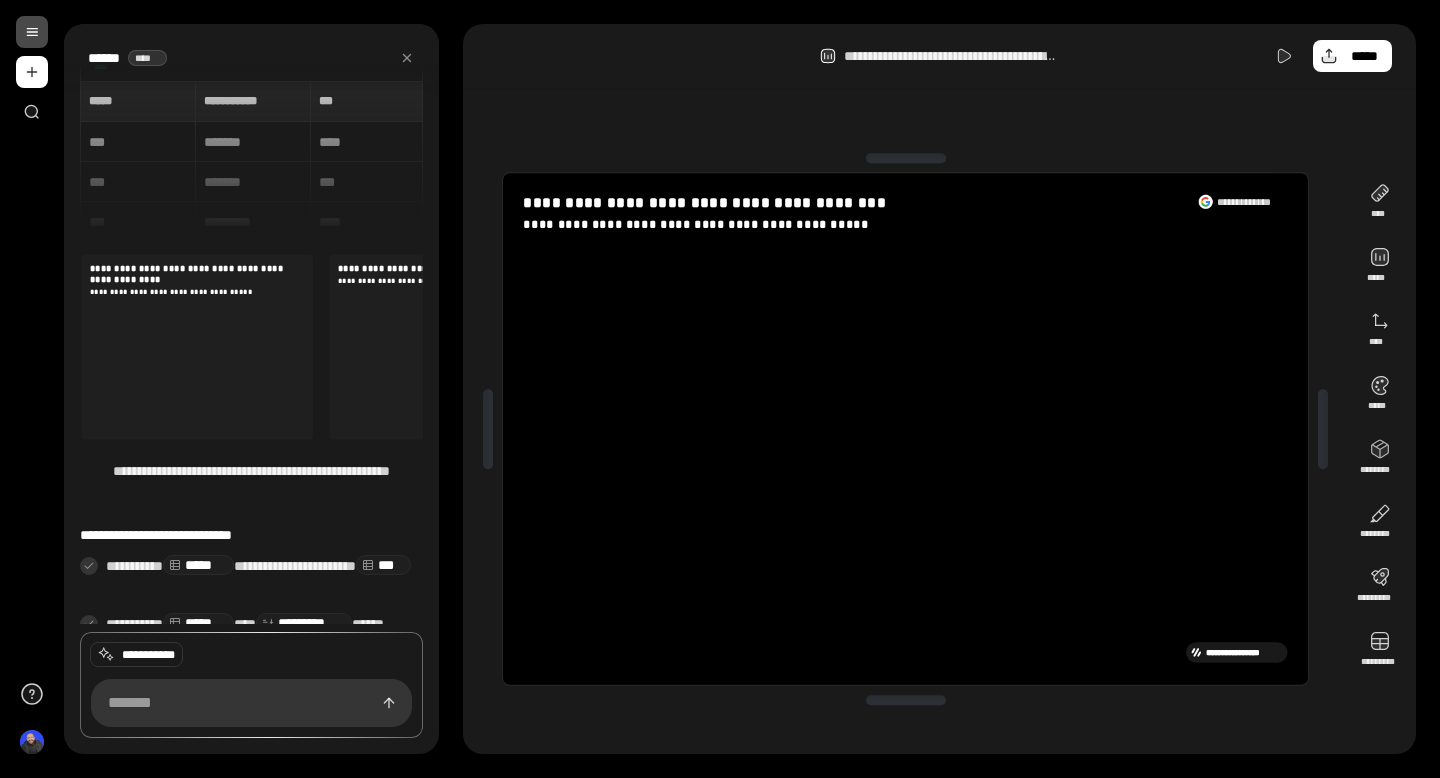 scroll, scrollTop: 53, scrollLeft: 0, axis: vertical 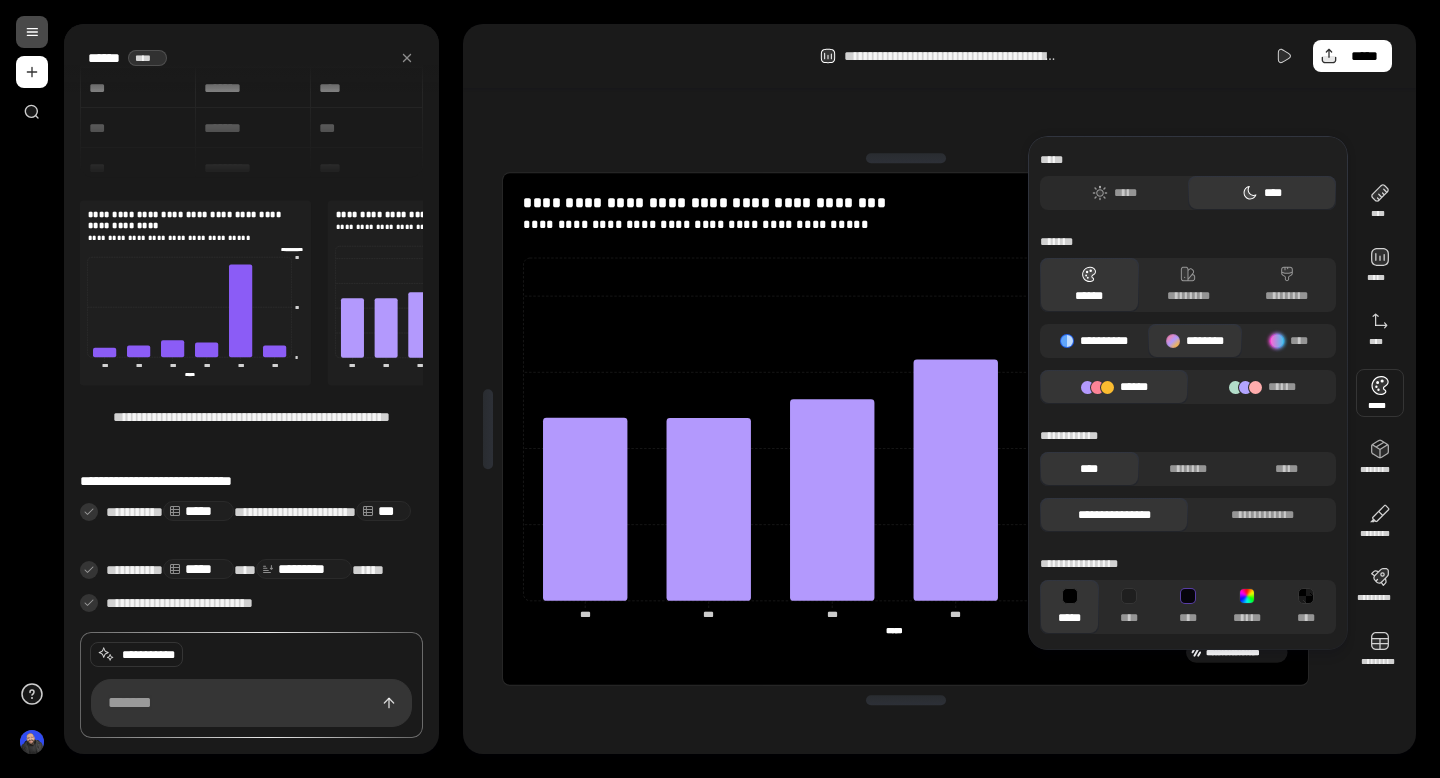 click on "**********" at bounding box center [1094, 341] 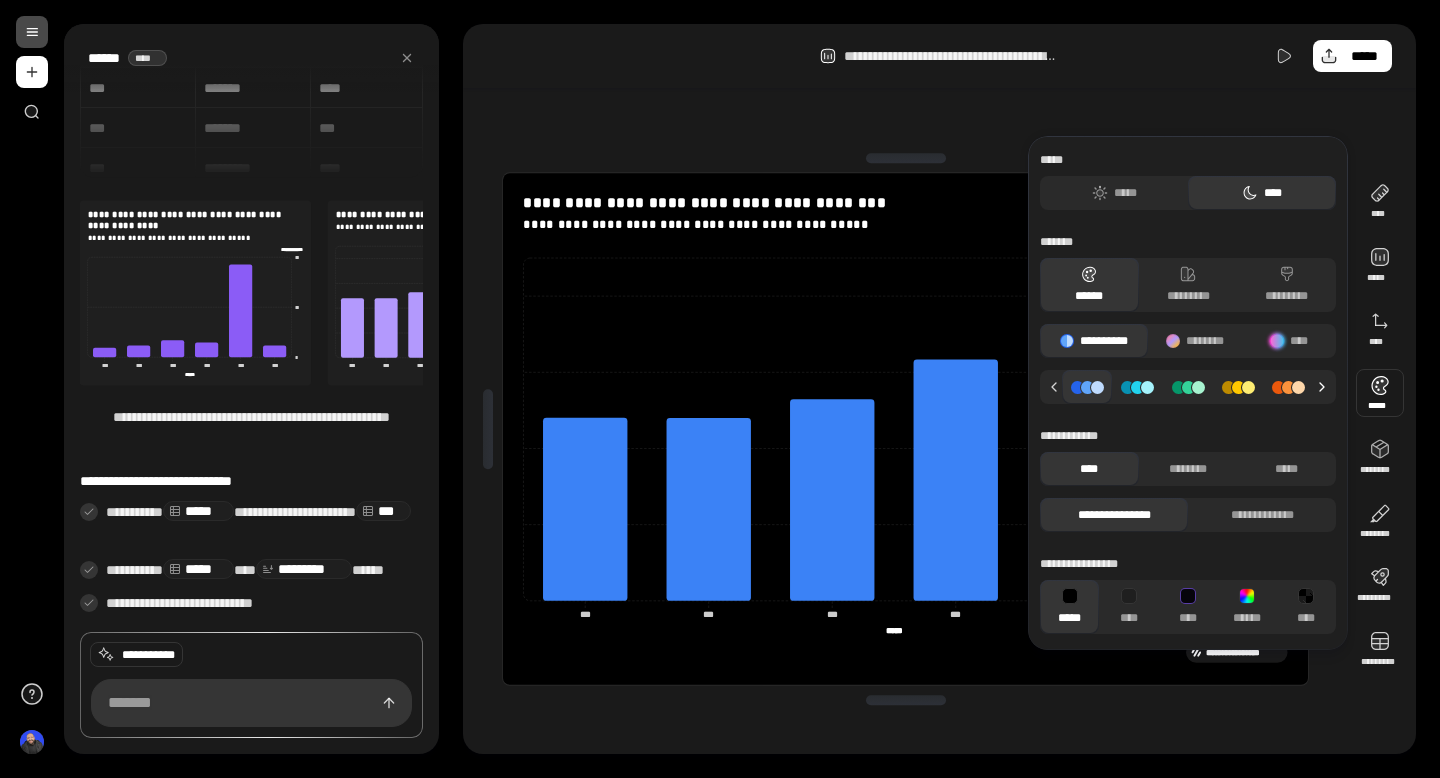 click 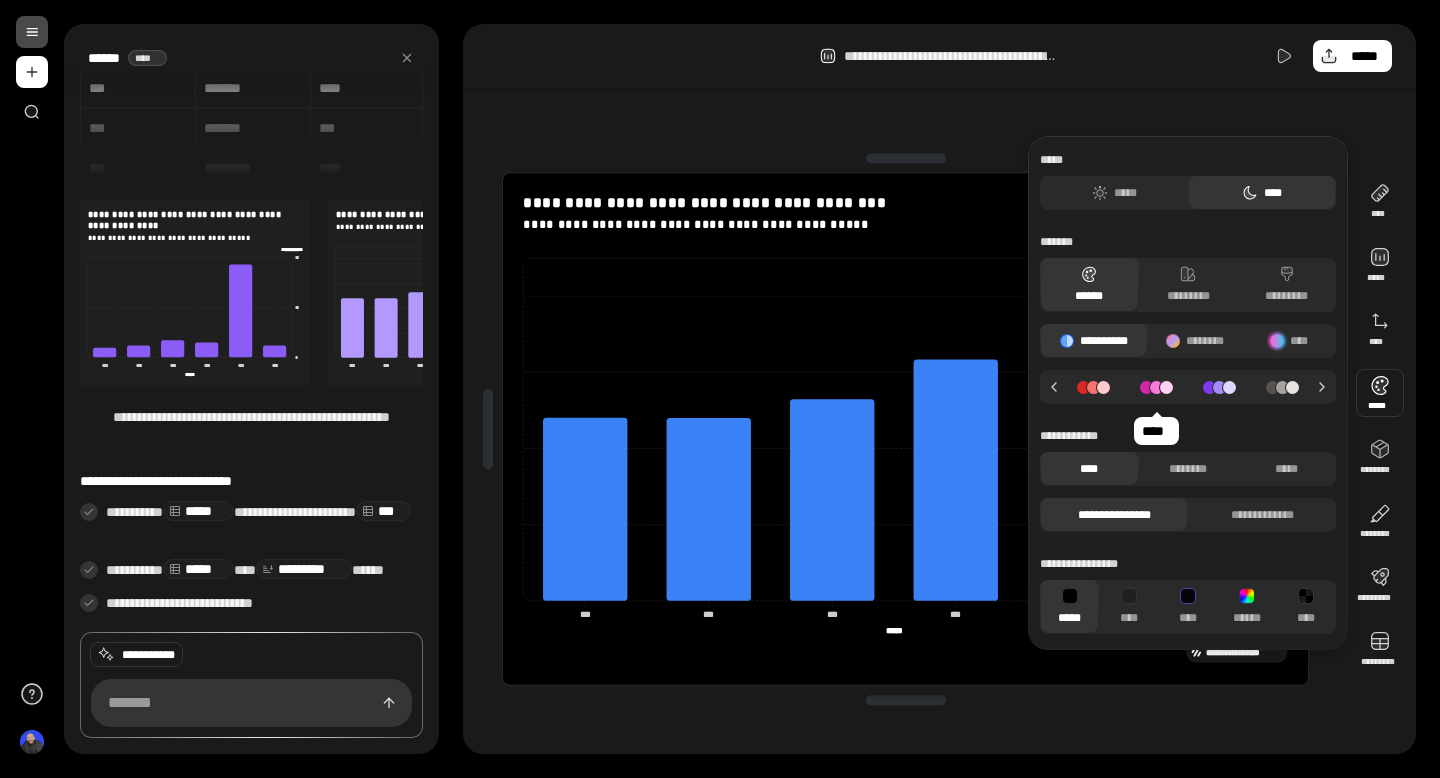 click 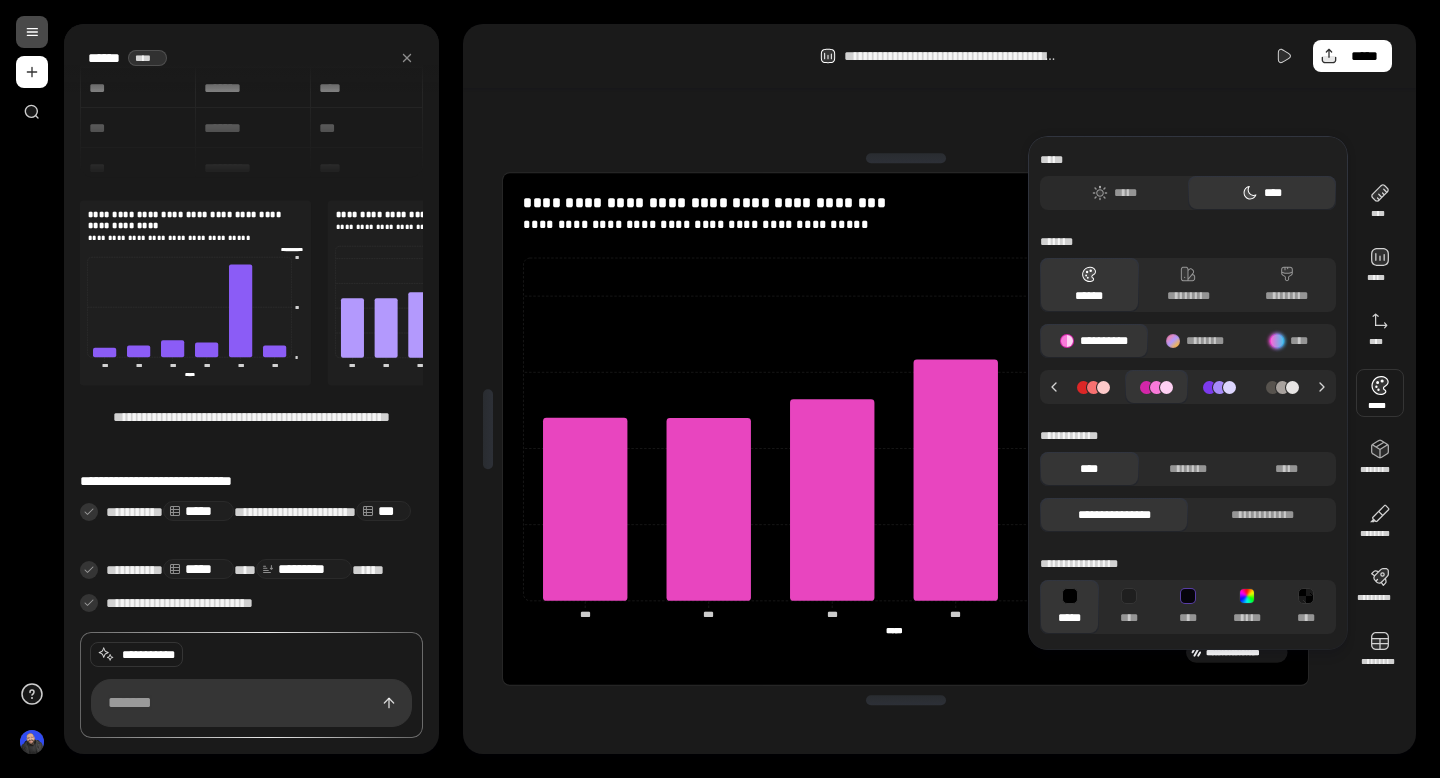 click on "**********" at bounding box center [939, 389] 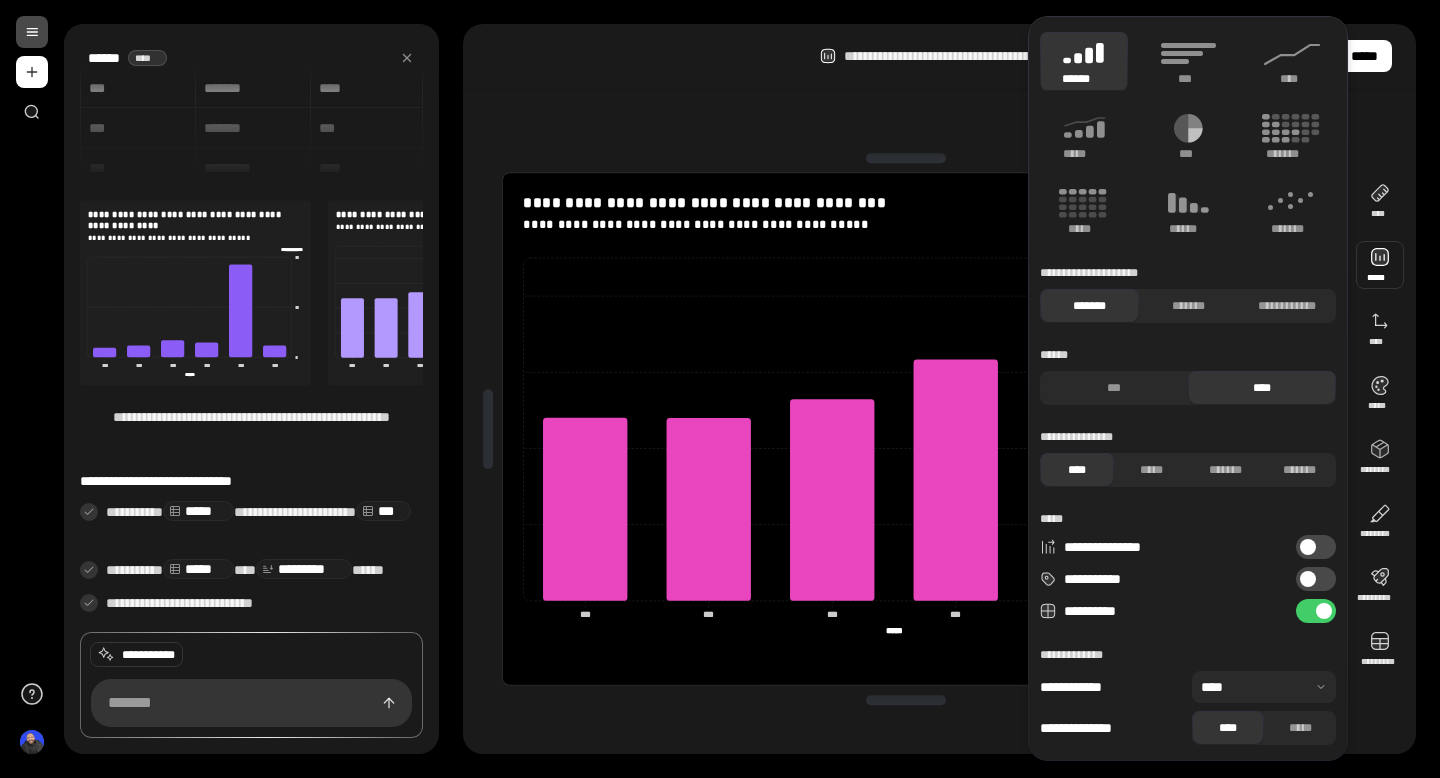 click at bounding box center (1380, 265) 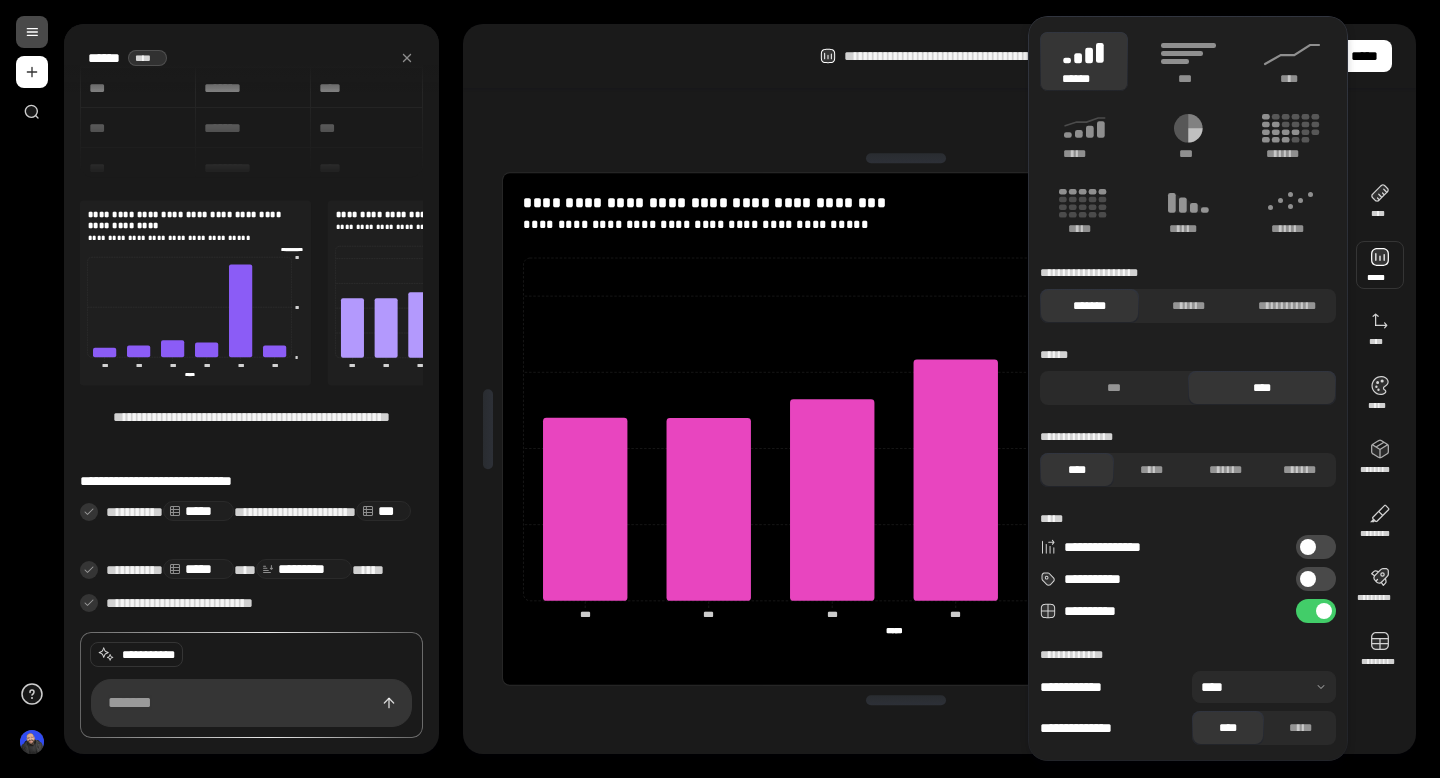 click on "**********" at bounding box center [1316, 579] 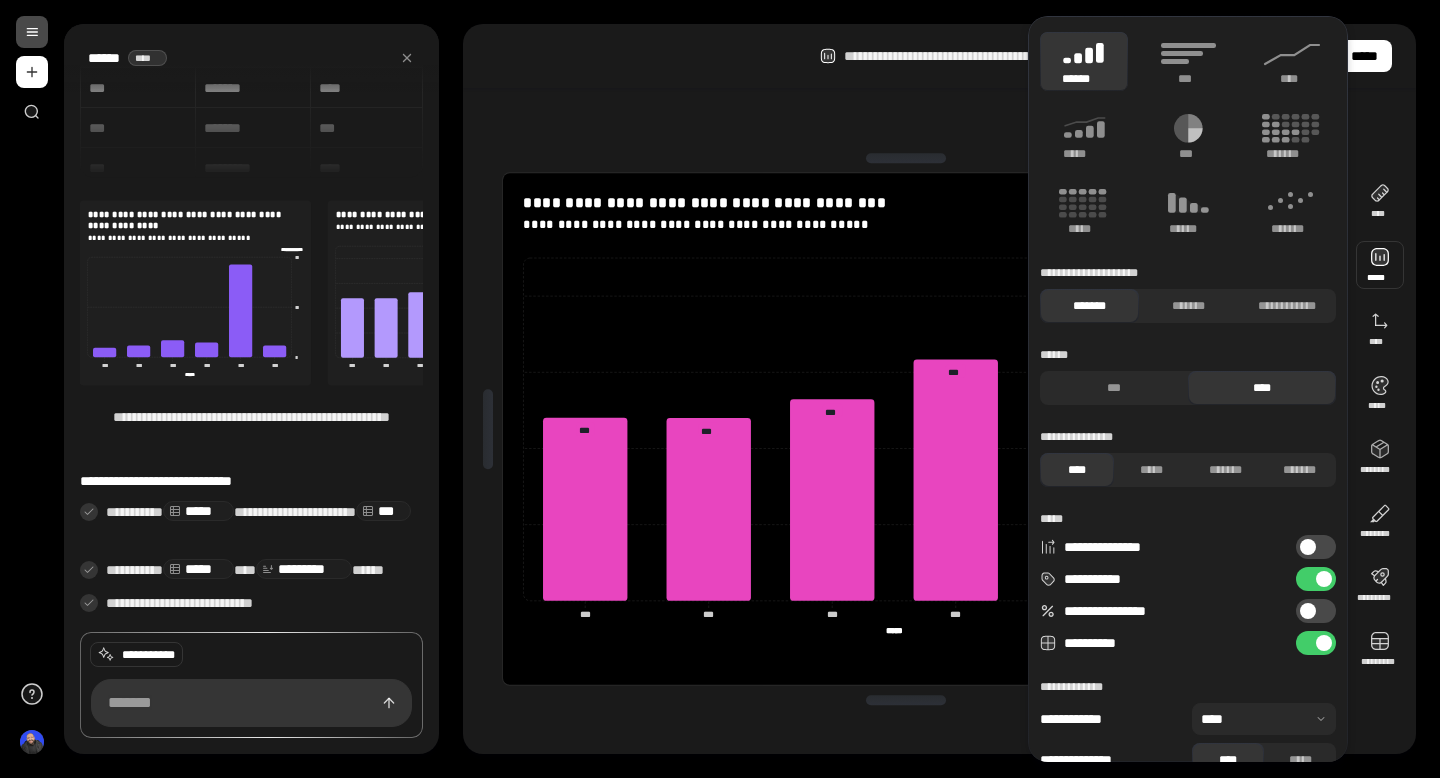 click at bounding box center (1308, 547) 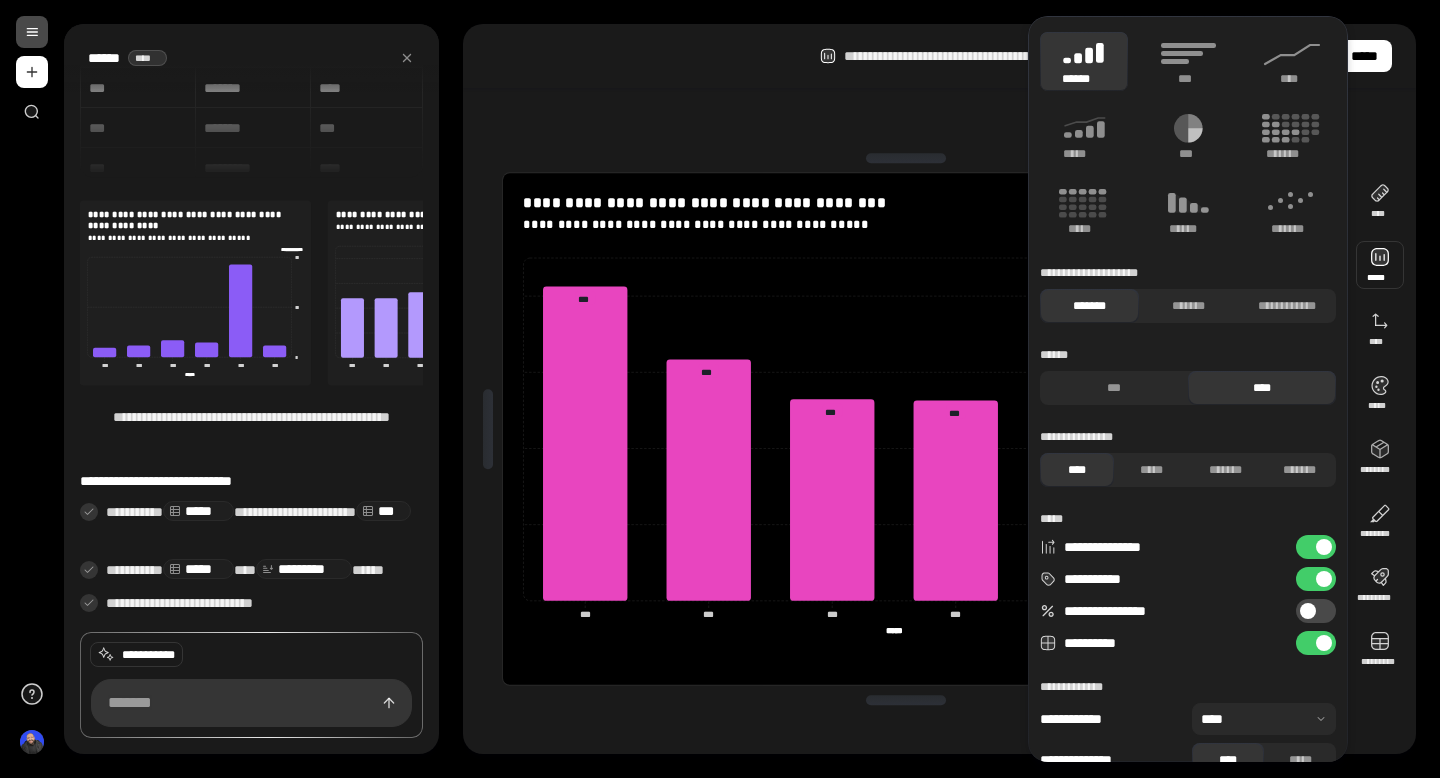 click on "**********" at bounding box center [1316, 611] 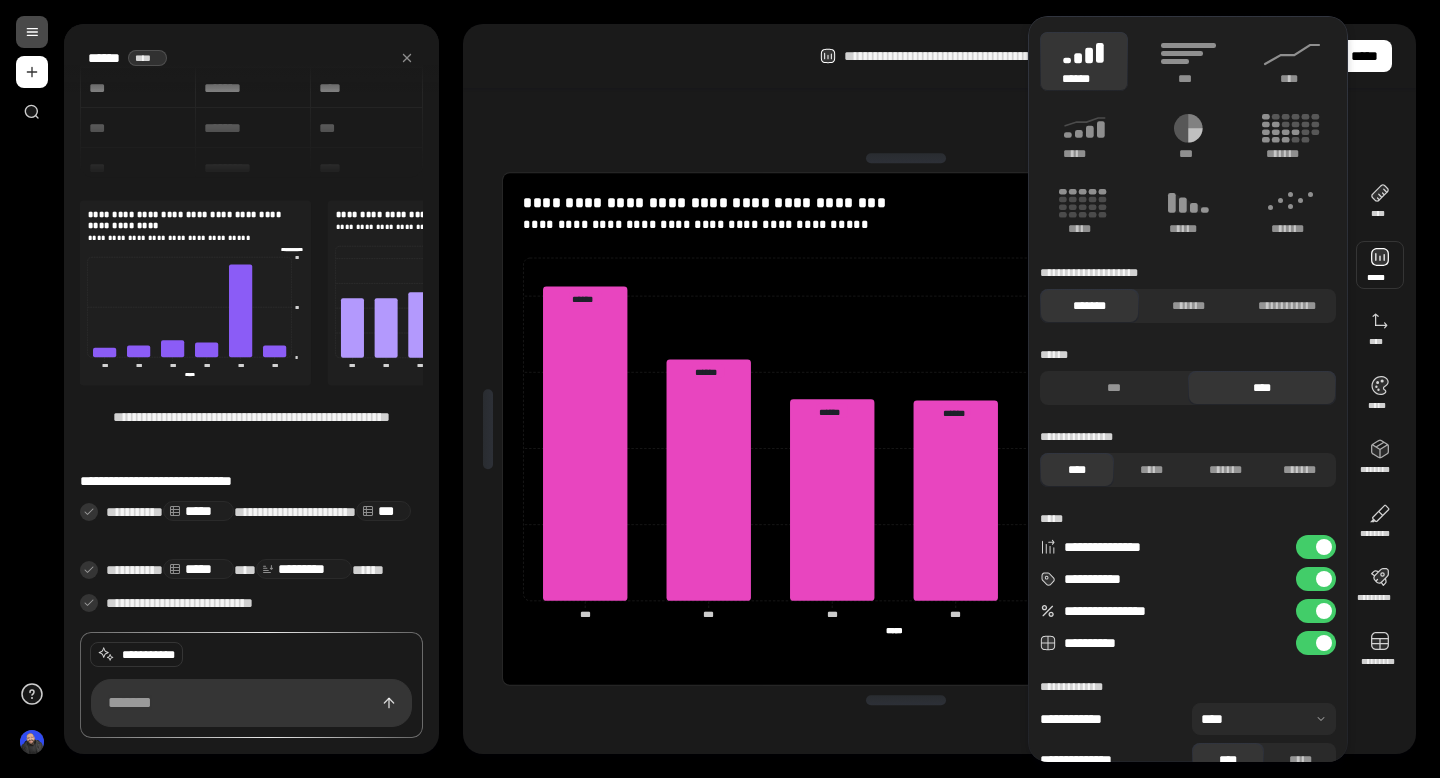 click on "**********" at bounding box center [1316, 611] 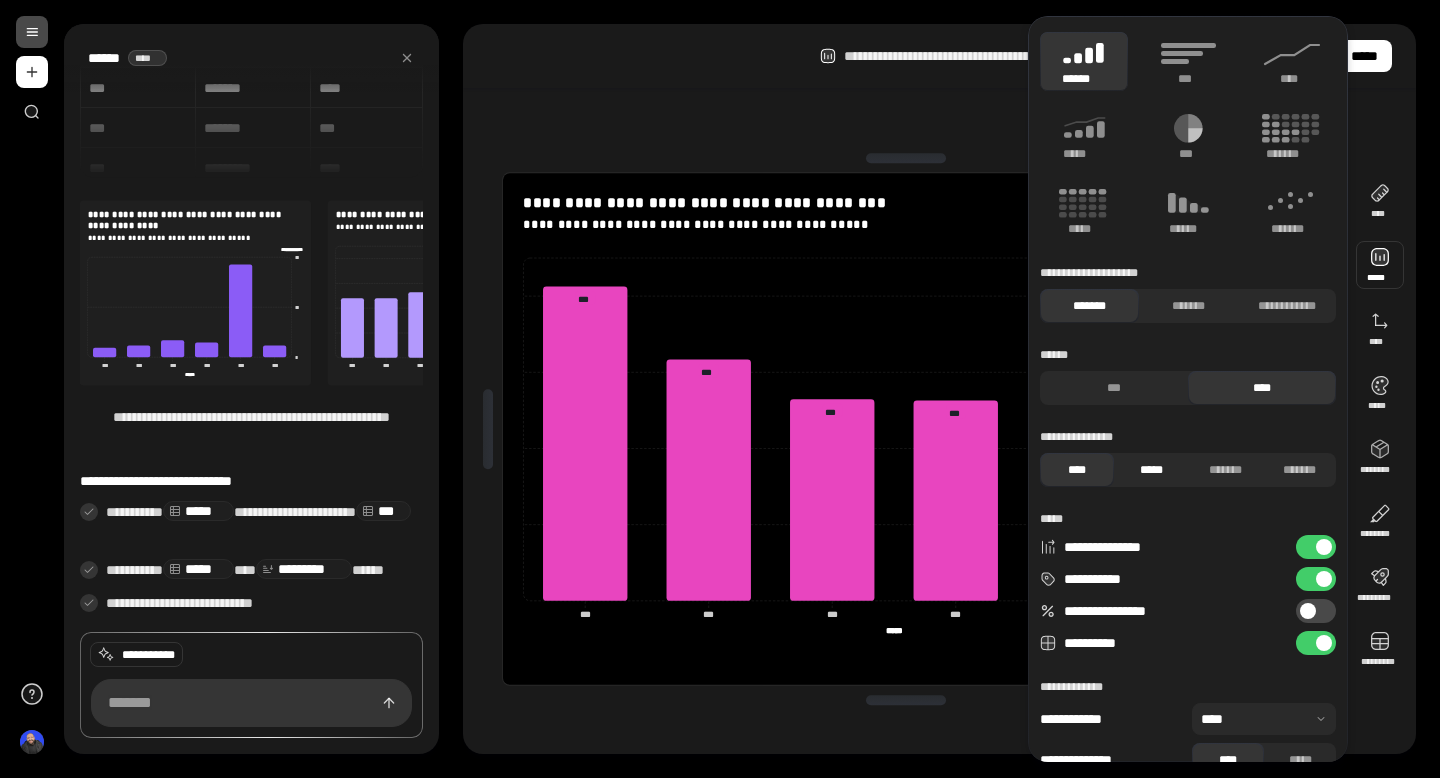 click on "*****" at bounding box center [1151, 470] 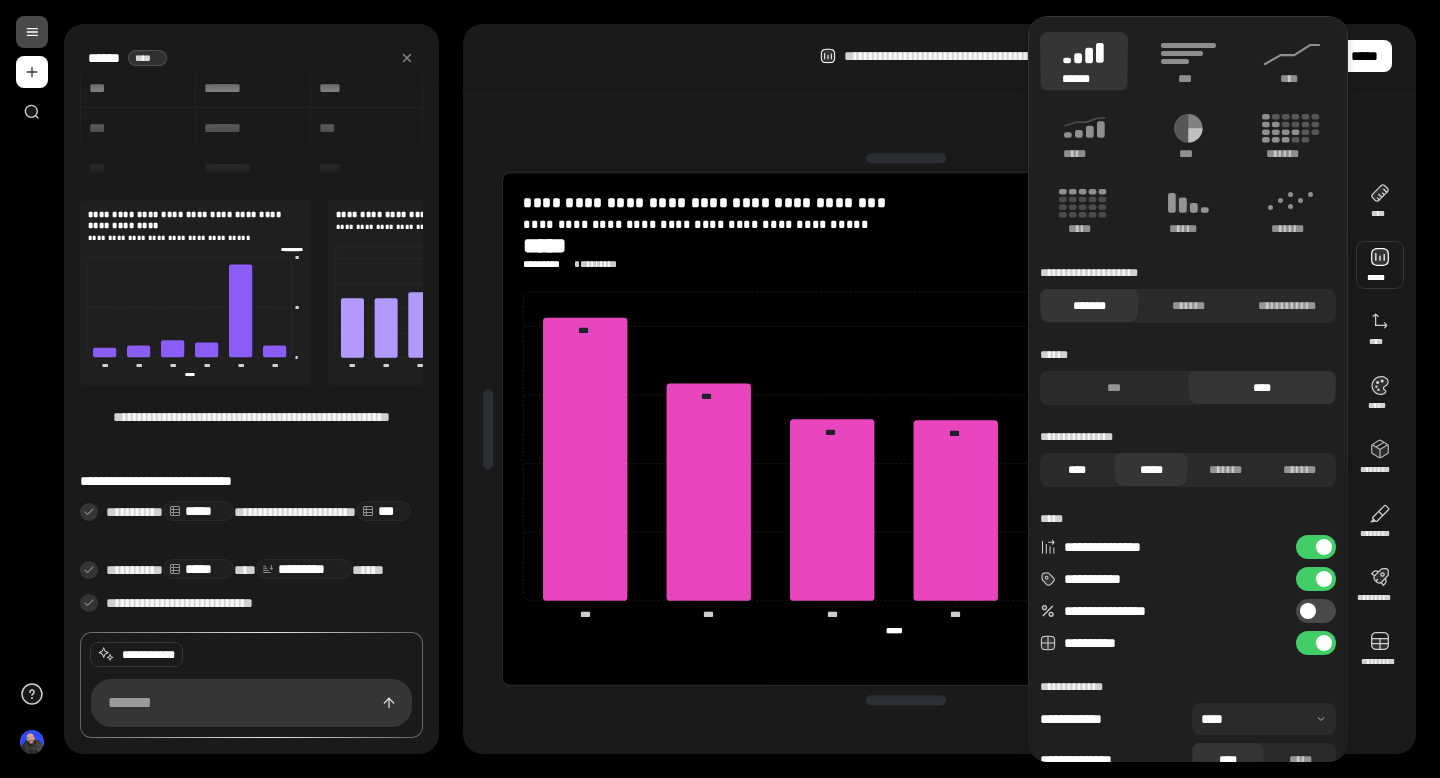 click on "****" at bounding box center (1077, 470) 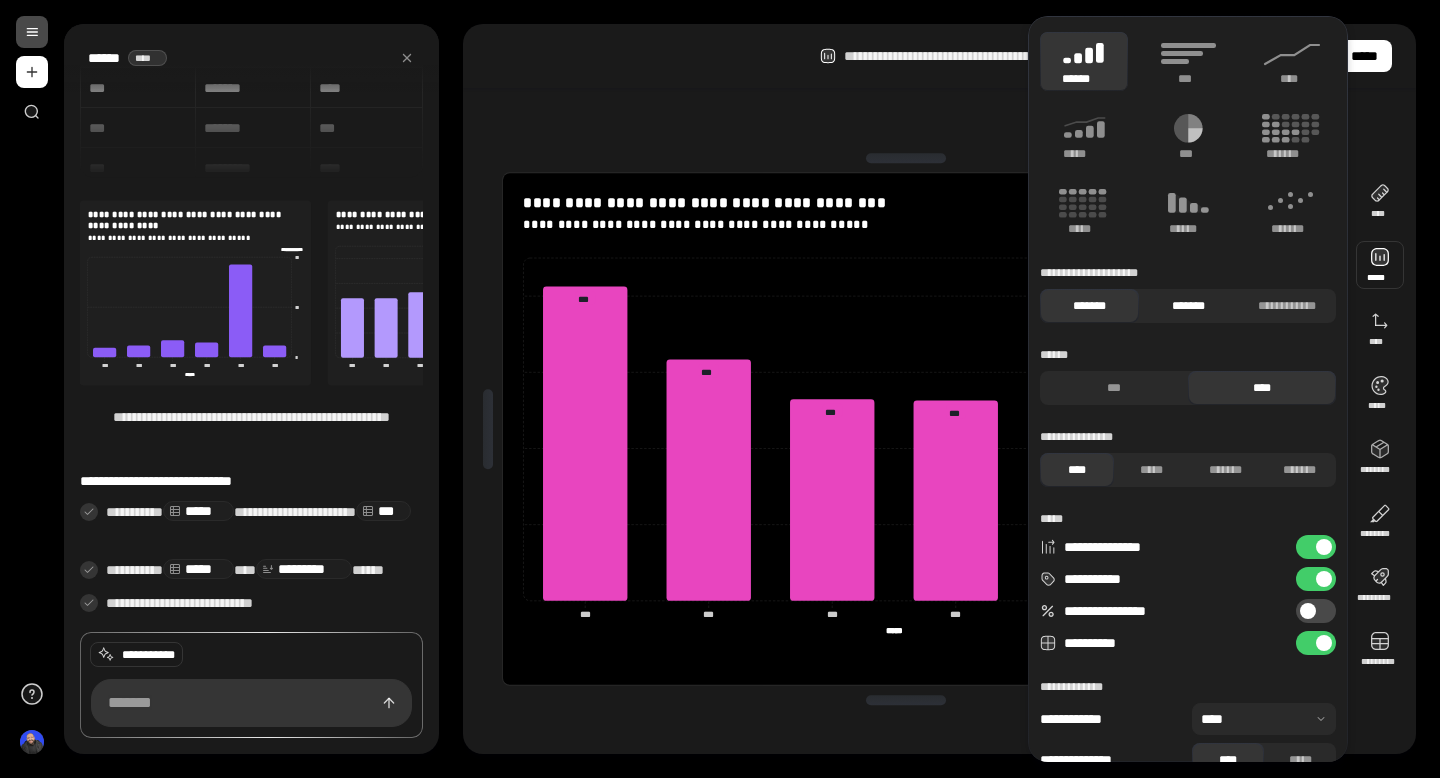 click on "*******" at bounding box center [1188, 306] 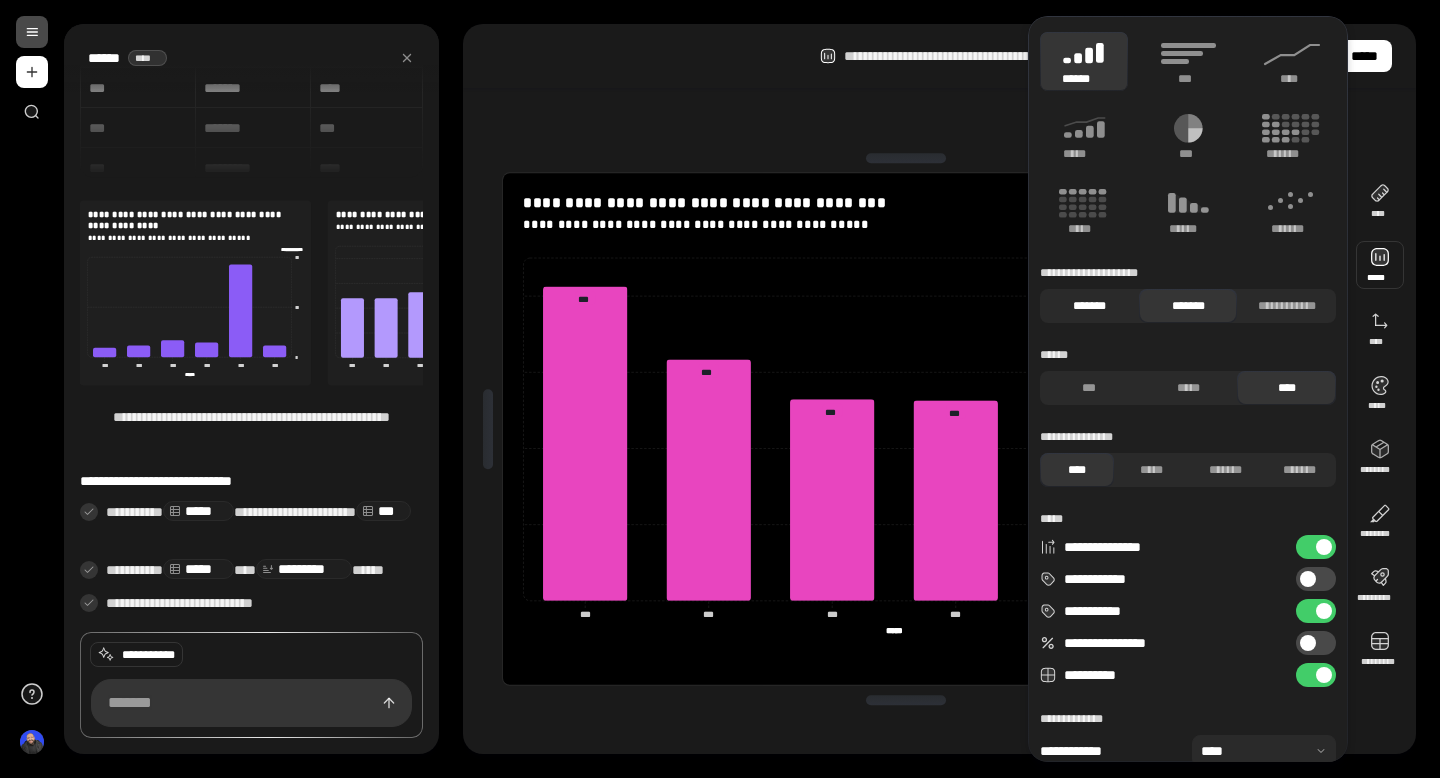 click on "*******" at bounding box center (1089, 306) 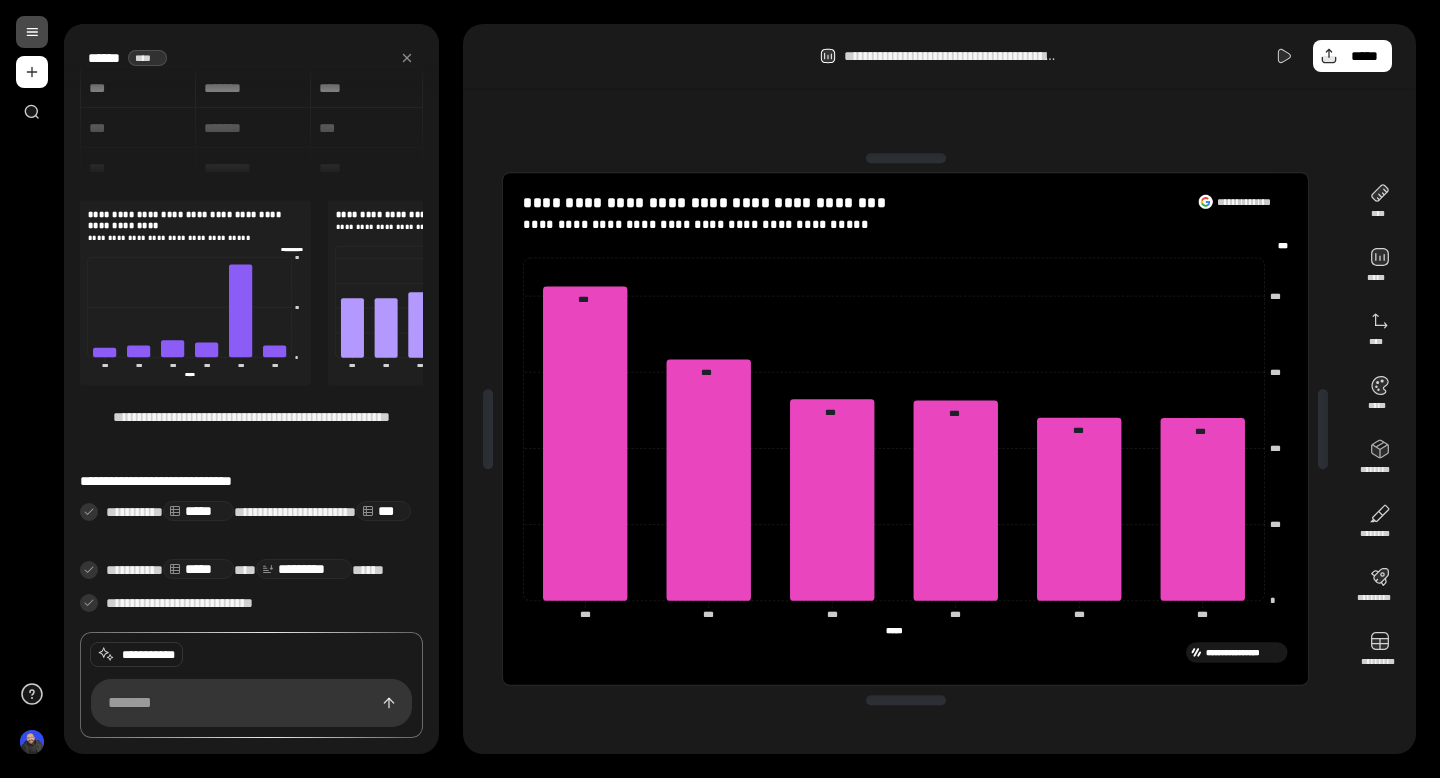 click on "**********" at bounding box center [905, 429] 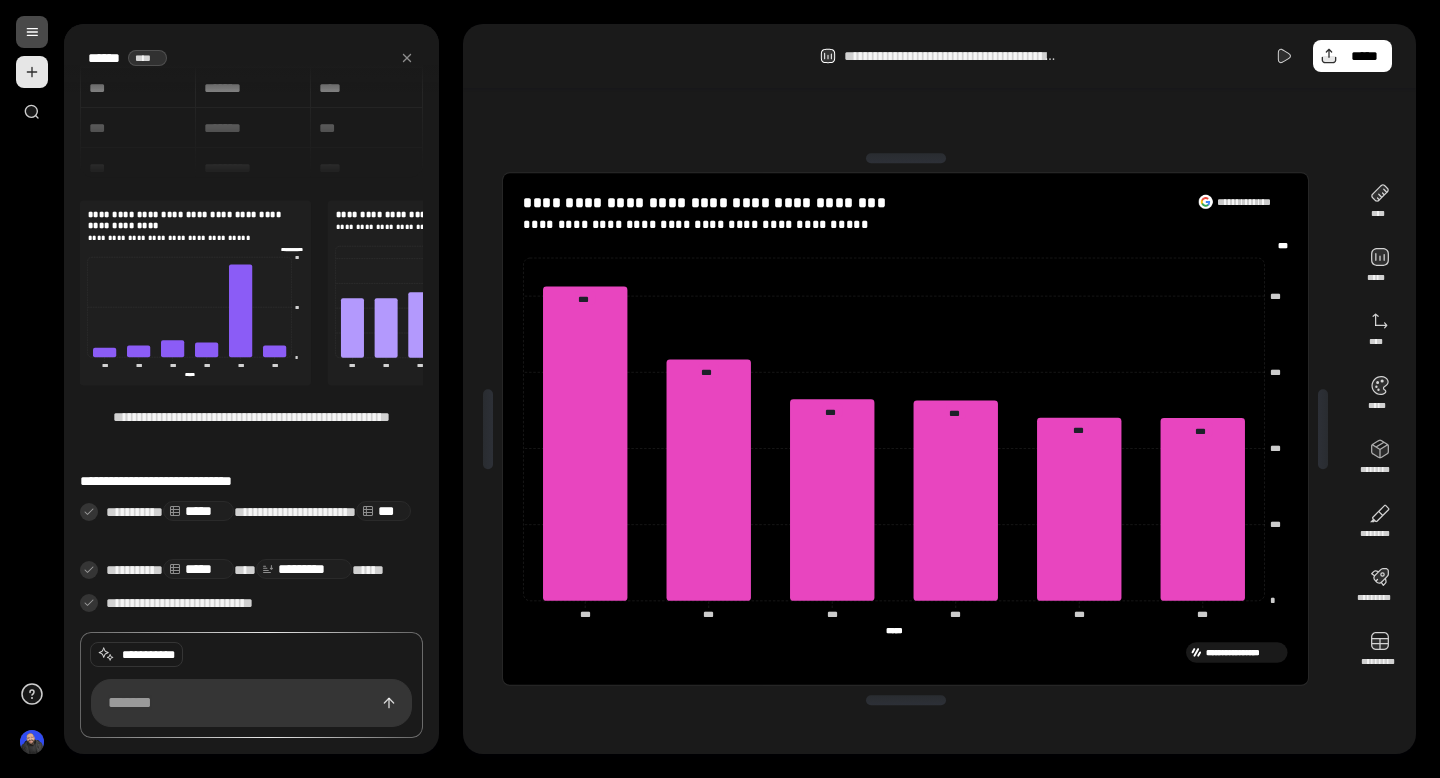click at bounding box center [32, 72] 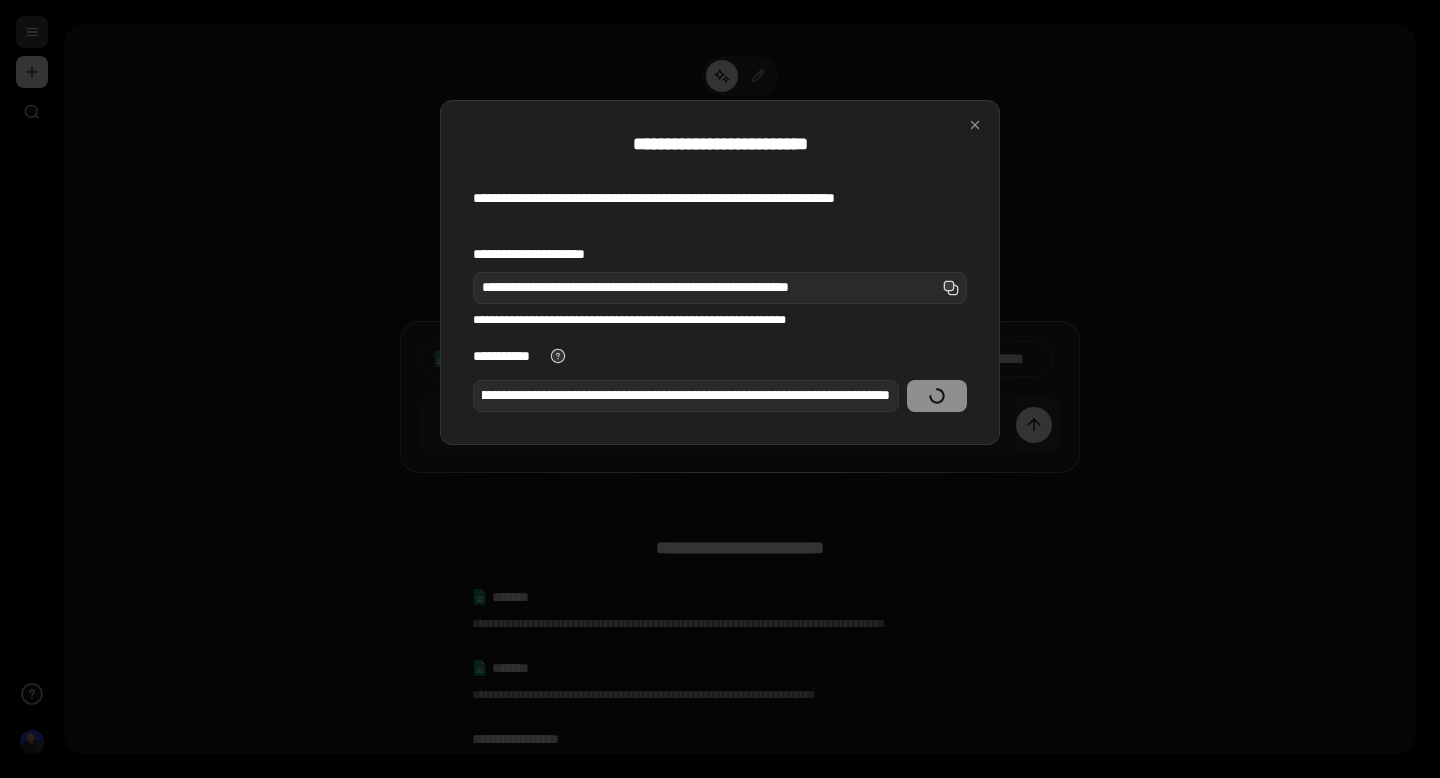 scroll, scrollTop: 0, scrollLeft: 0, axis: both 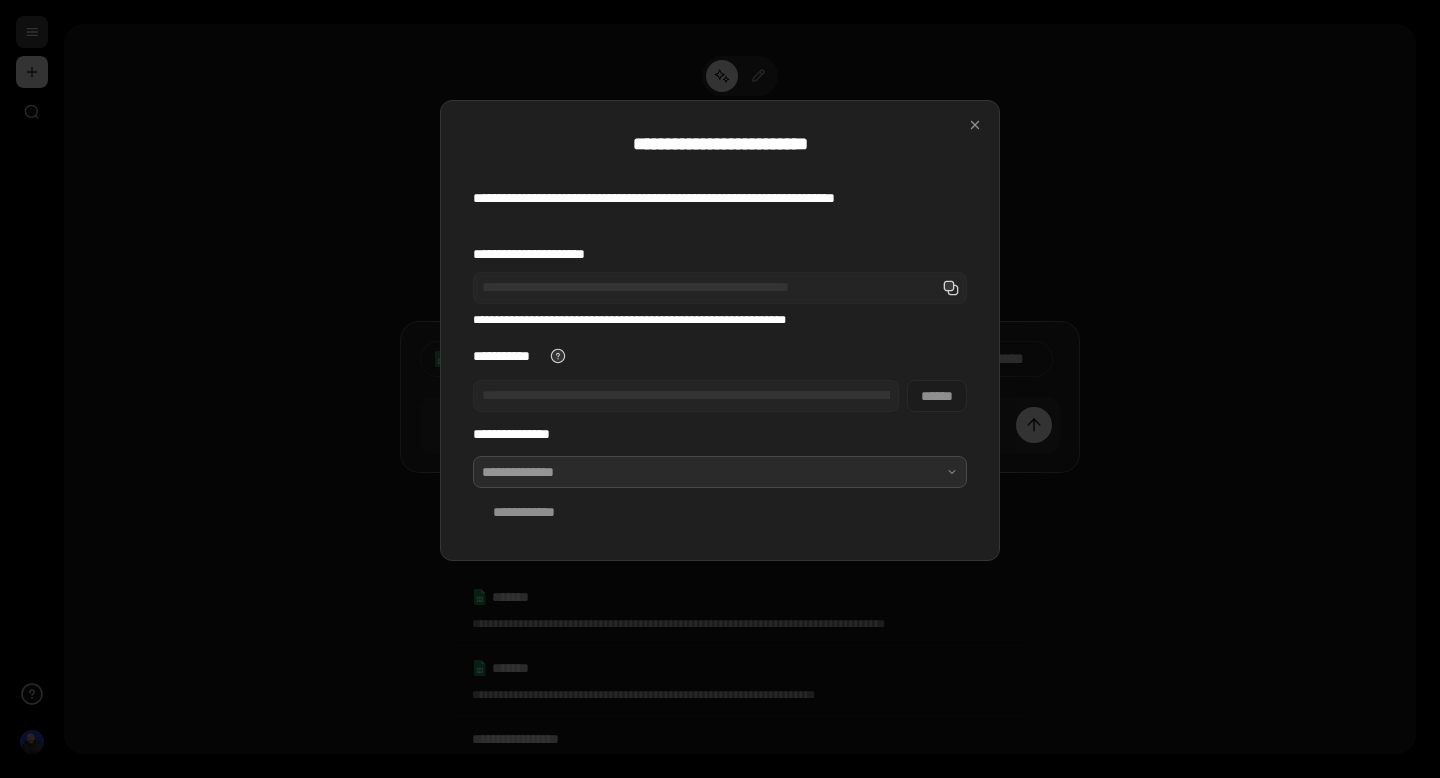 click at bounding box center [720, 472] 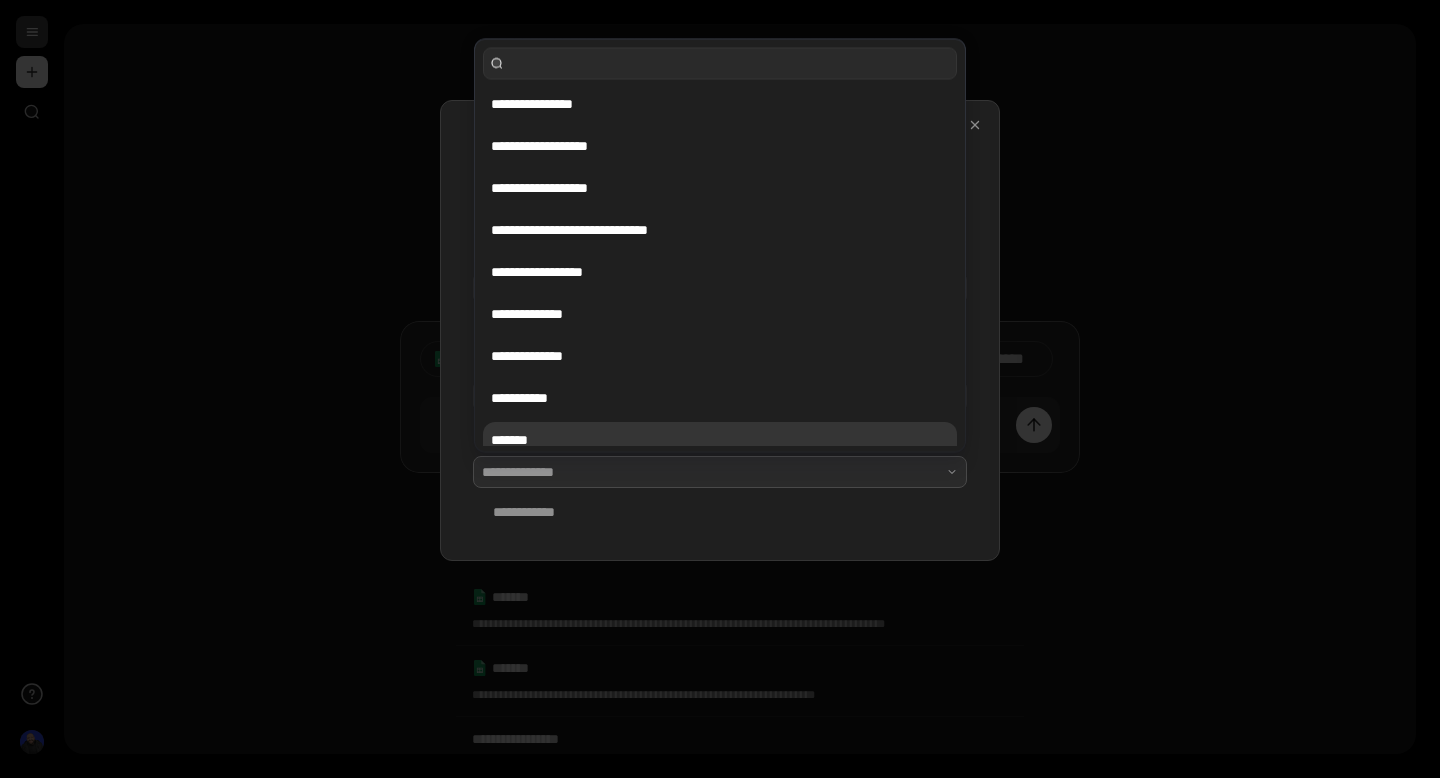 click on "*******" at bounding box center [720, 440] 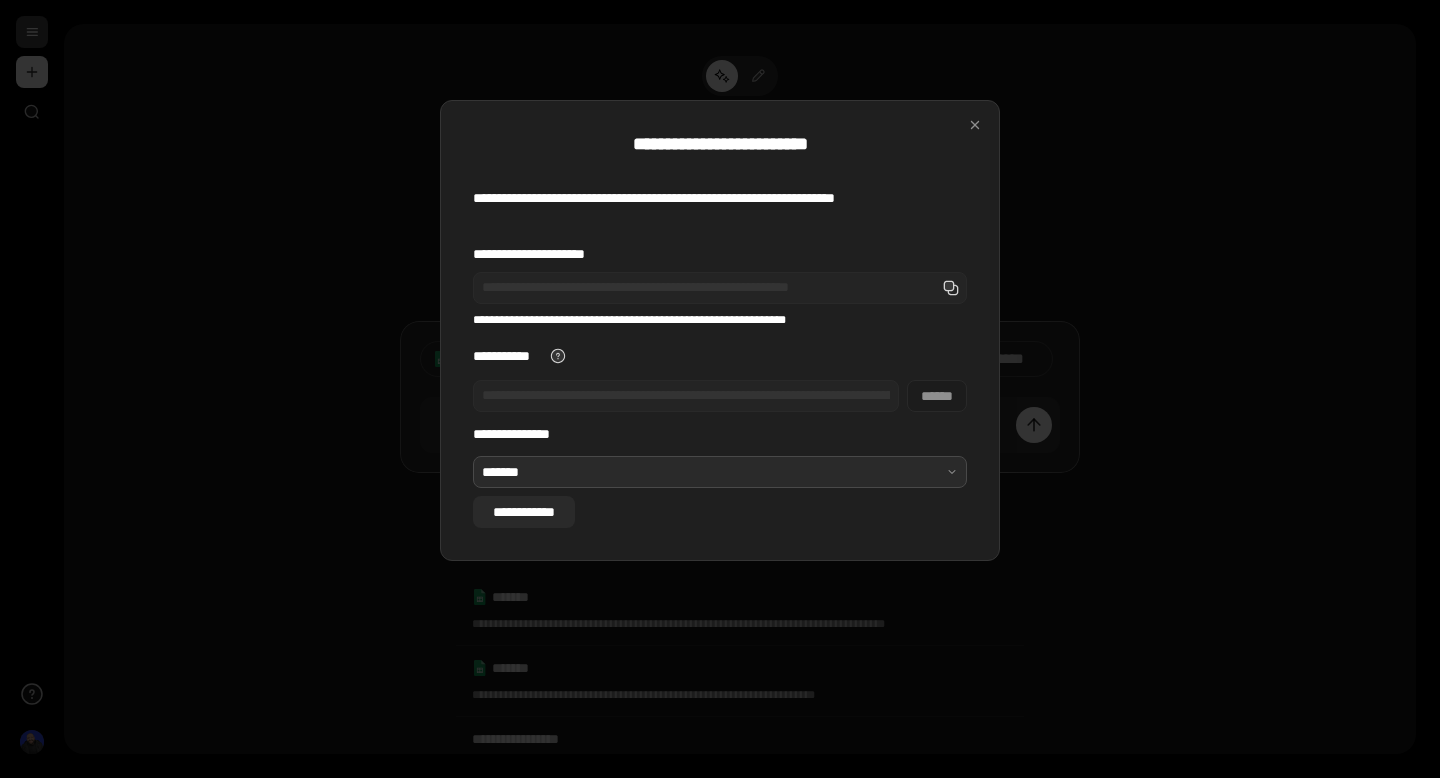 click on "**********" at bounding box center [524, 512] 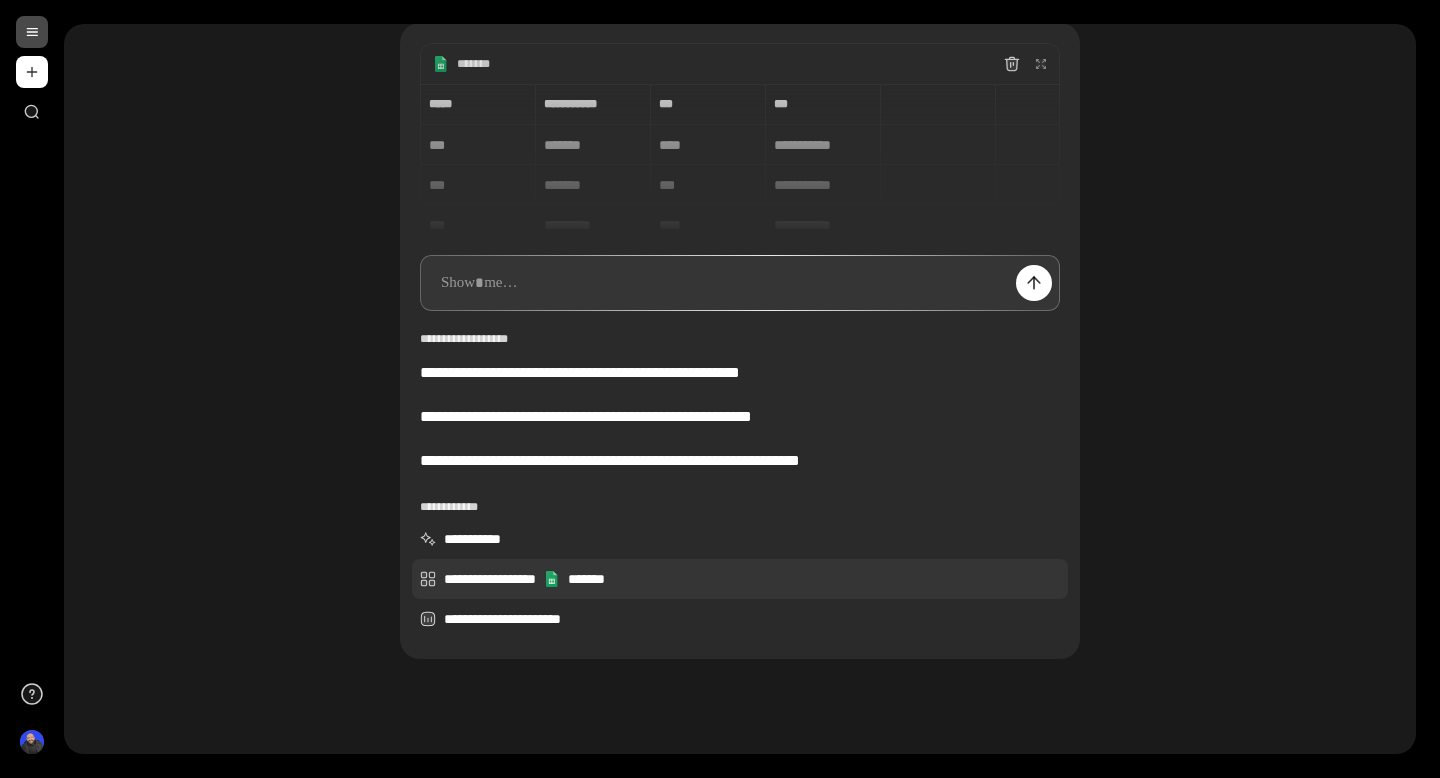 scroll, scrollTop: 173, scrollLeft: 0, axis: vertical 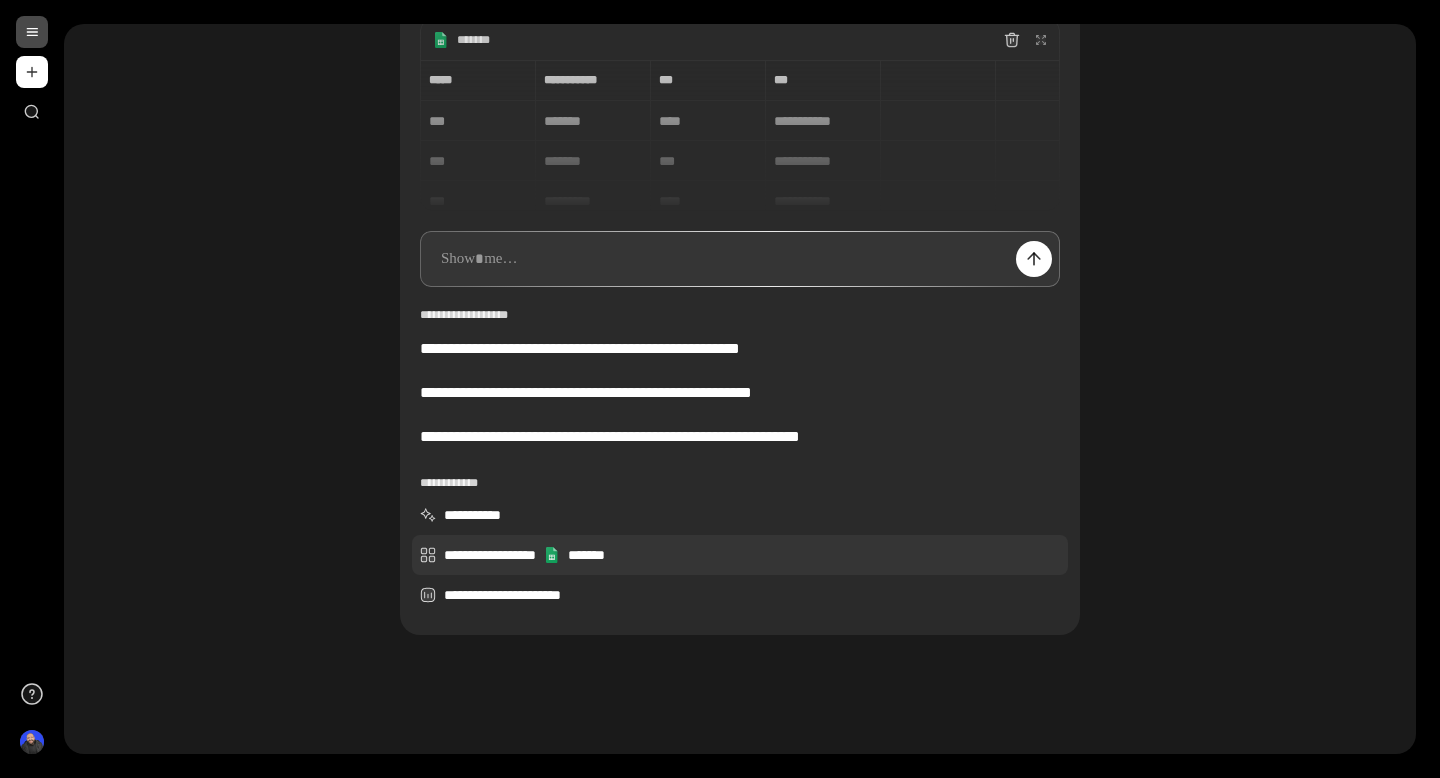 click on "**********" at bounding box center (740, 555) 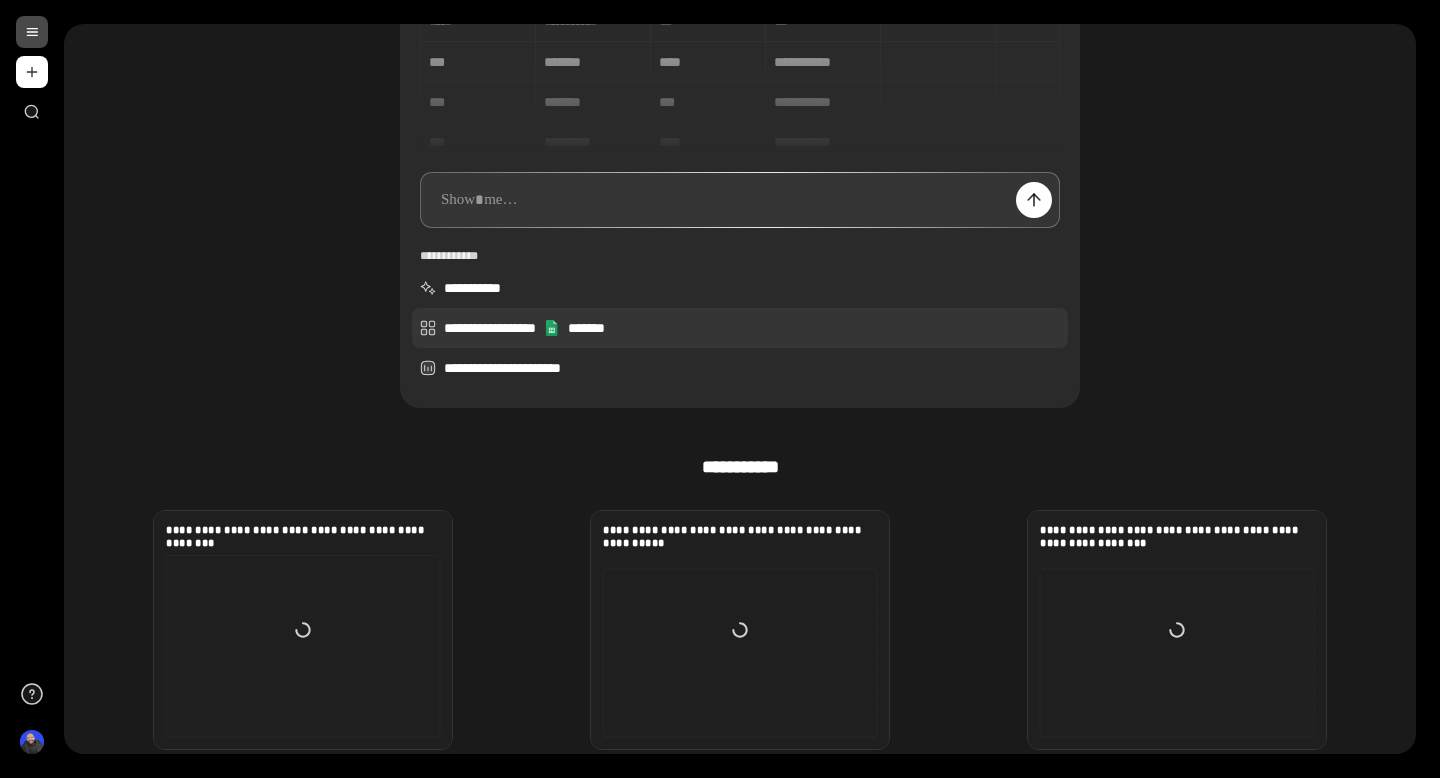scroll, scrollTop: 239, scrollLeft: 0, axis: vertical 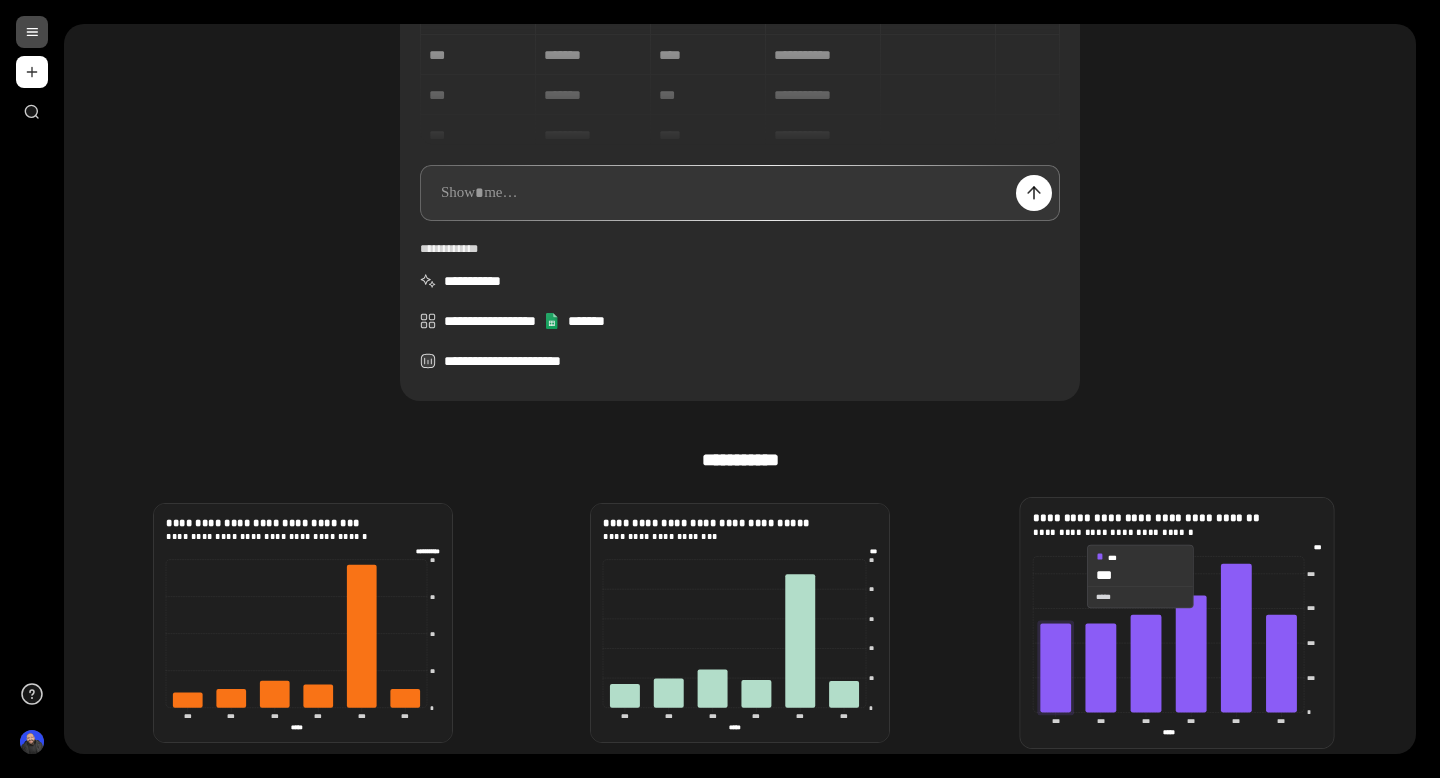 click 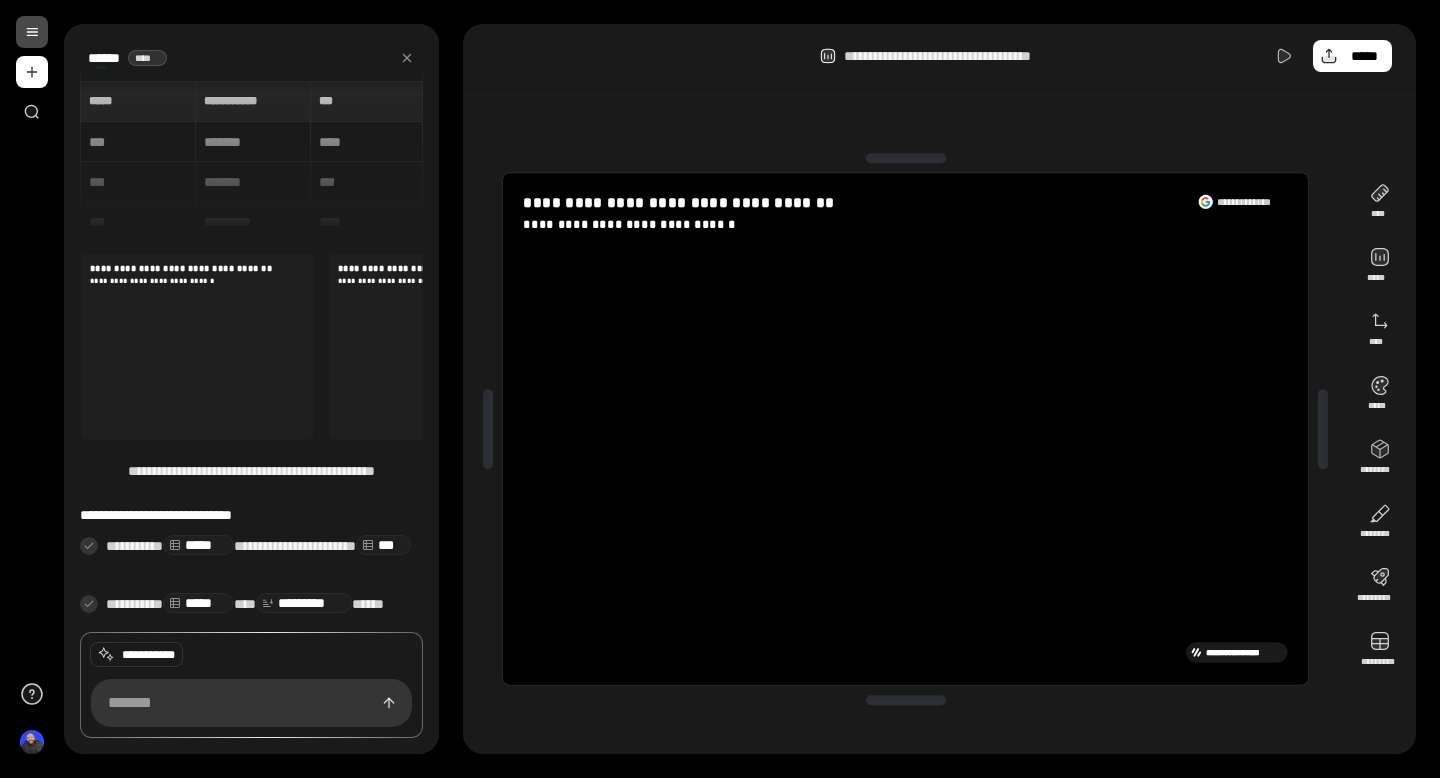scroll, scrollTop: 33, scrollLeft: 0, axis: vertical 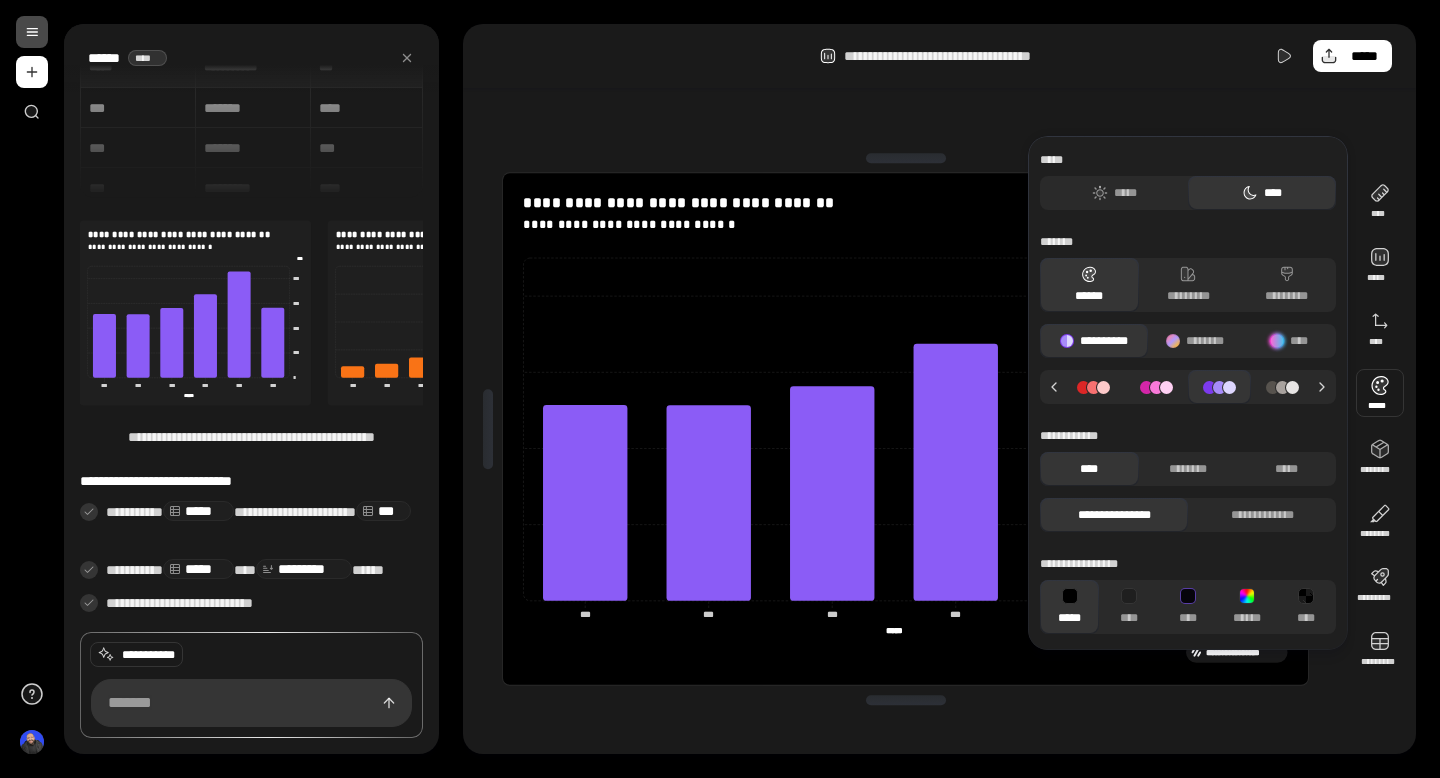 click 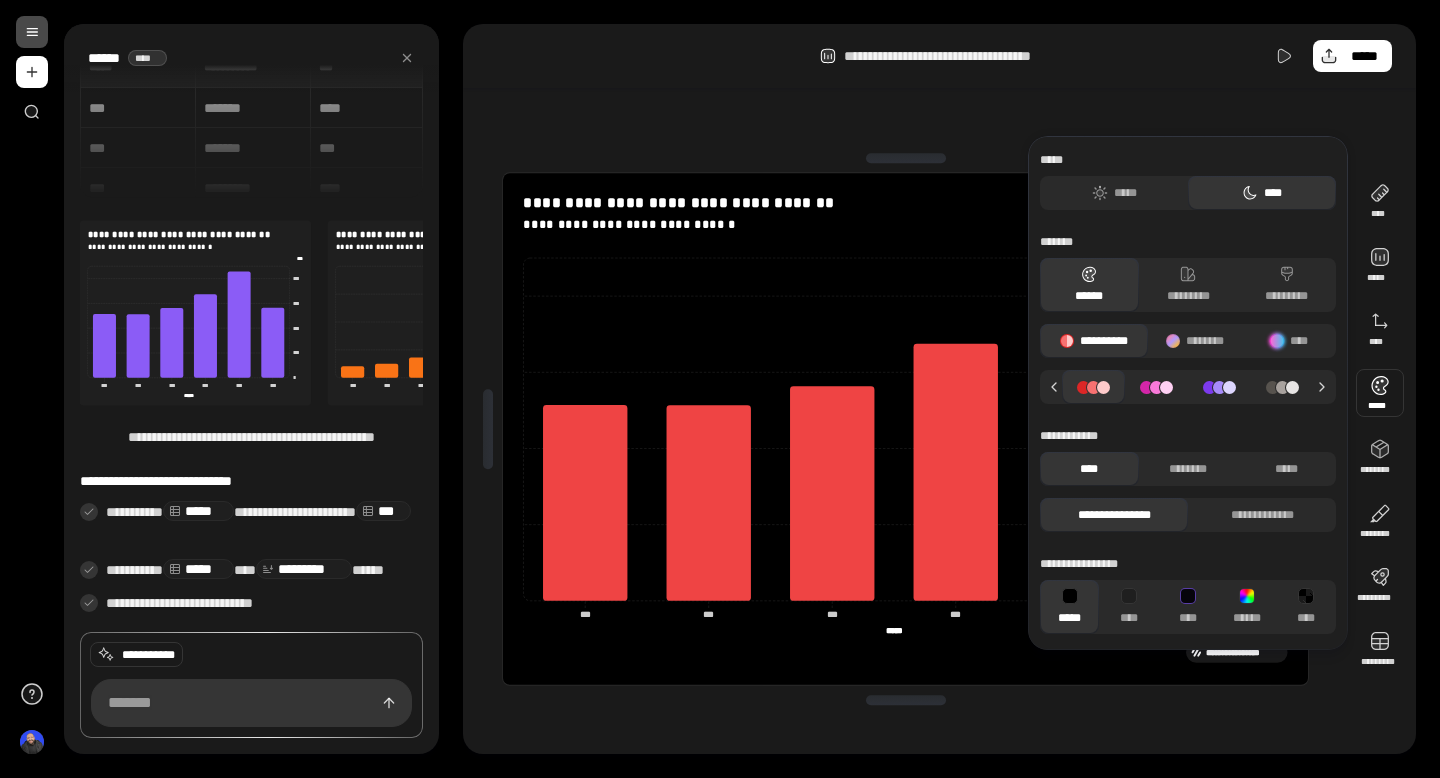 click 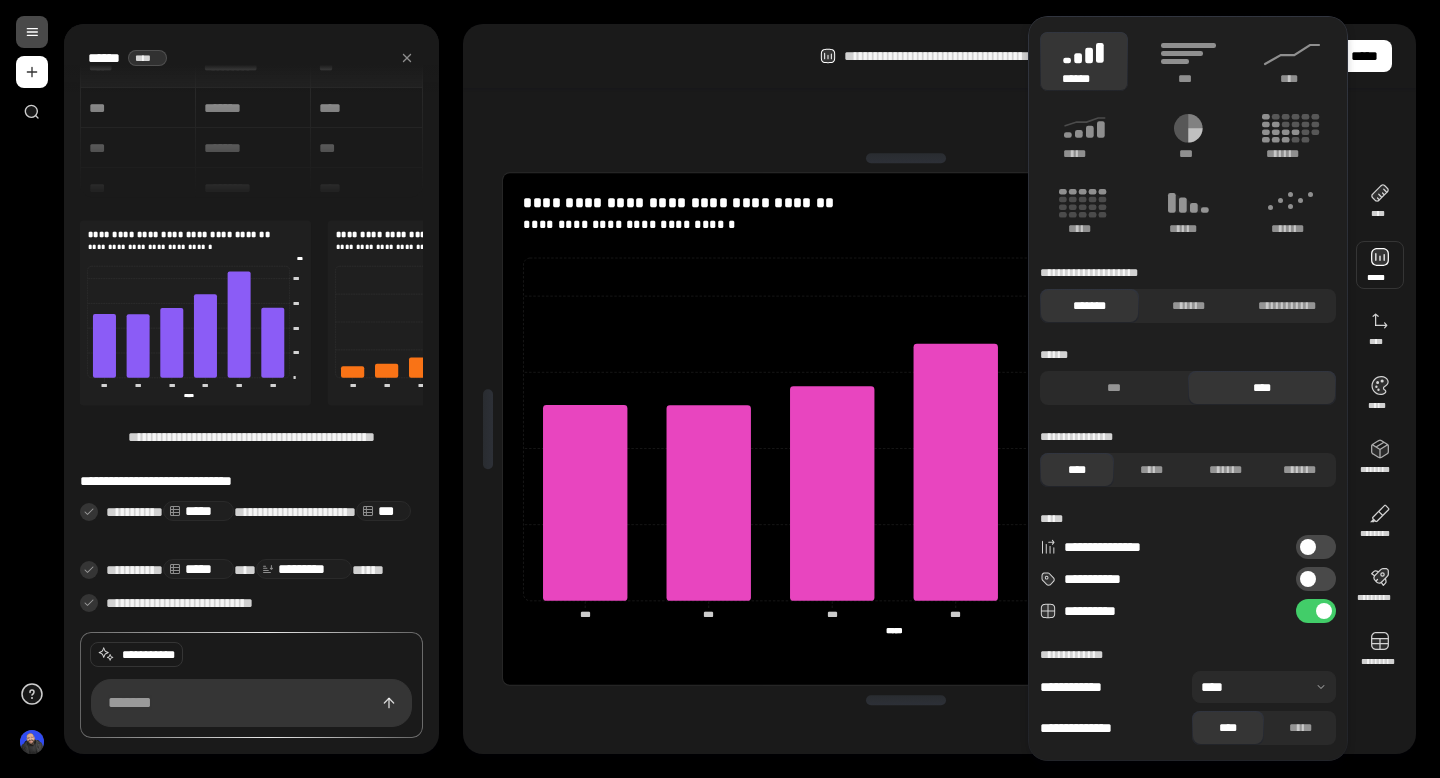 click on "**********" at bounding box center [1316, 579] 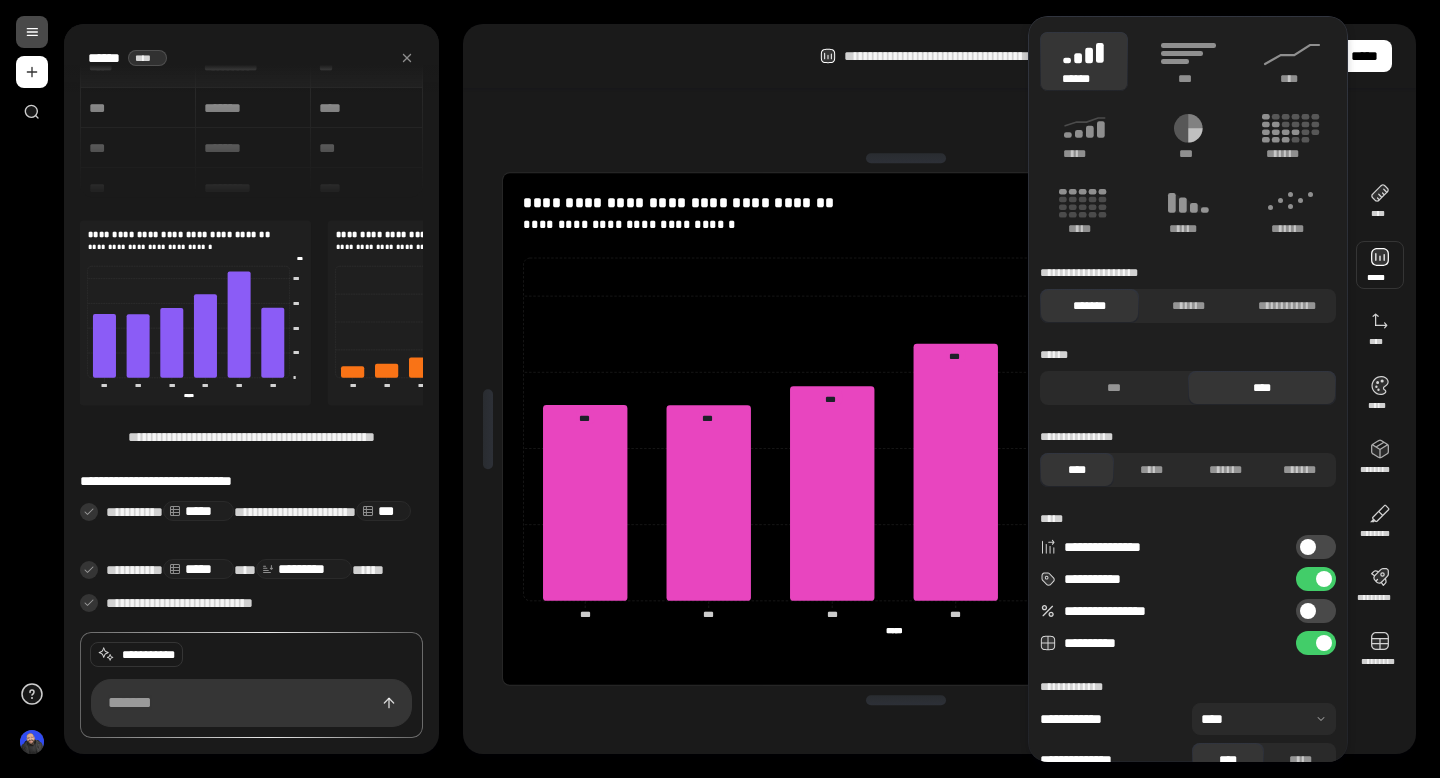 click on "**********" at bounding box center [905, 429] 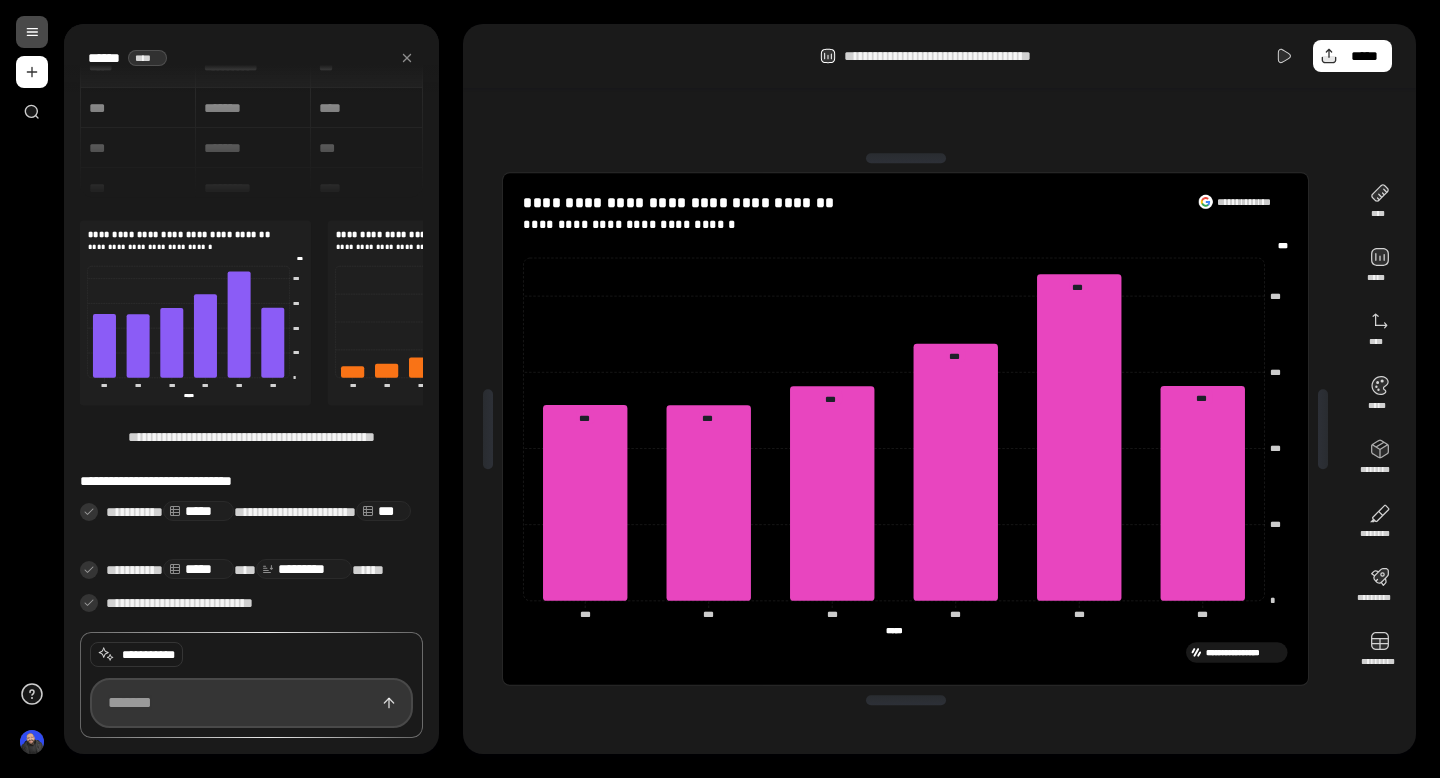 click at bounding box center (251, 703) 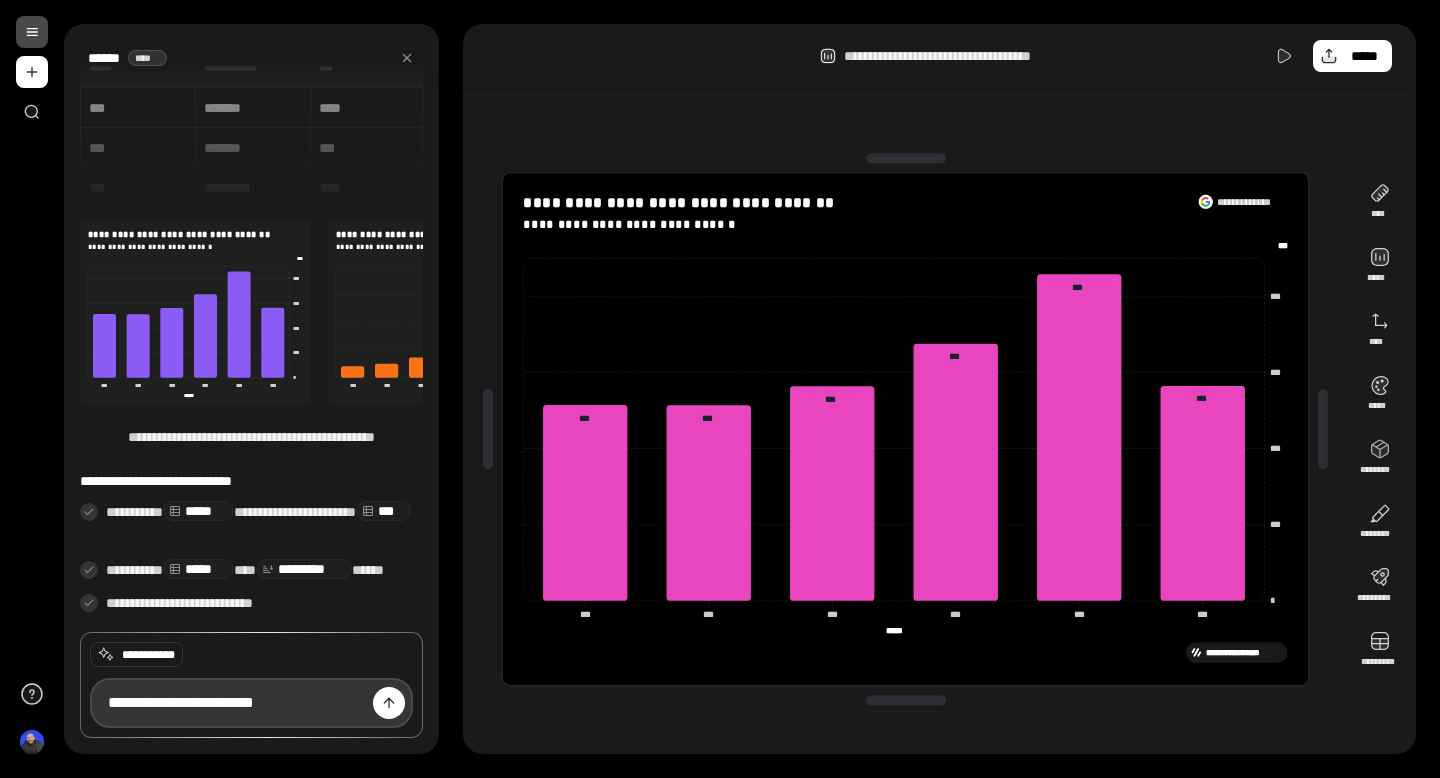 type on "**********" 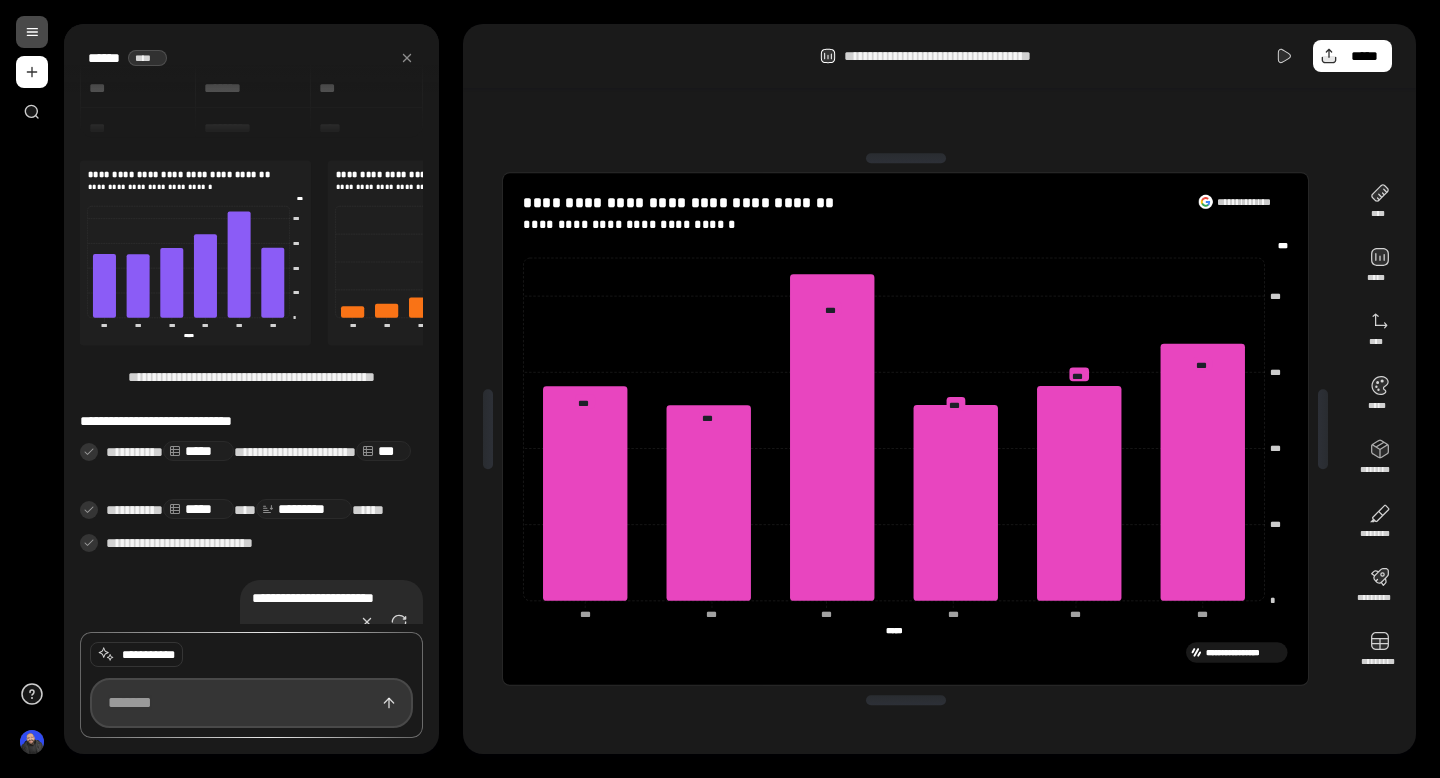 scroll, scrollTop: 168, scrollLeft: 0, axis: vertical 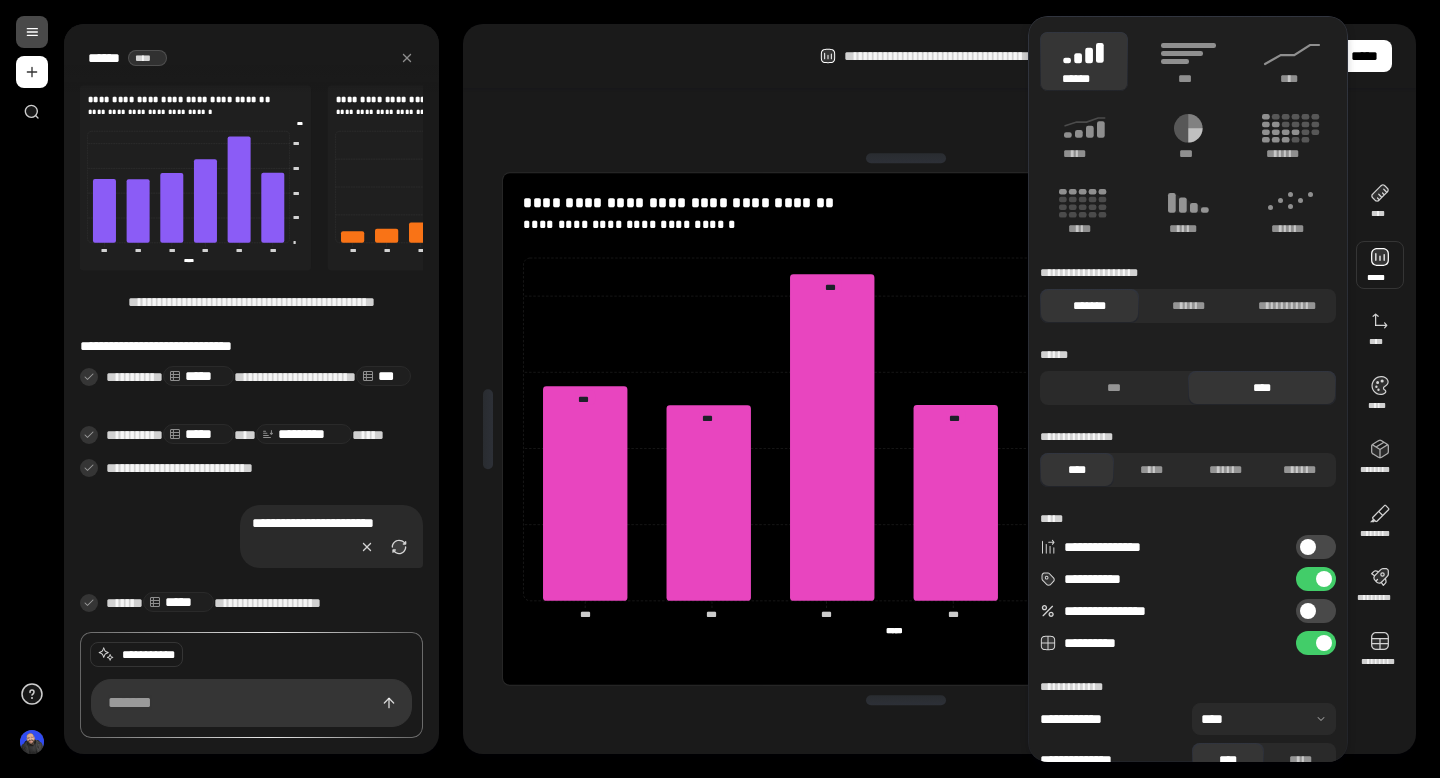 click at bounding box center [1380, 265] 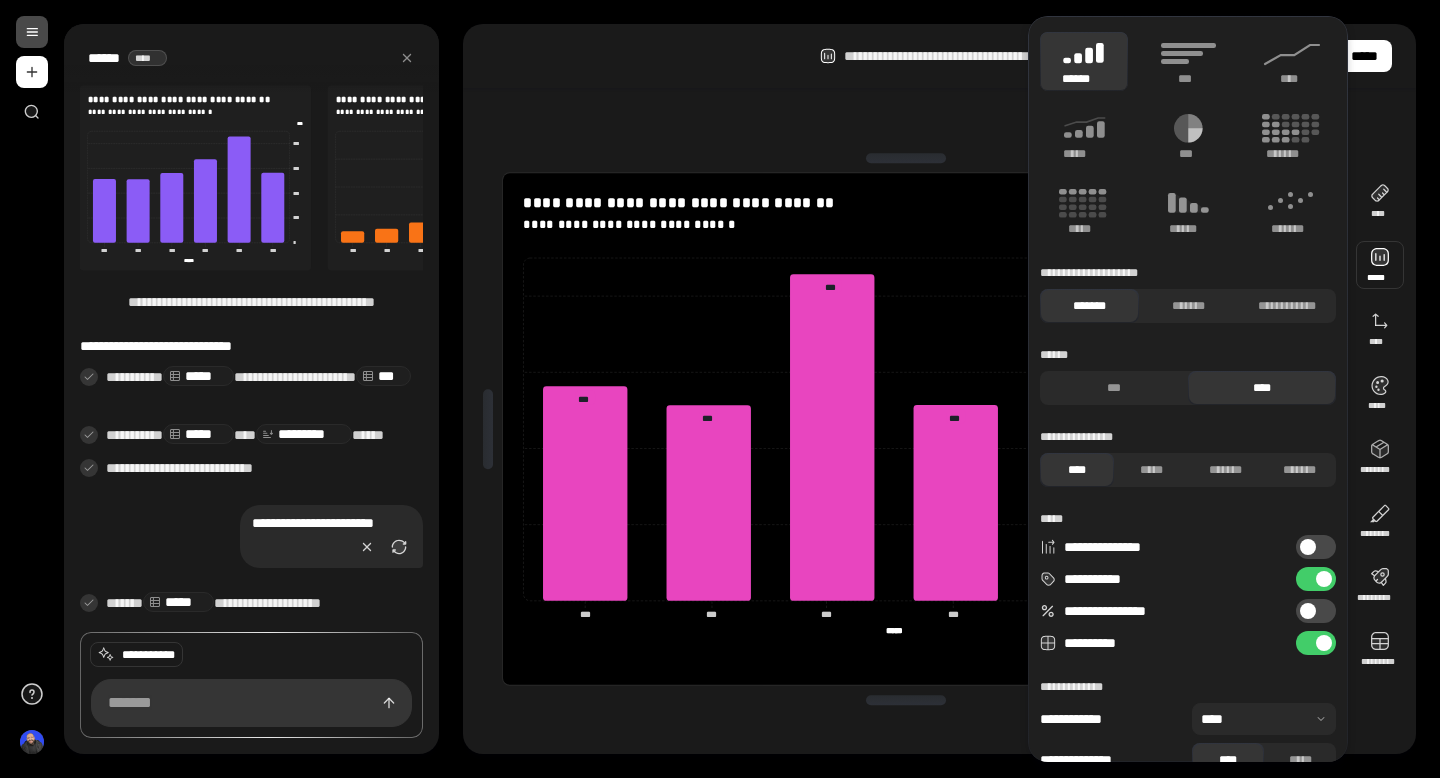 click at bounding box center [1308, 611] 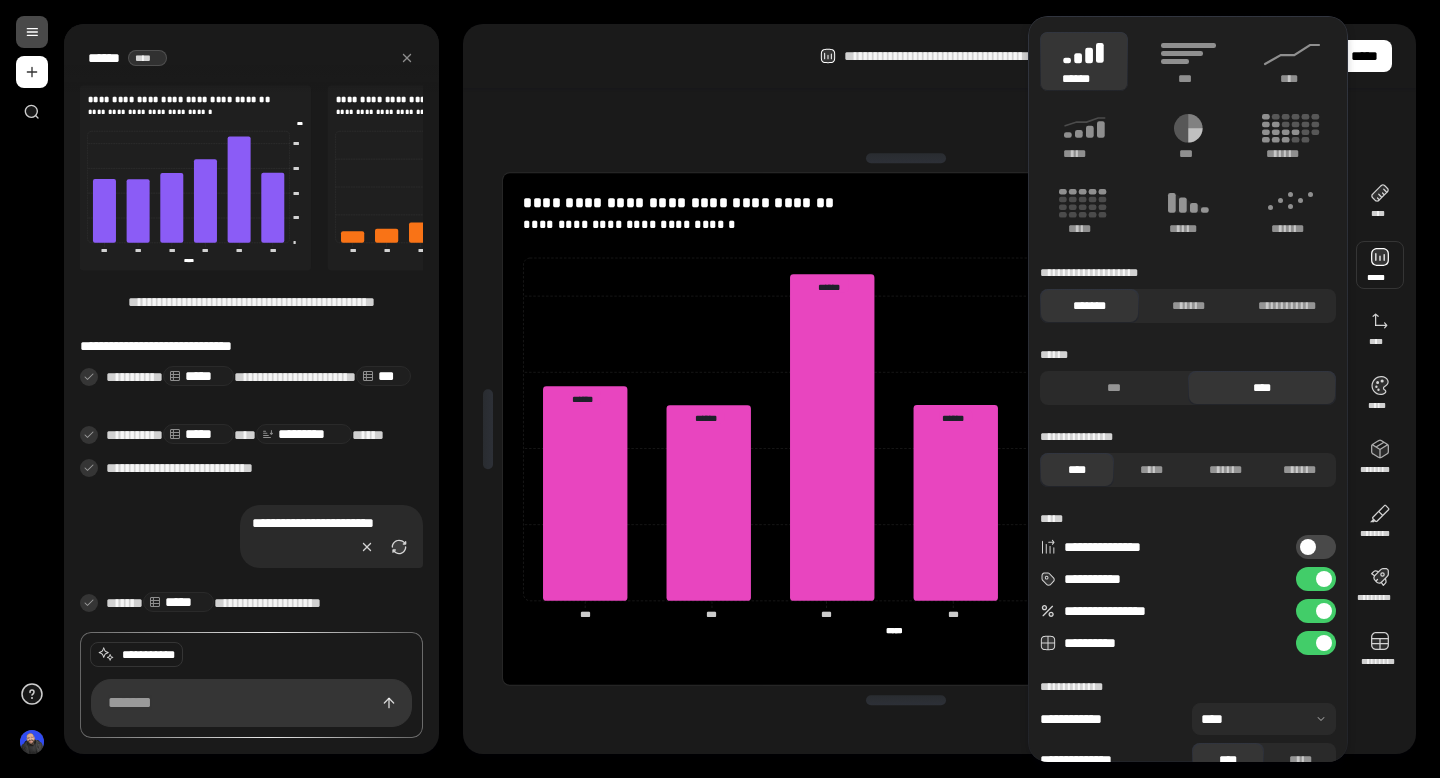 click on "**********" at bounding box center (1316, 611) 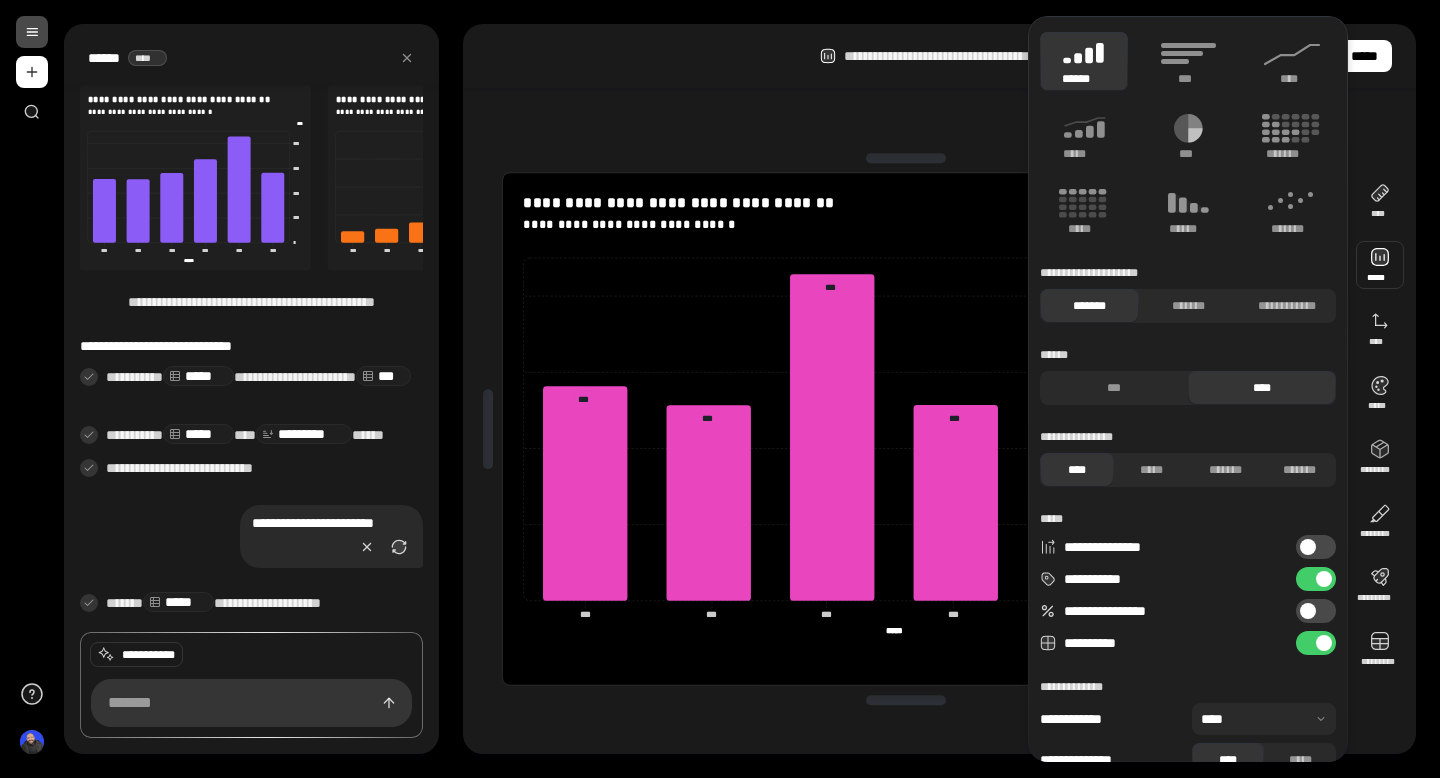 scroll, scrollTop: 31, scrollLeft: 0, axis: vertical 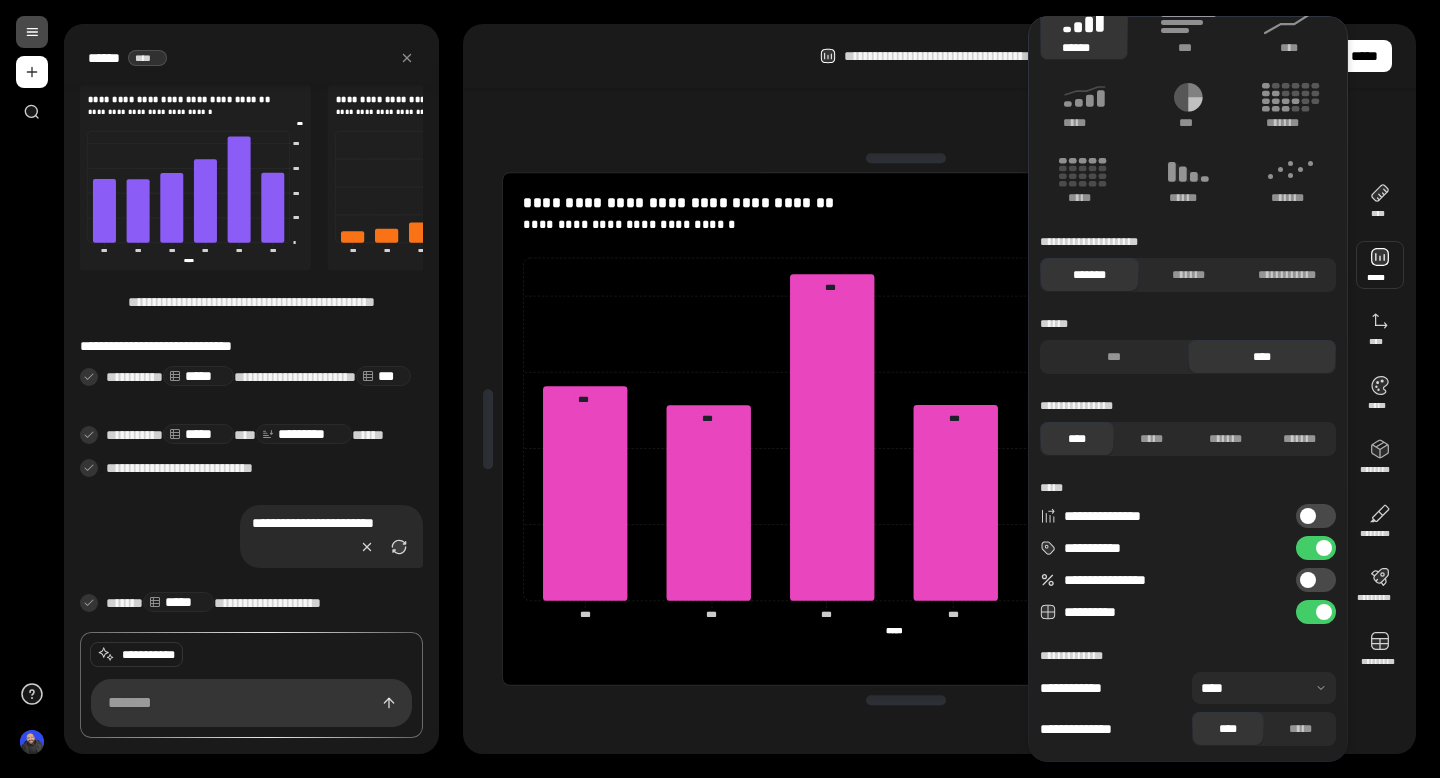 click on "**********" at bounding box center [905, 429] 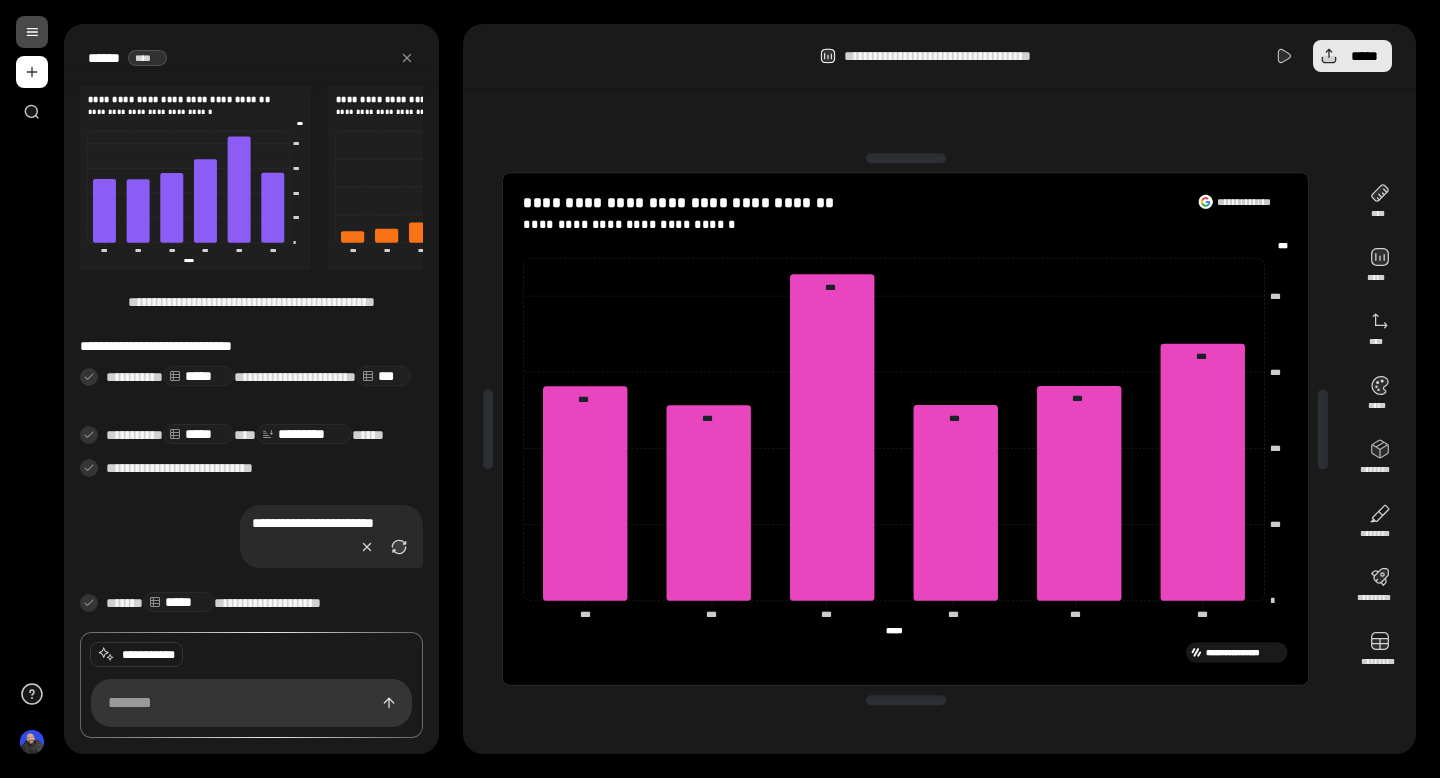 click on "*****" at bounding box center (1364, 56) 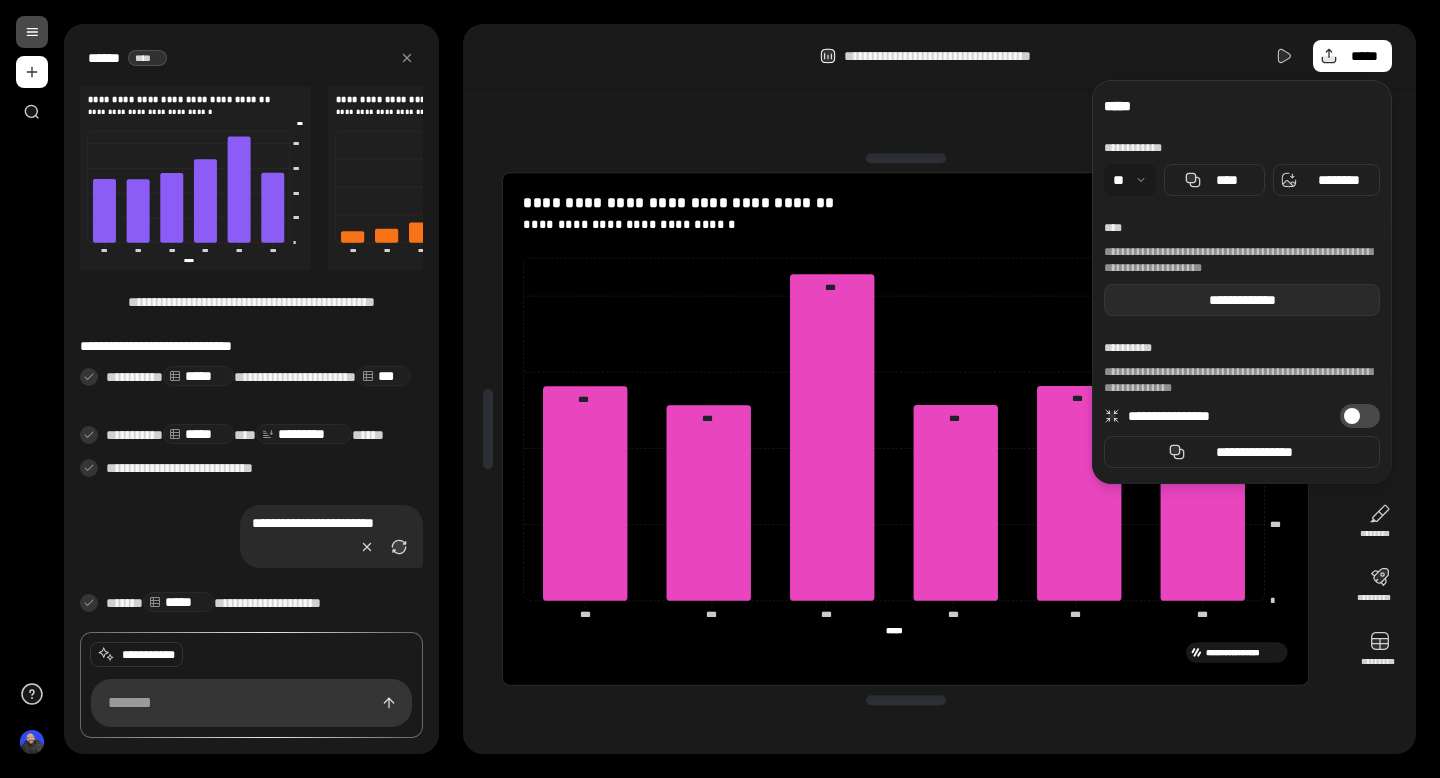 click on "**********" at bounding box center [1242, 300] 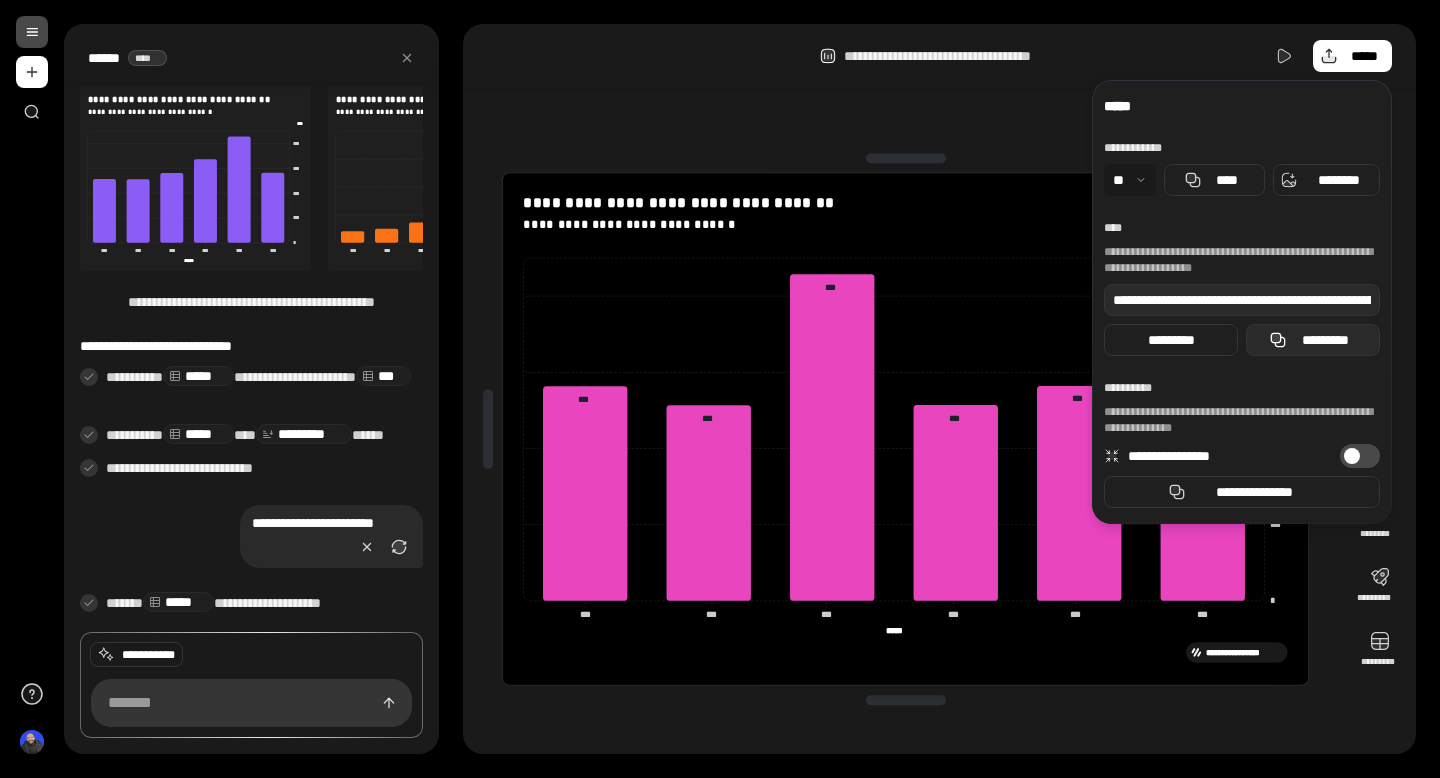 click on "*********" at bounding box center (1313, 340) 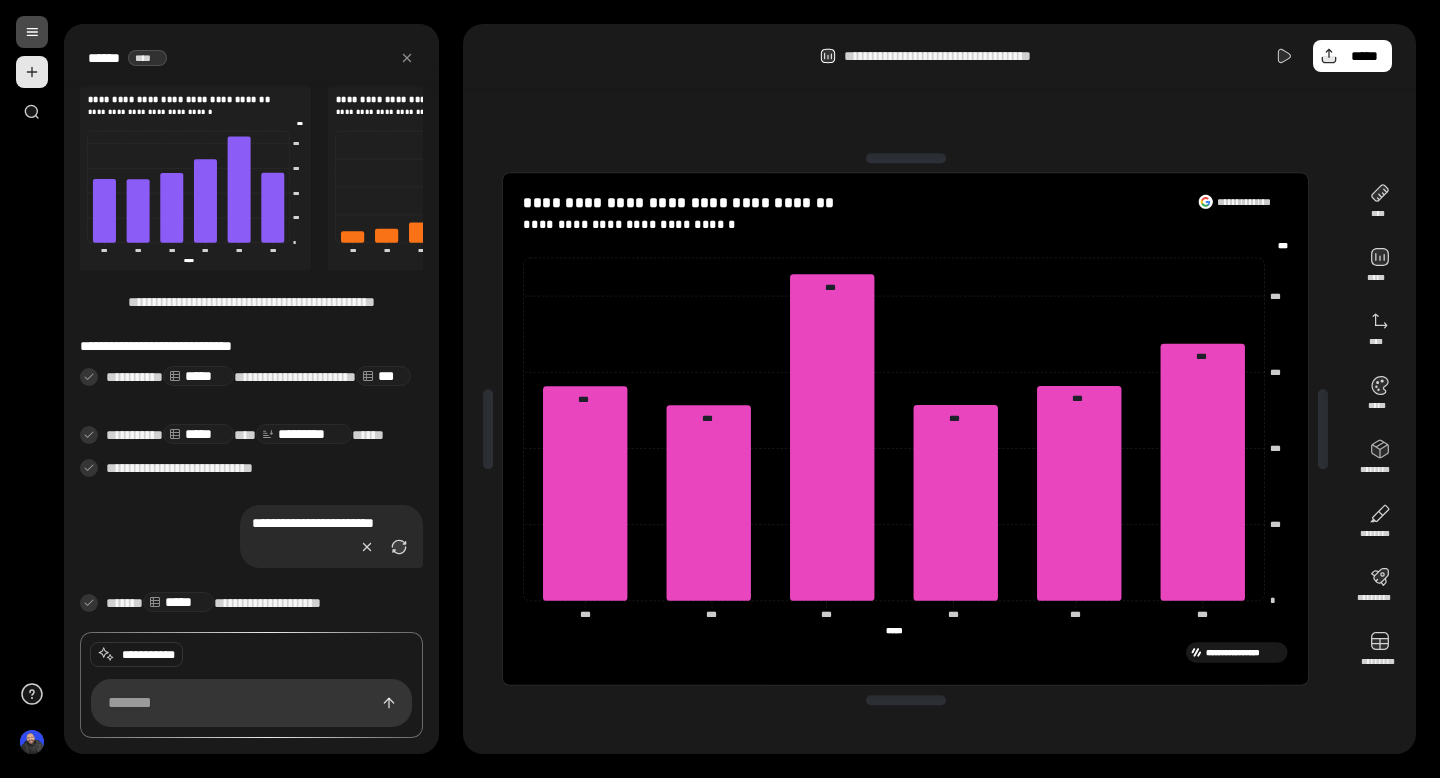 click at bounding box center [32, 72] 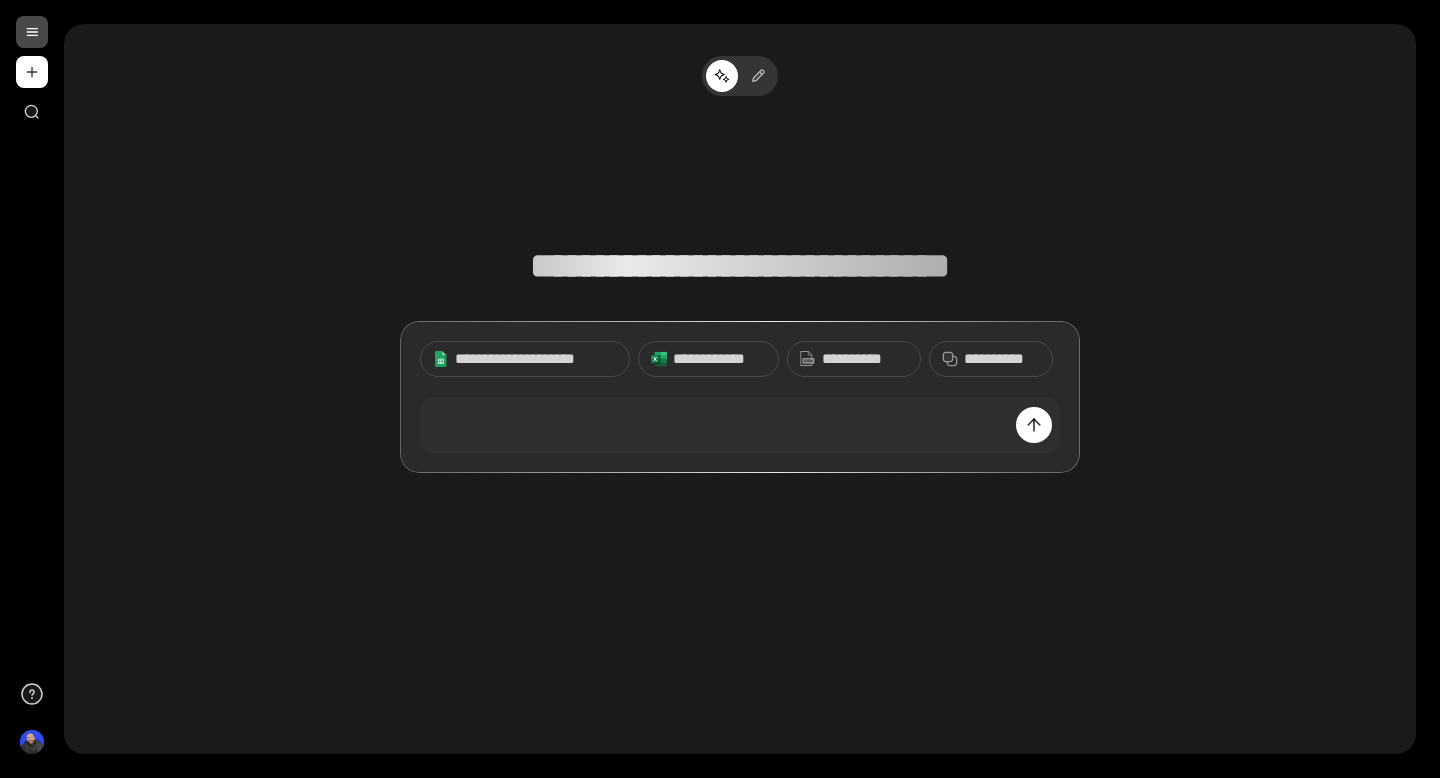 scroll, scrollTop: 0, scrollLeft: 491, axis: horizontal 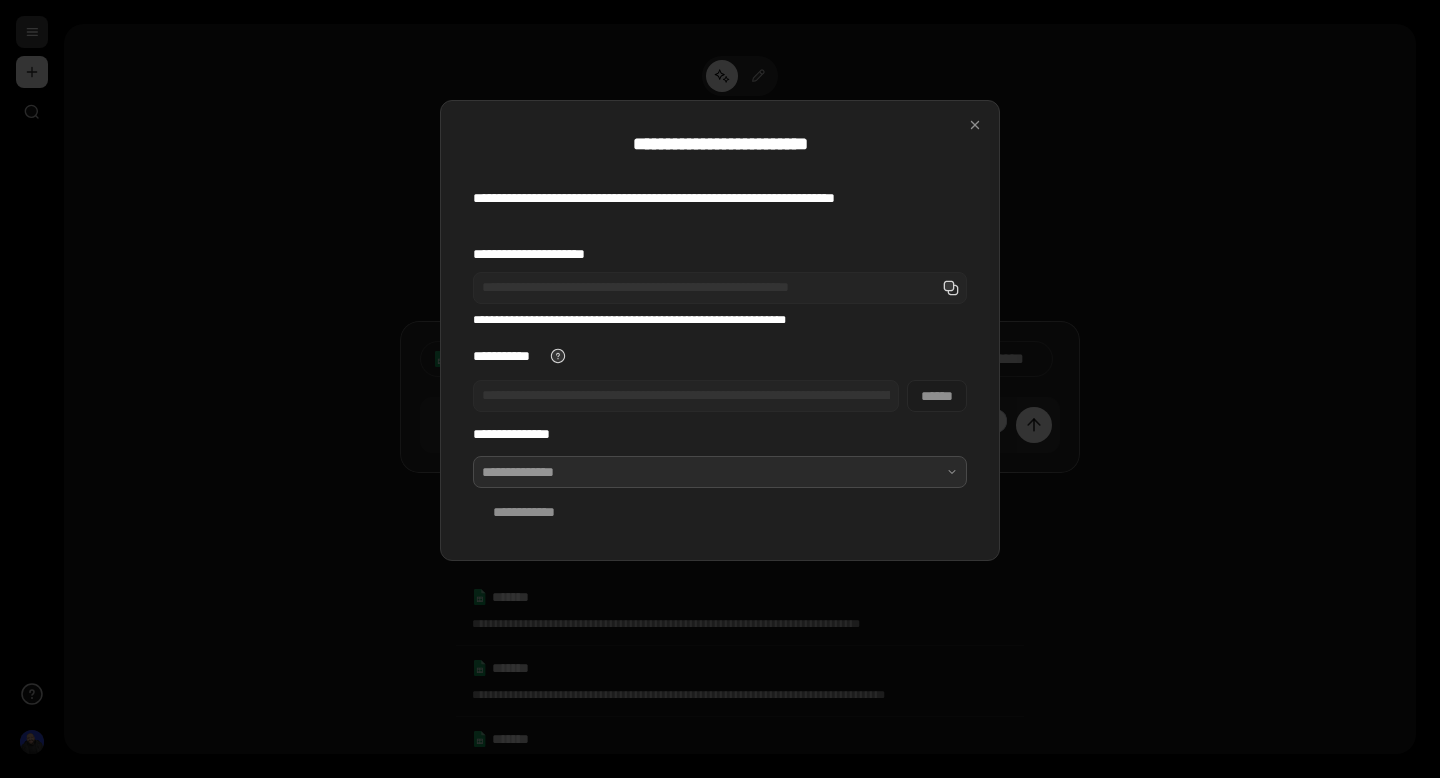 click at bounding box center (720, 472) 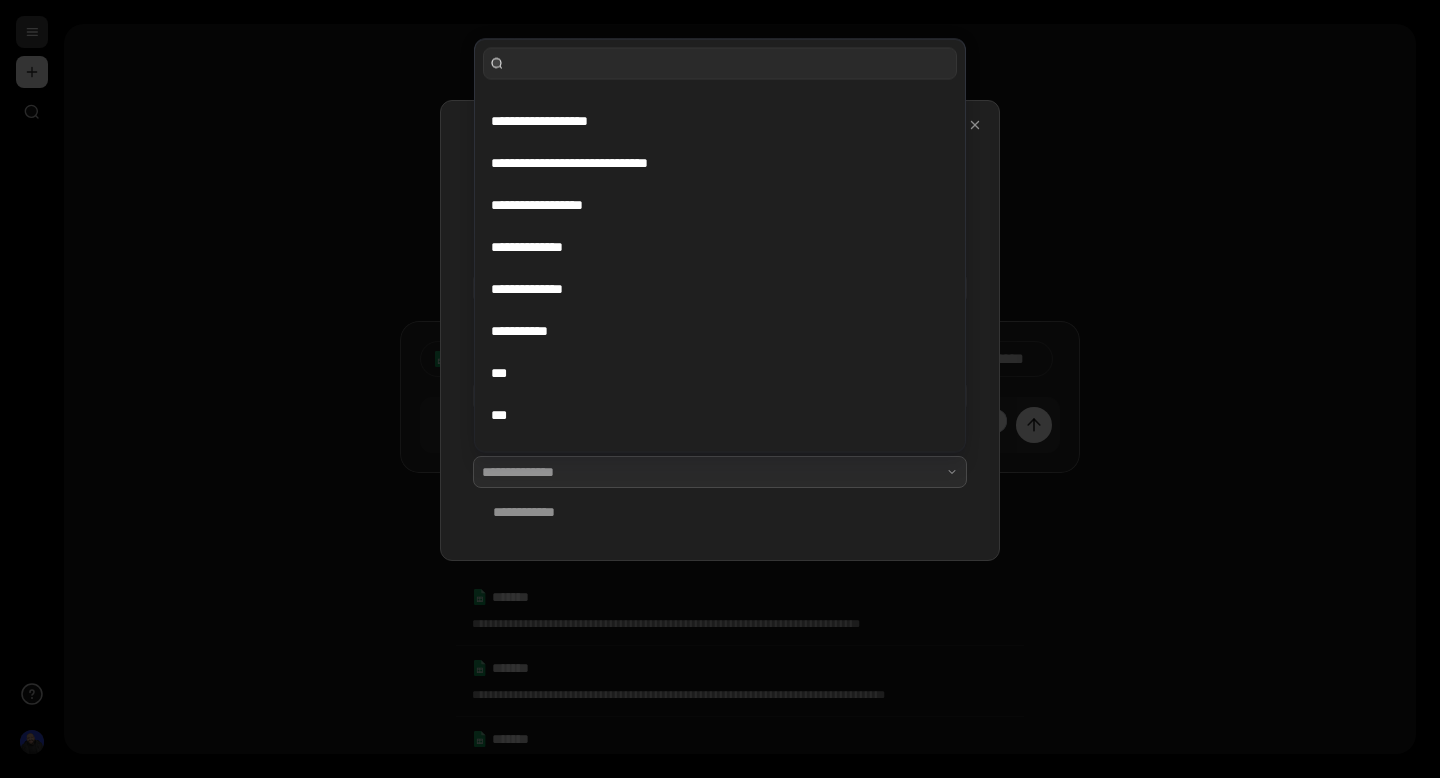 scroll, scrollTop: 69, scrollLeft: 0, axis: vertical 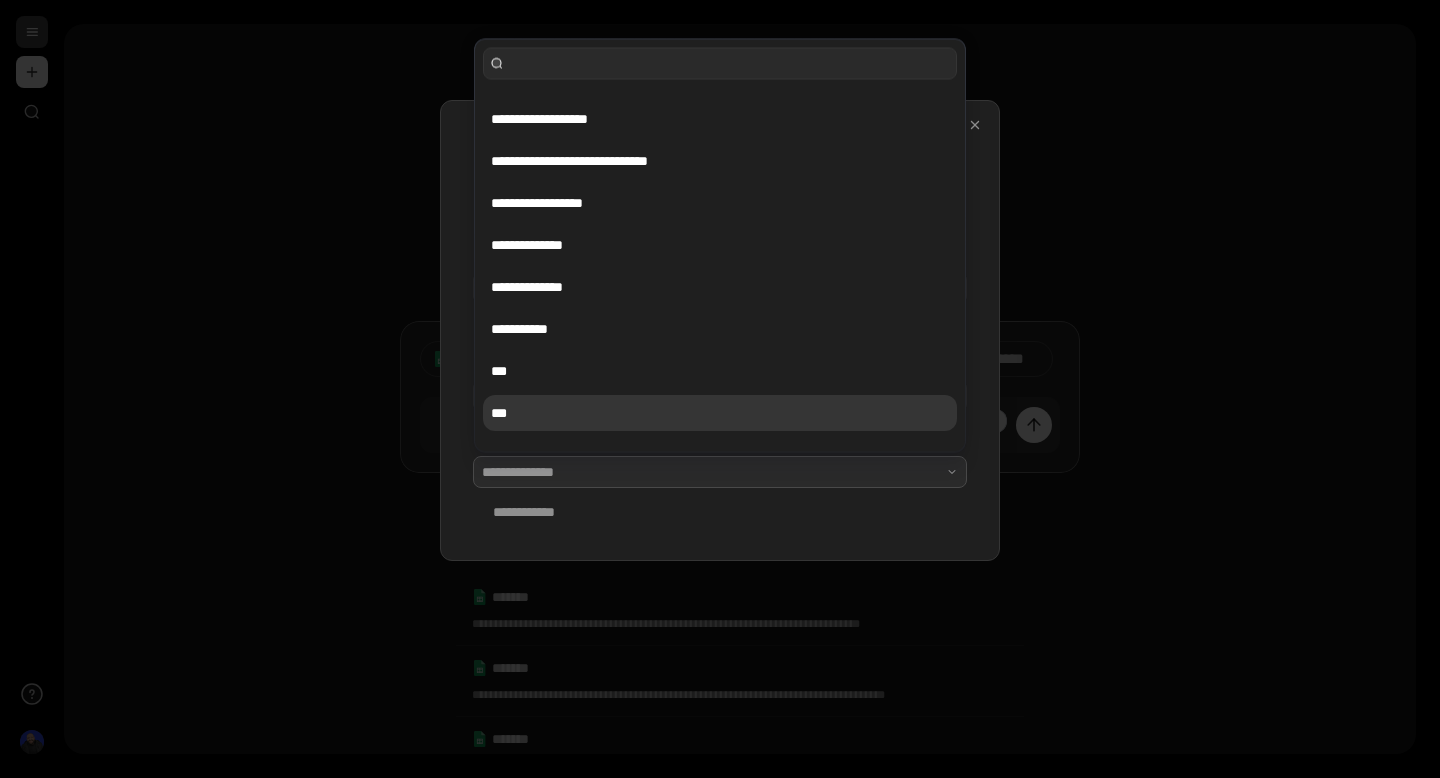 click on "***" at bounding box center [720, 413] 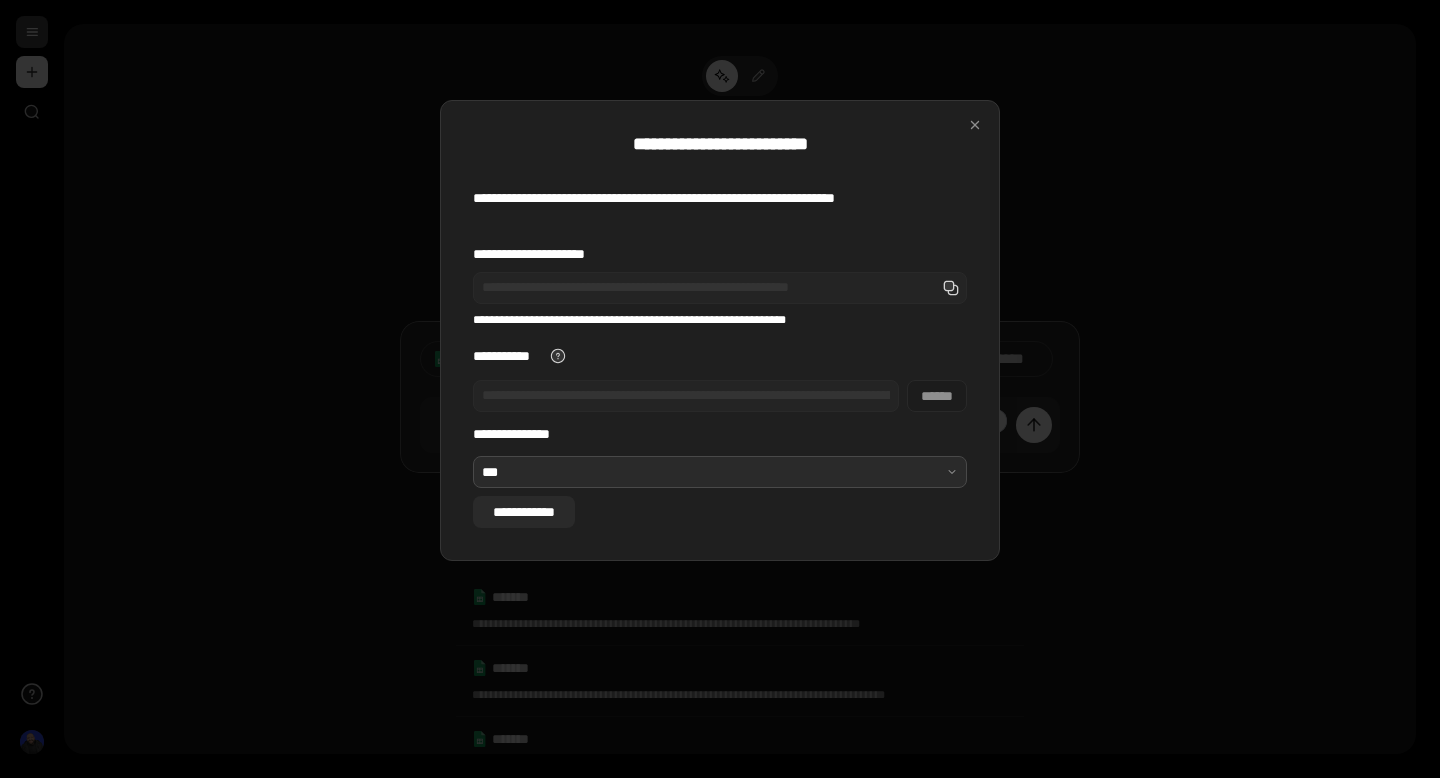click on "**********" at bounding box center (524, 512) 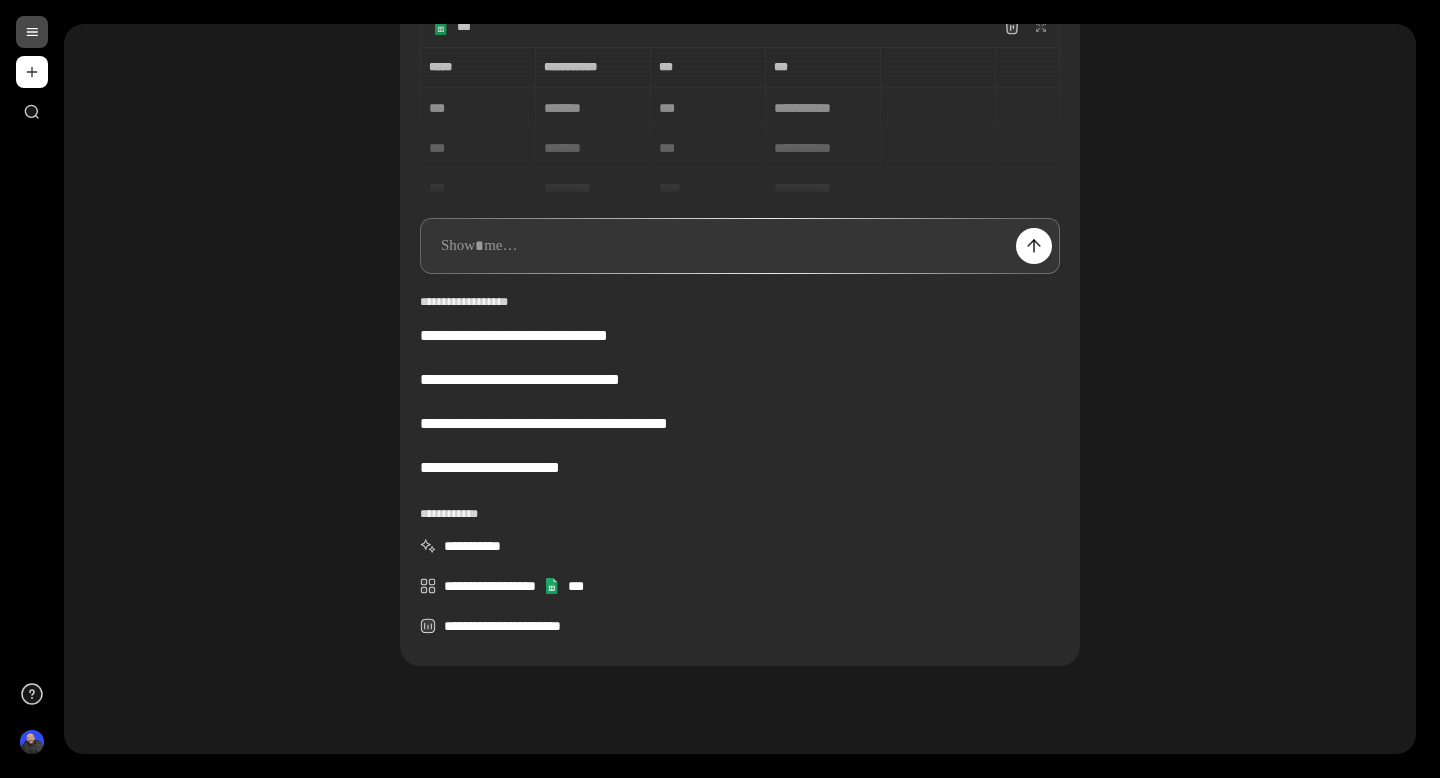 scroll, scrollTop: 184, scrollLeft: 0, axis: vertical 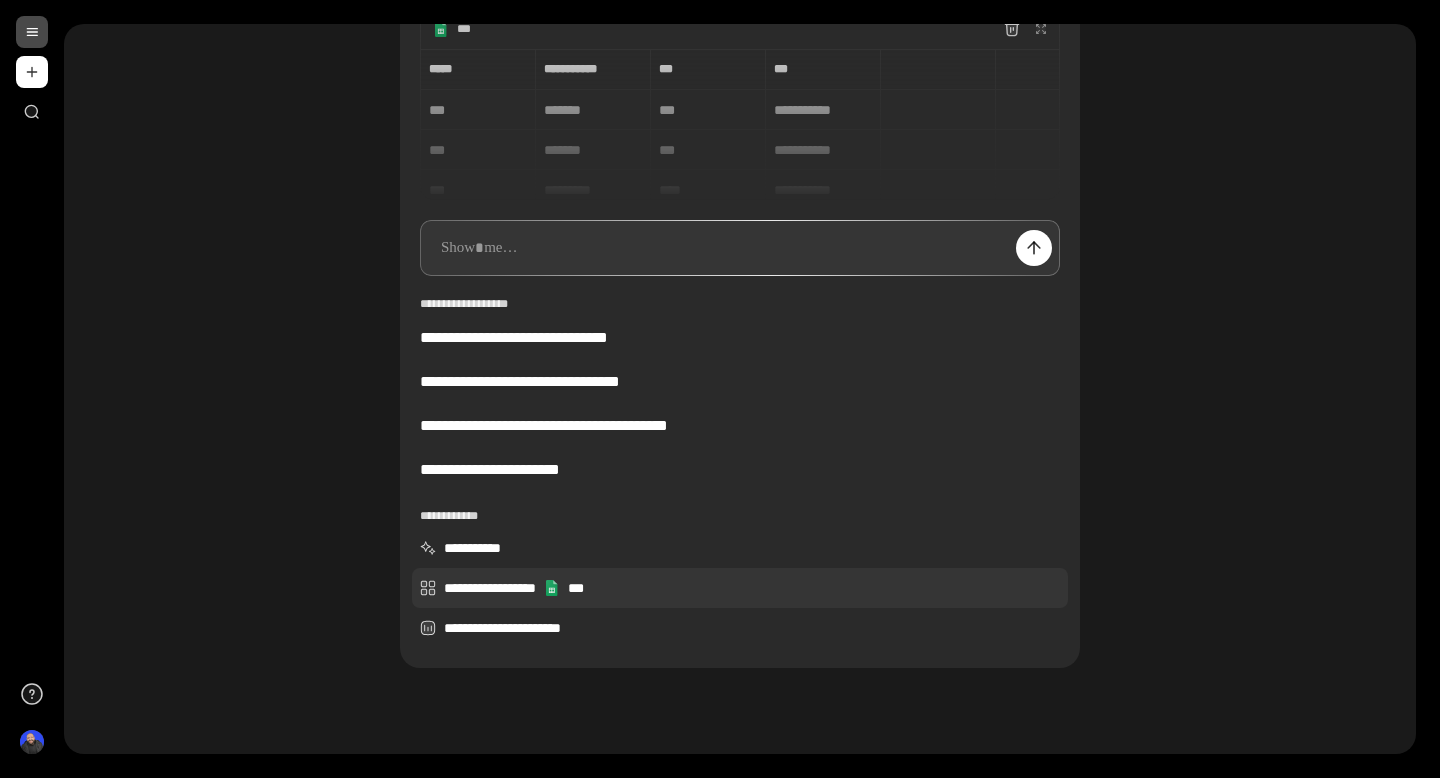 click on "**********" at bounding box center [740, 588] 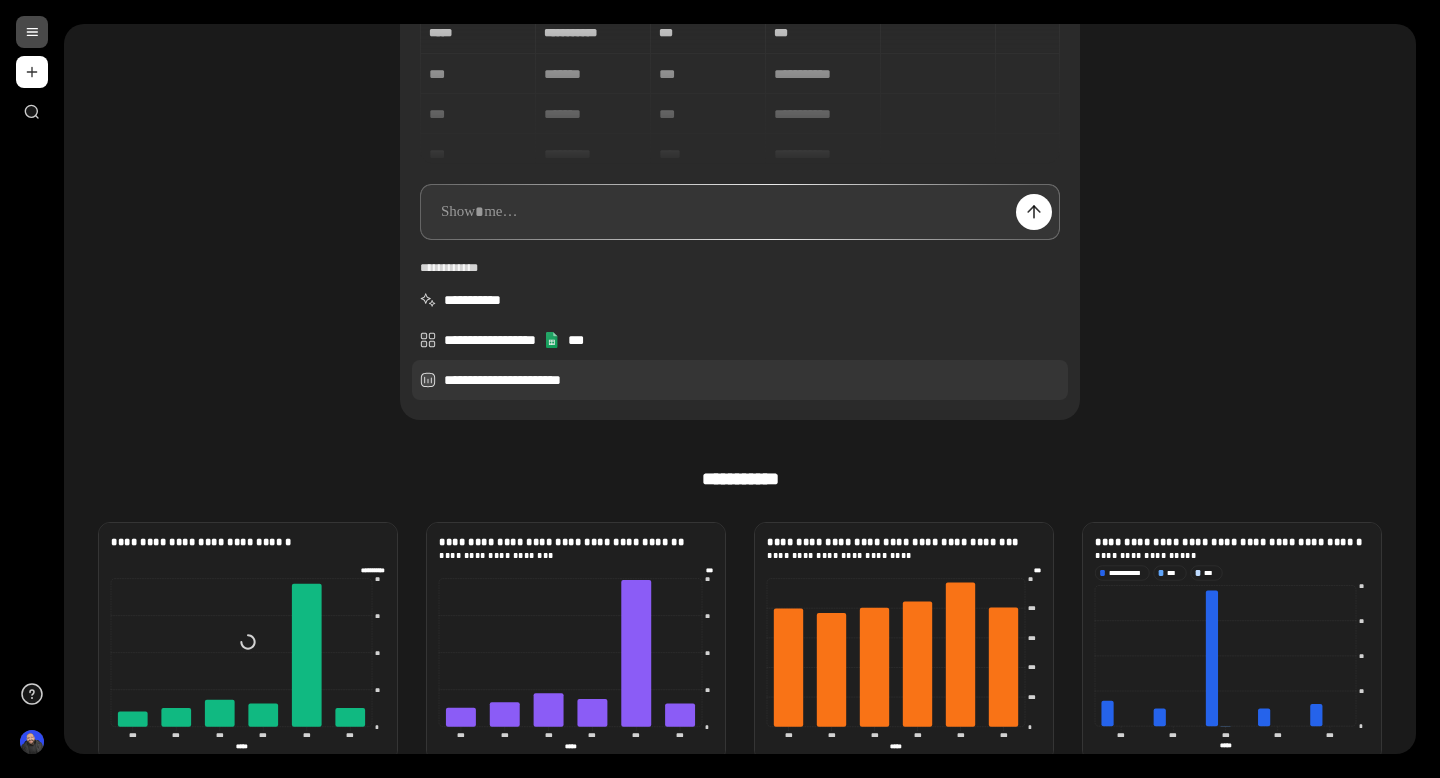 scroll, scrollTop: 222, scrollLeft: 0, axis: vertical 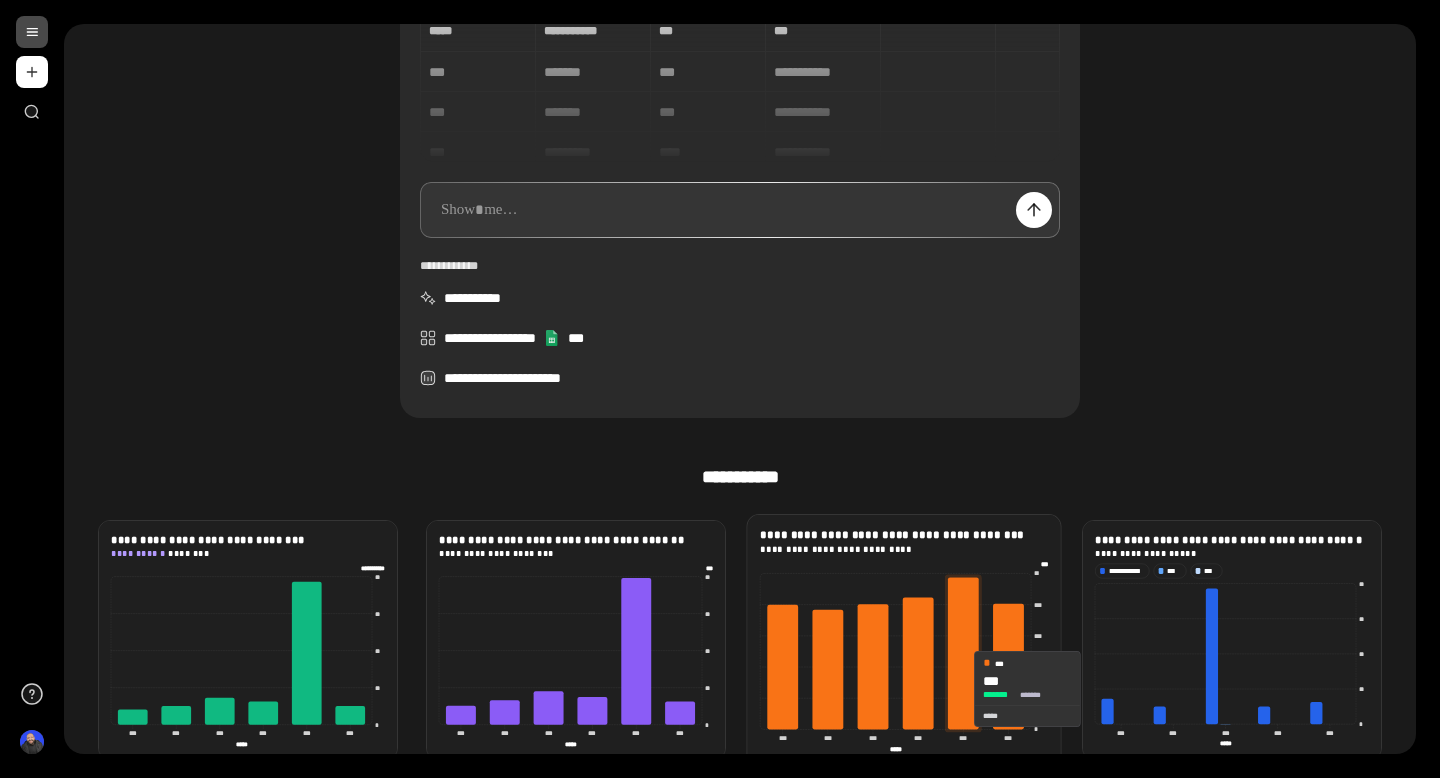 click 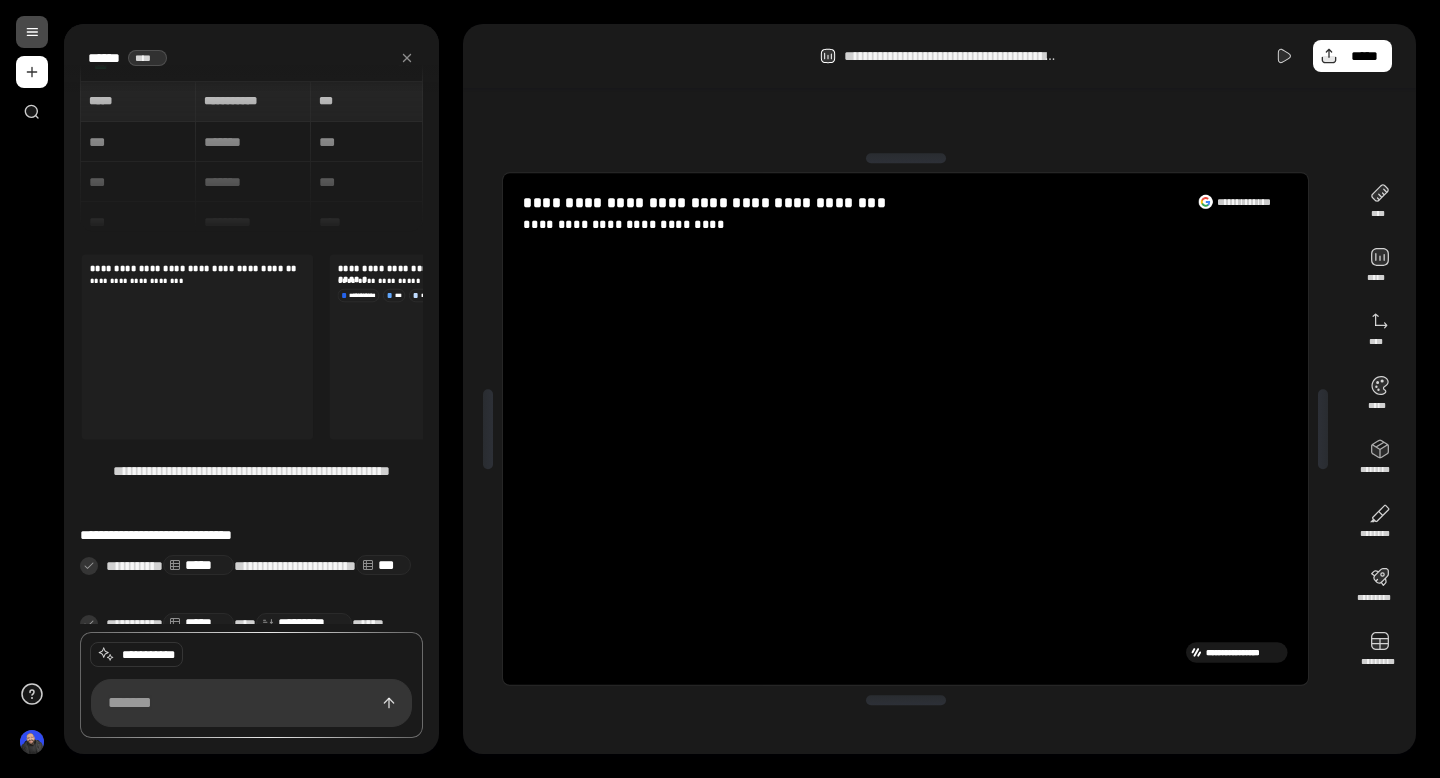 scroll, scrollTop: 53, scrollLeft: 0, axis: vertical 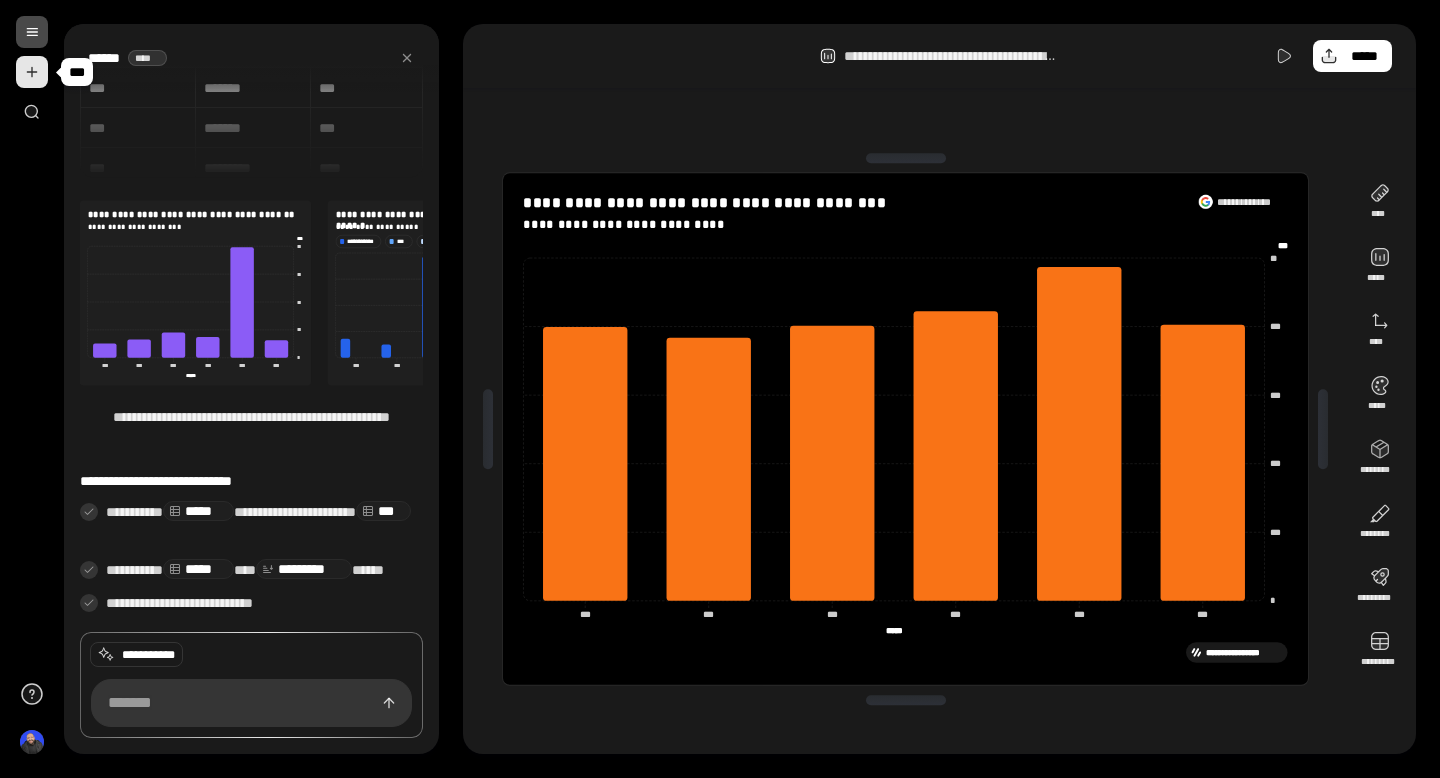 click at bounding box center [32, 72] 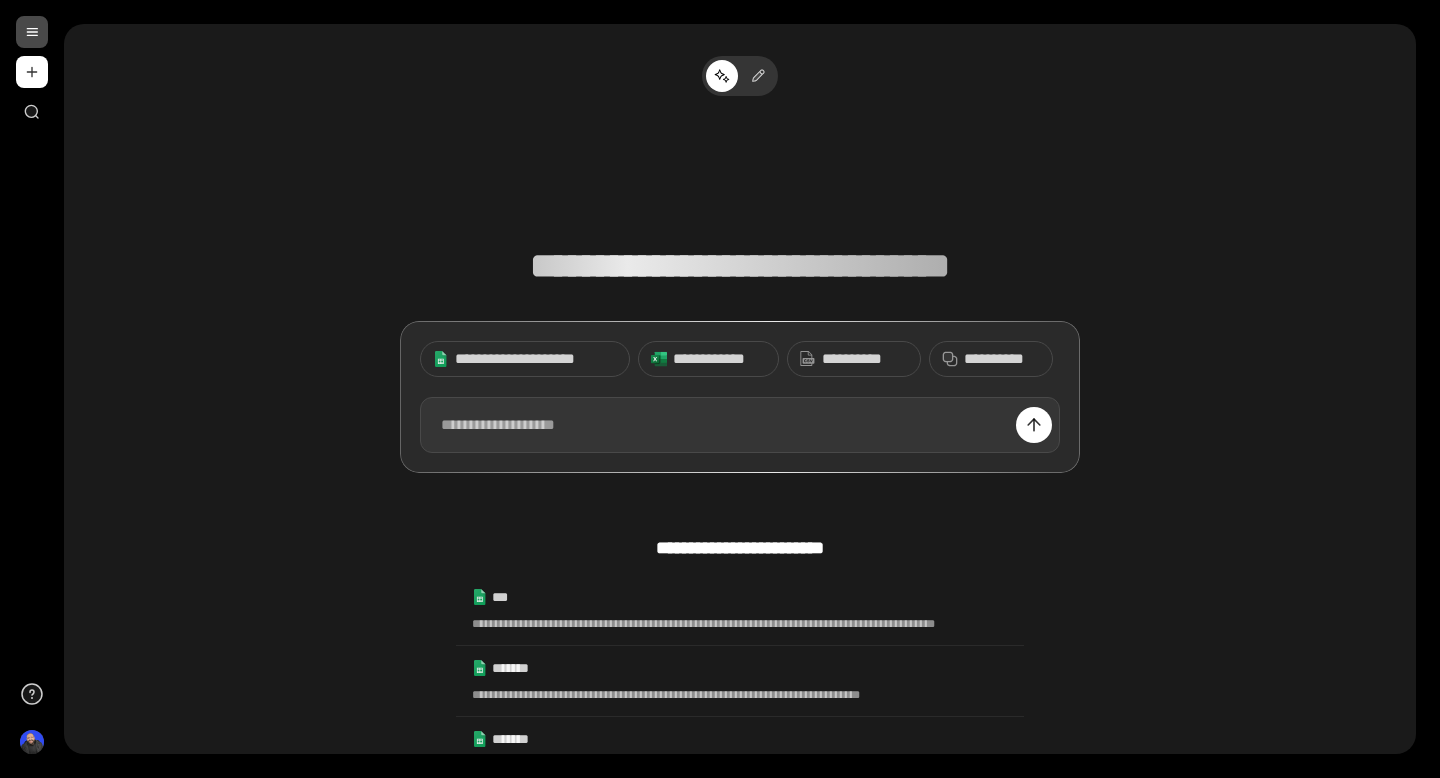 click at bounding box center [740, 425] 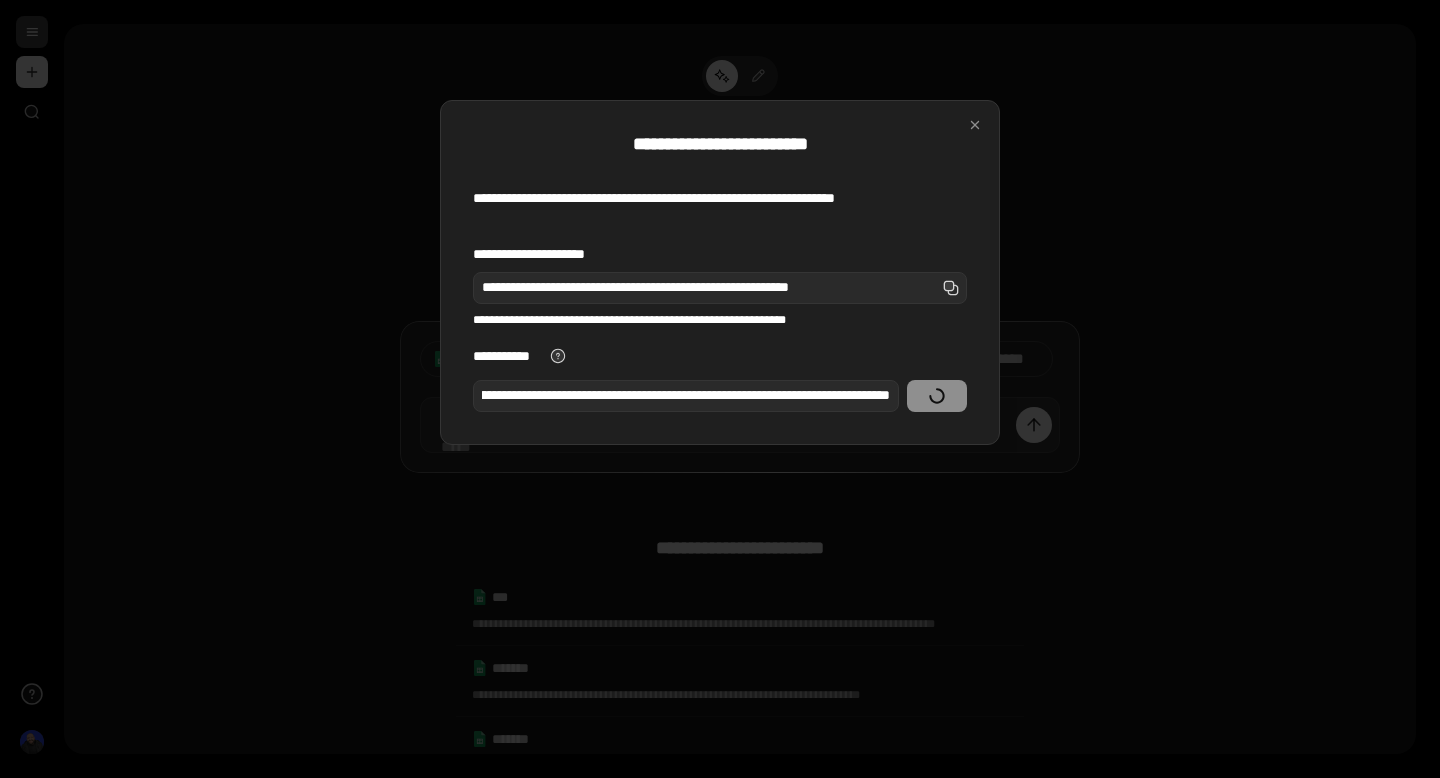 scroll, scrollTop: 0, scrollLeft: 0, axis: both 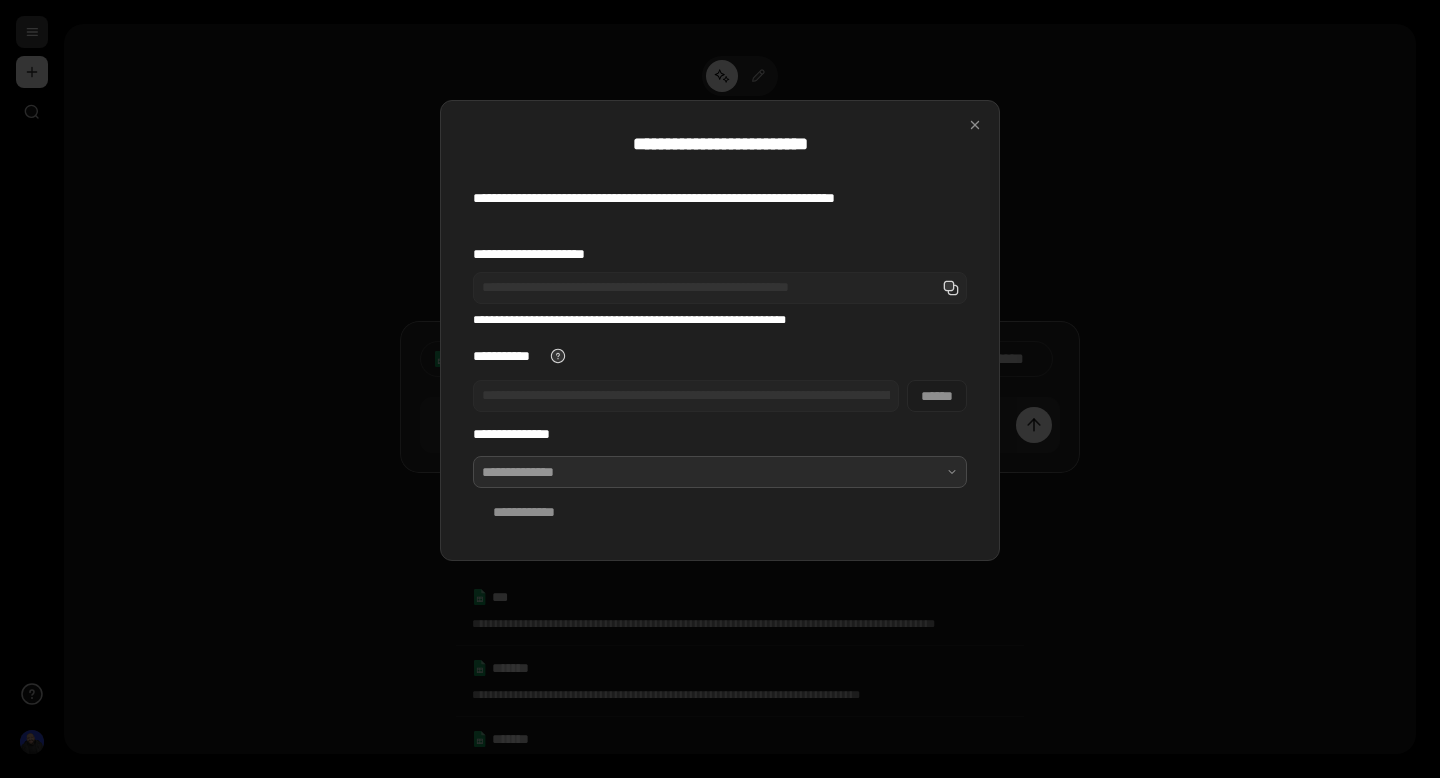 click at bounding box center (720, 472) 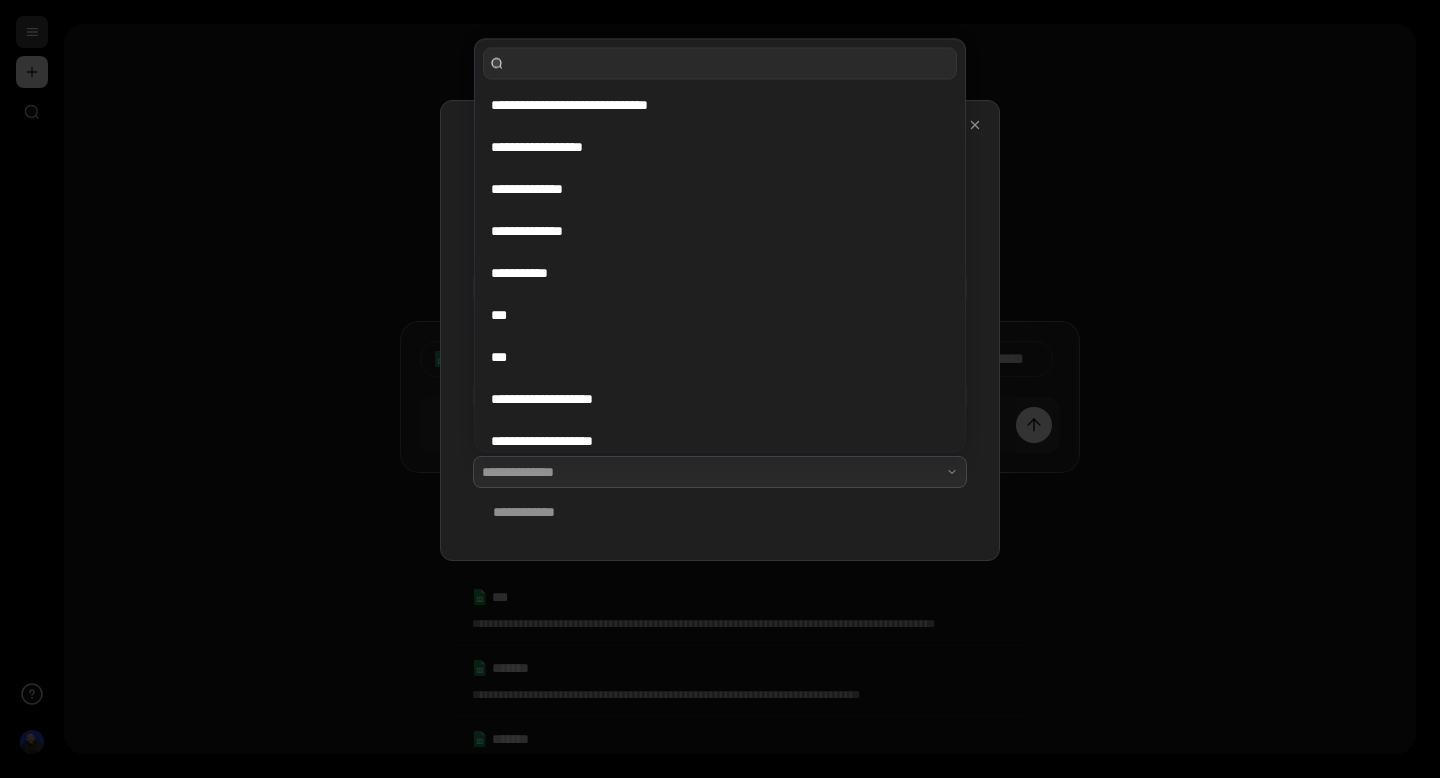 scroll, scrollTop: 139, scrollLeft: 0, axis: vertical 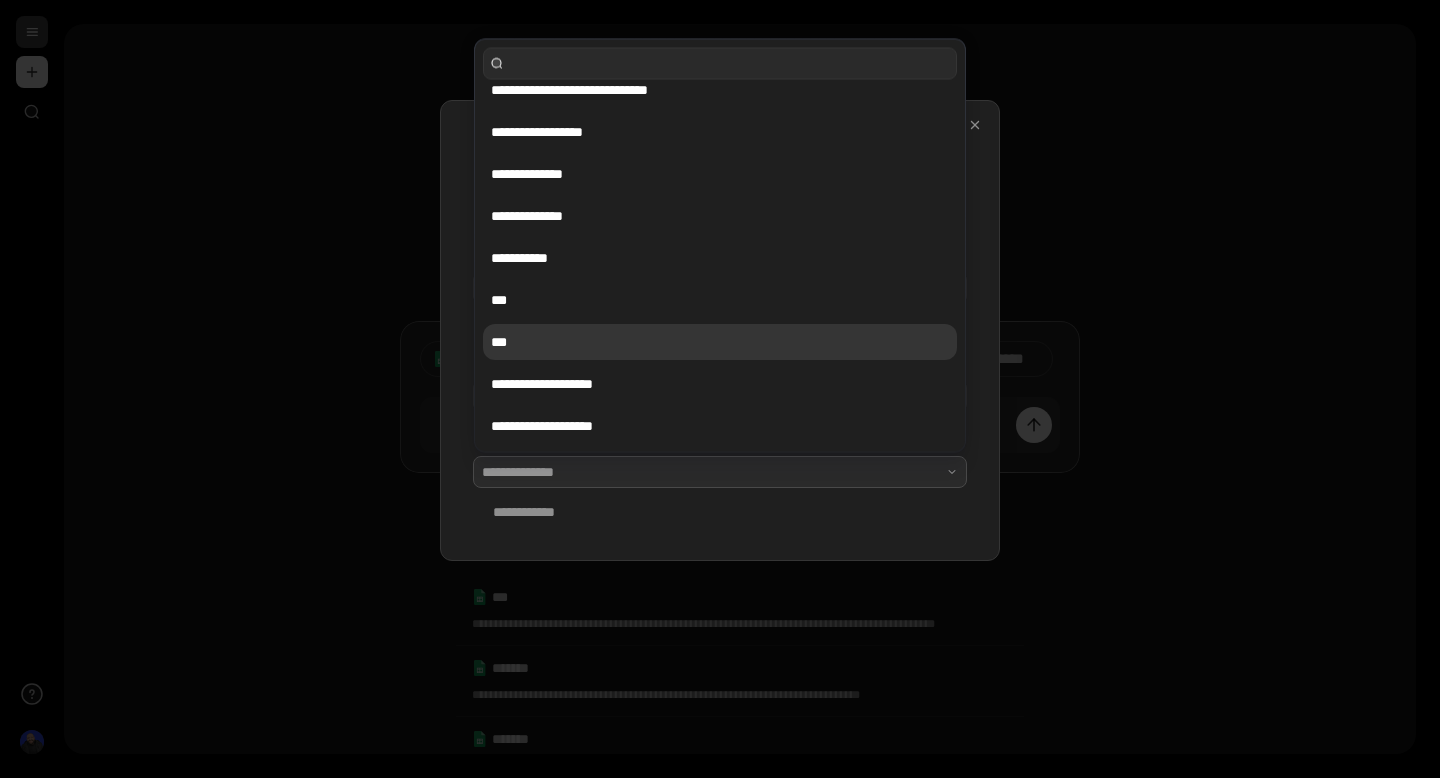 click on "***" at bounding box center [720, 343] 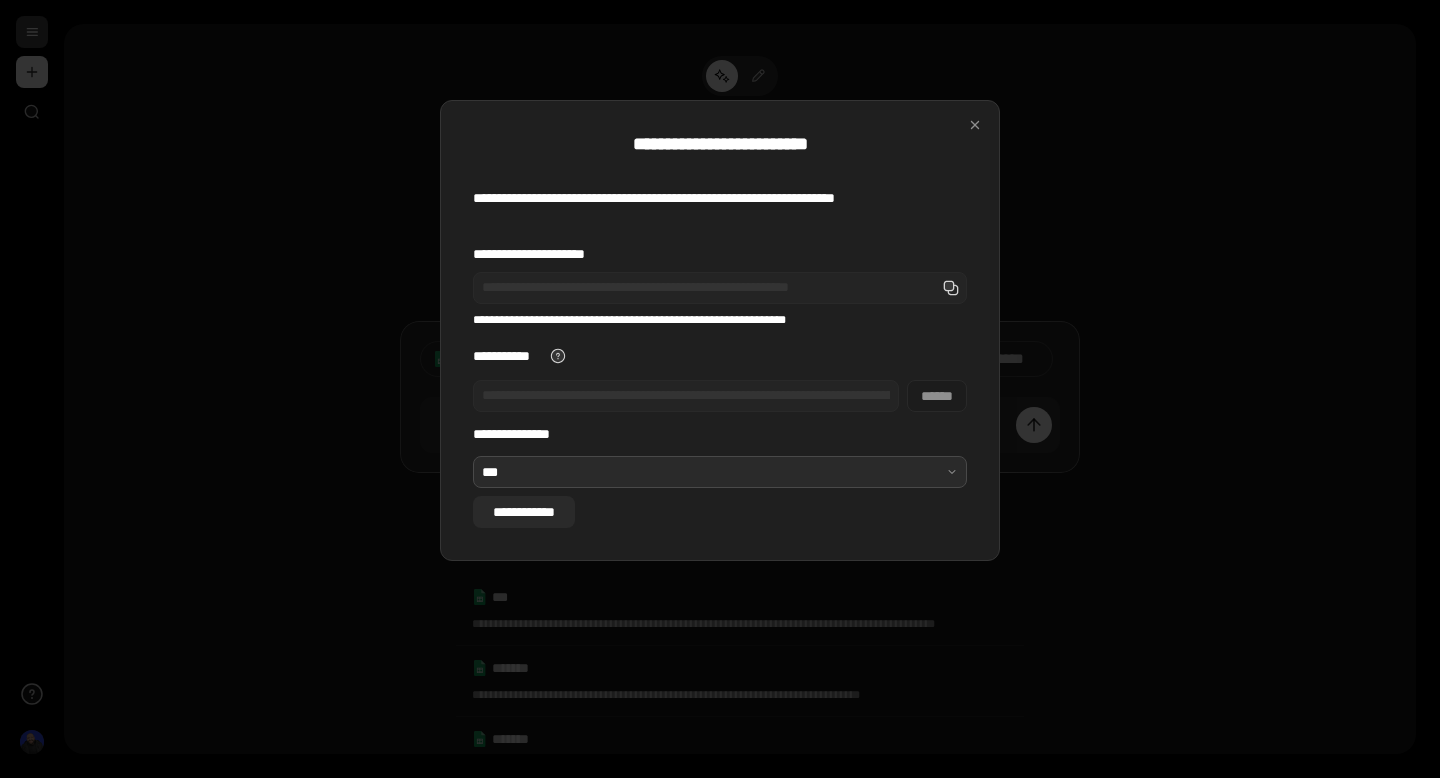 click on "**********" at bounding box center (524, 512) 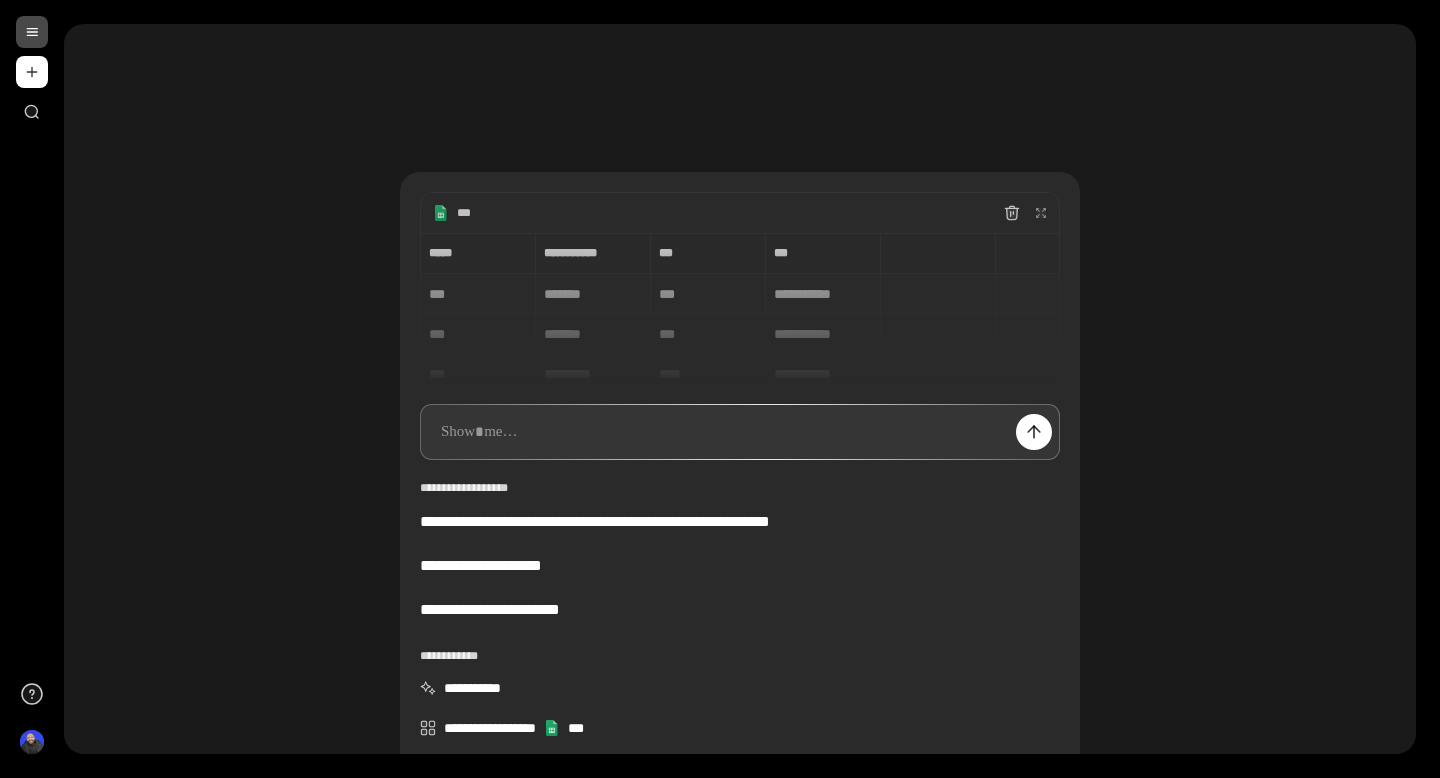 click at bounding box center (740, 432) 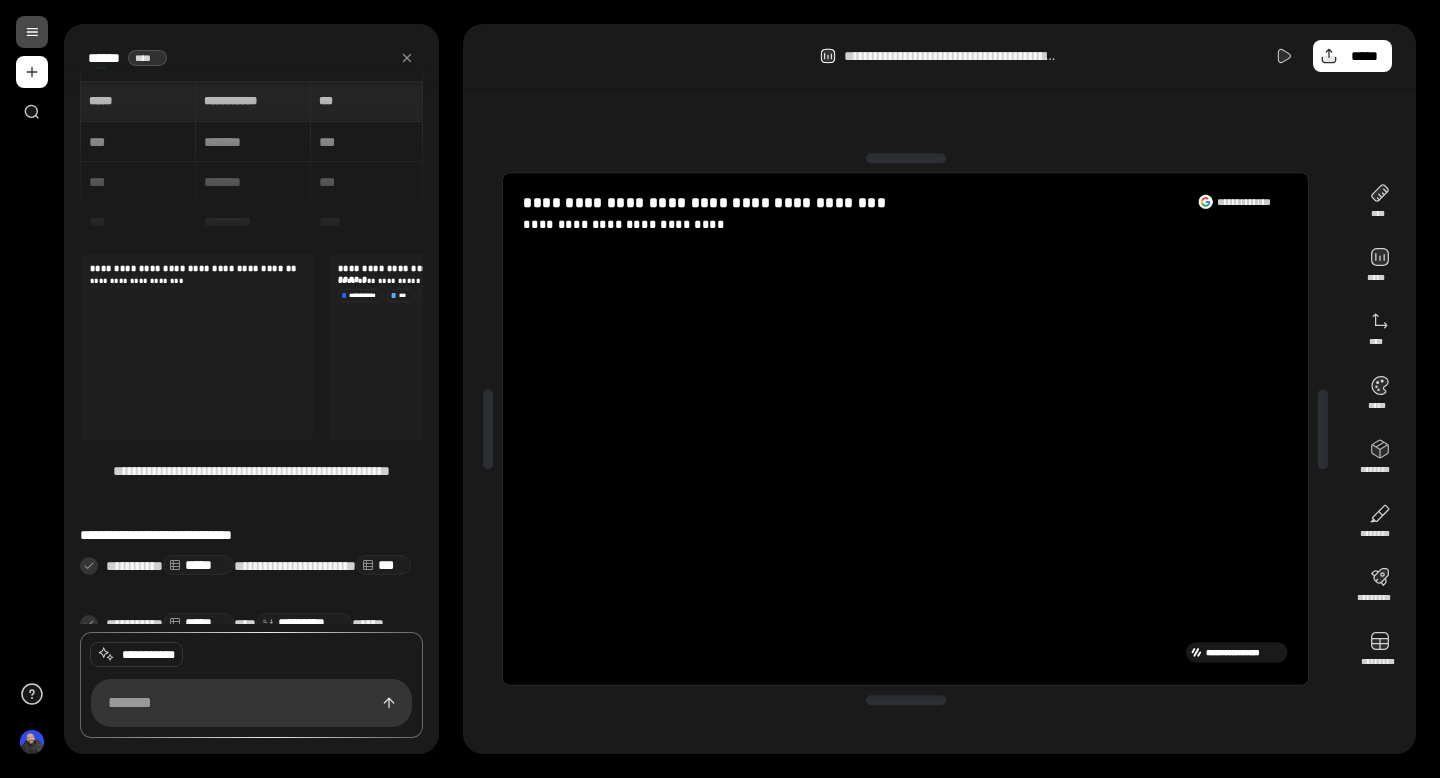 scroll, scrollTop: 18, scrollLeft: 0, axis: vertical 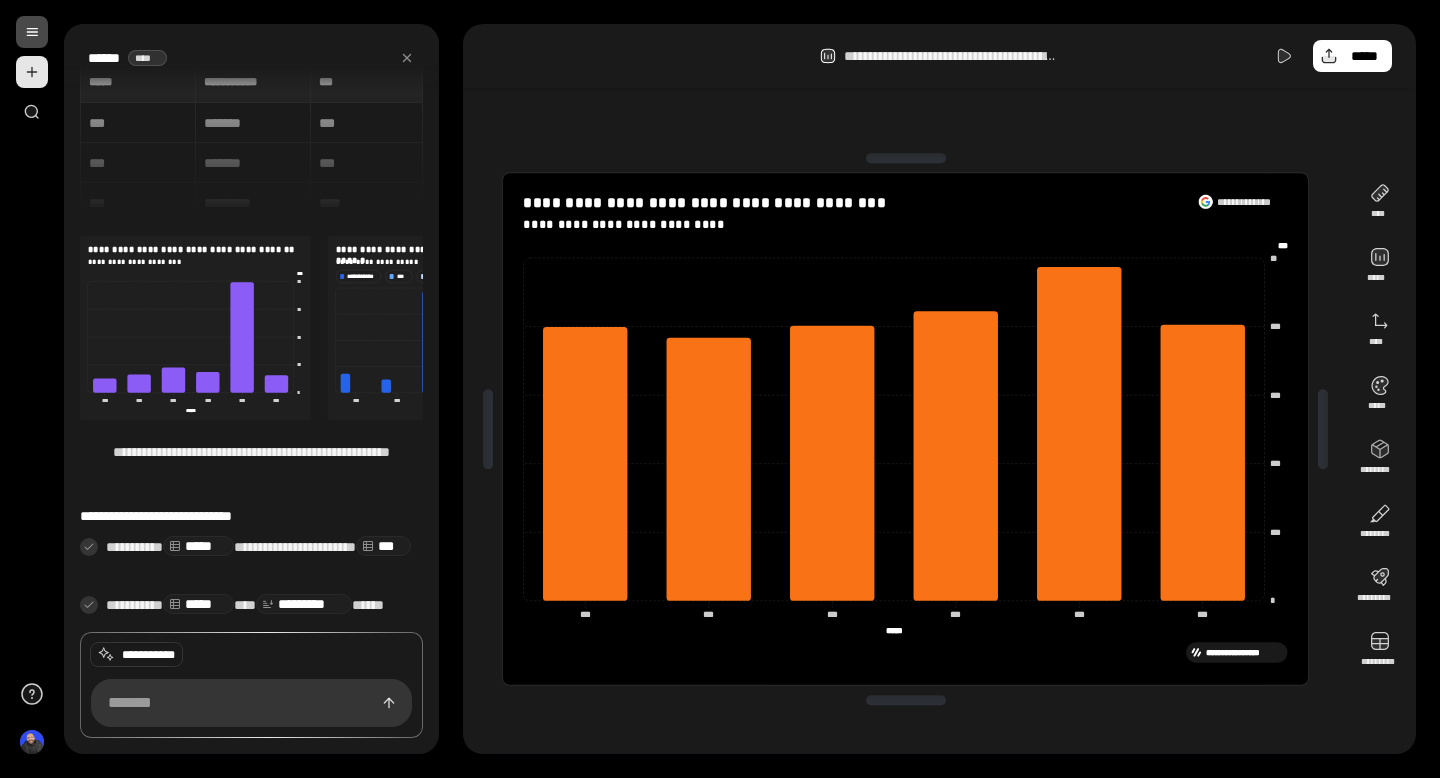 click at bounding box center (32, 72) 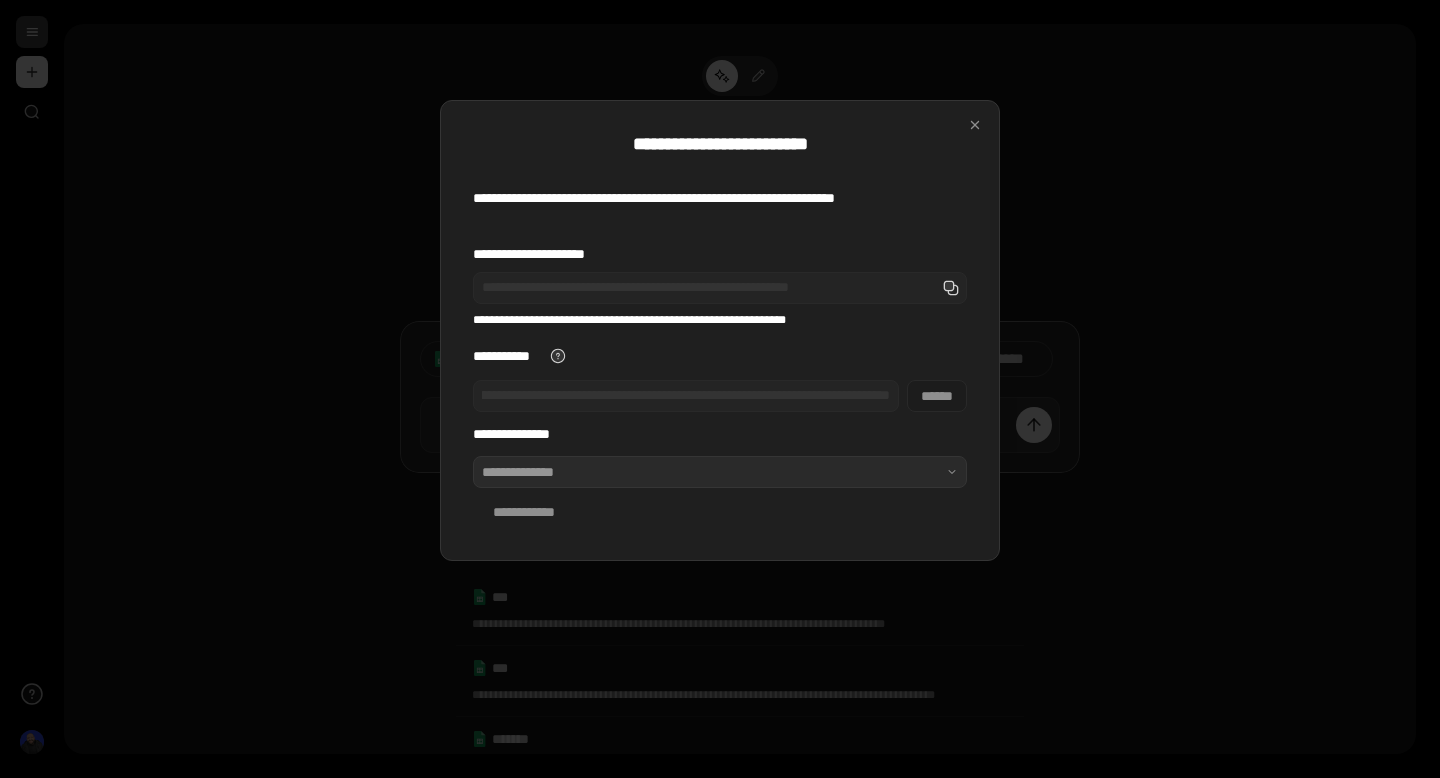 scroll, scrollTop: 0, scrollLeft: 0, axis: both 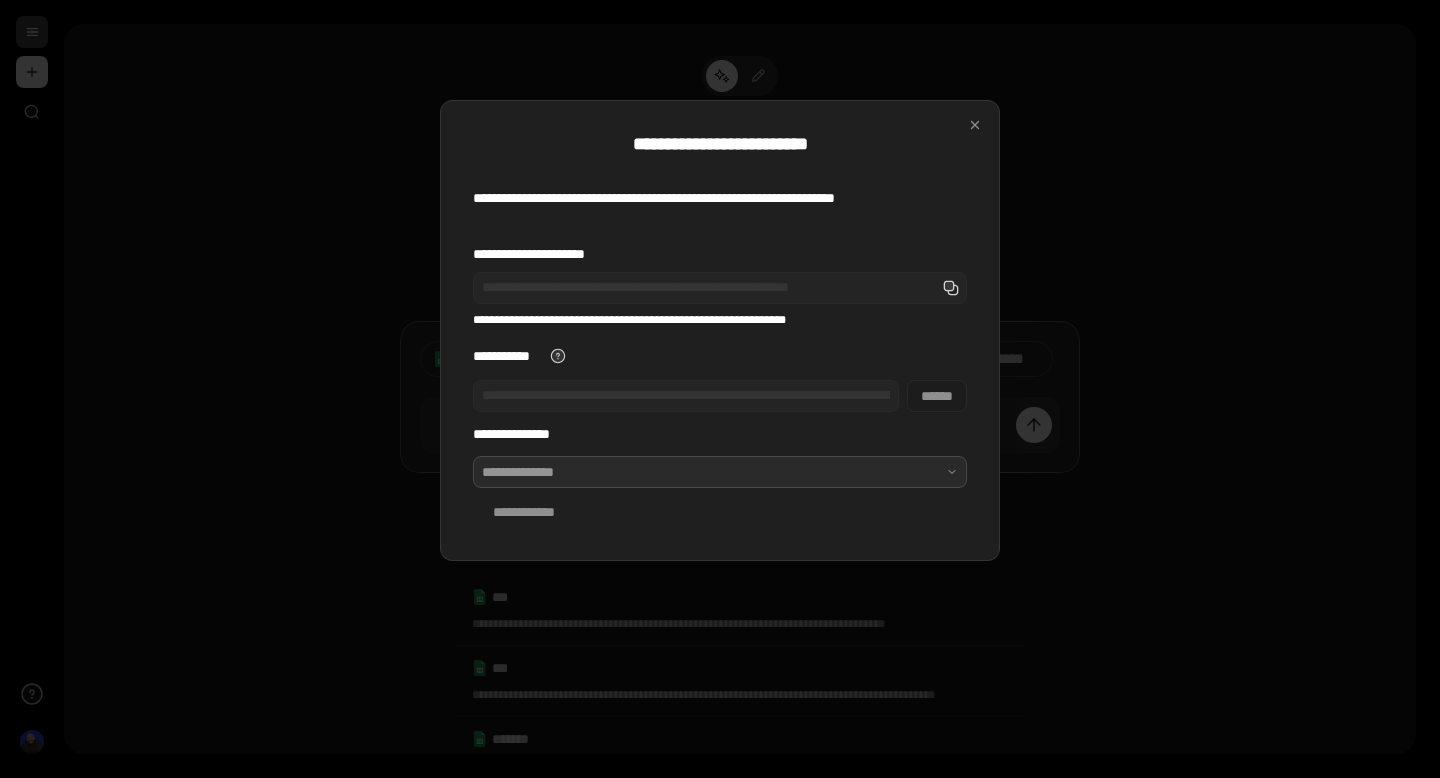 click at bounding box center (720, 472) 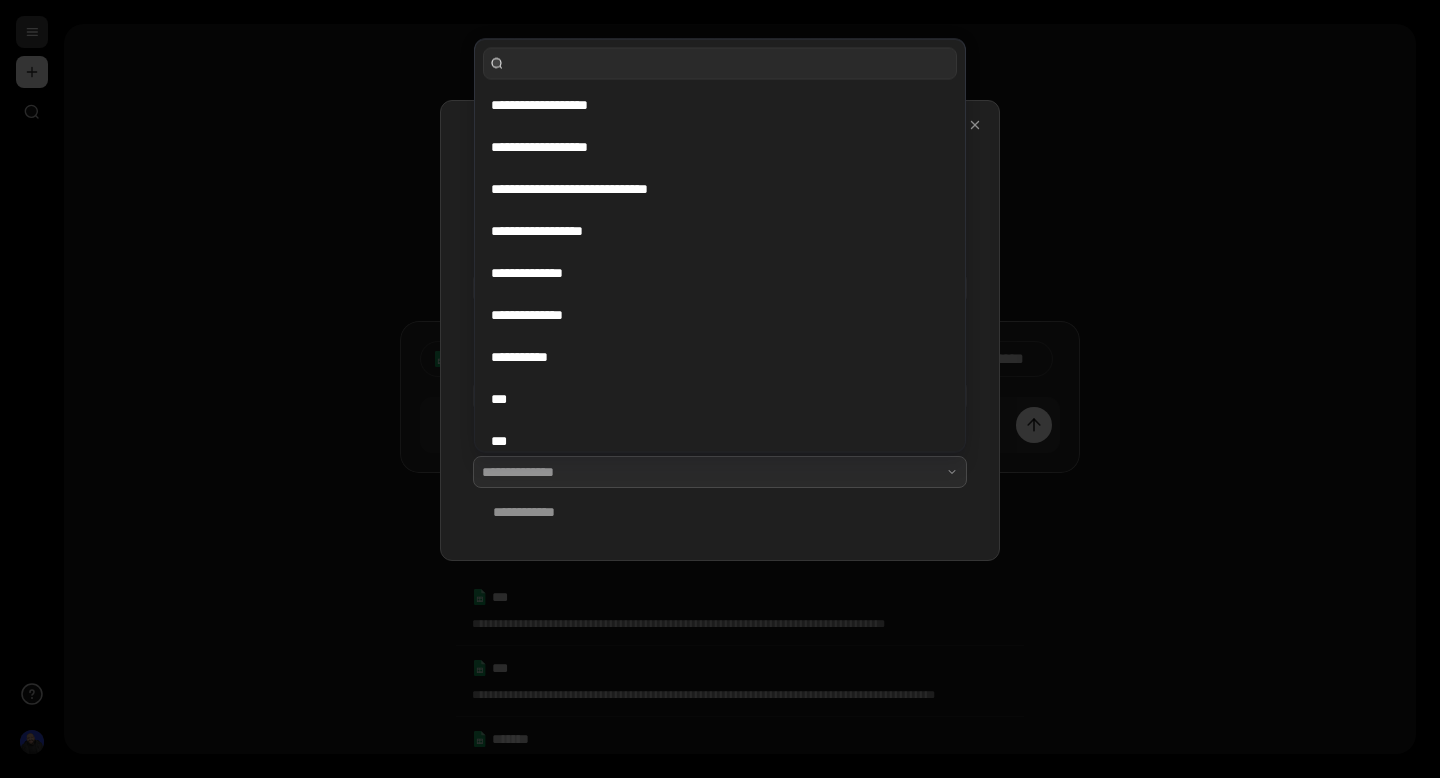 scroll, scrollTop: 53, scrollLeft: 0, axis: vertical 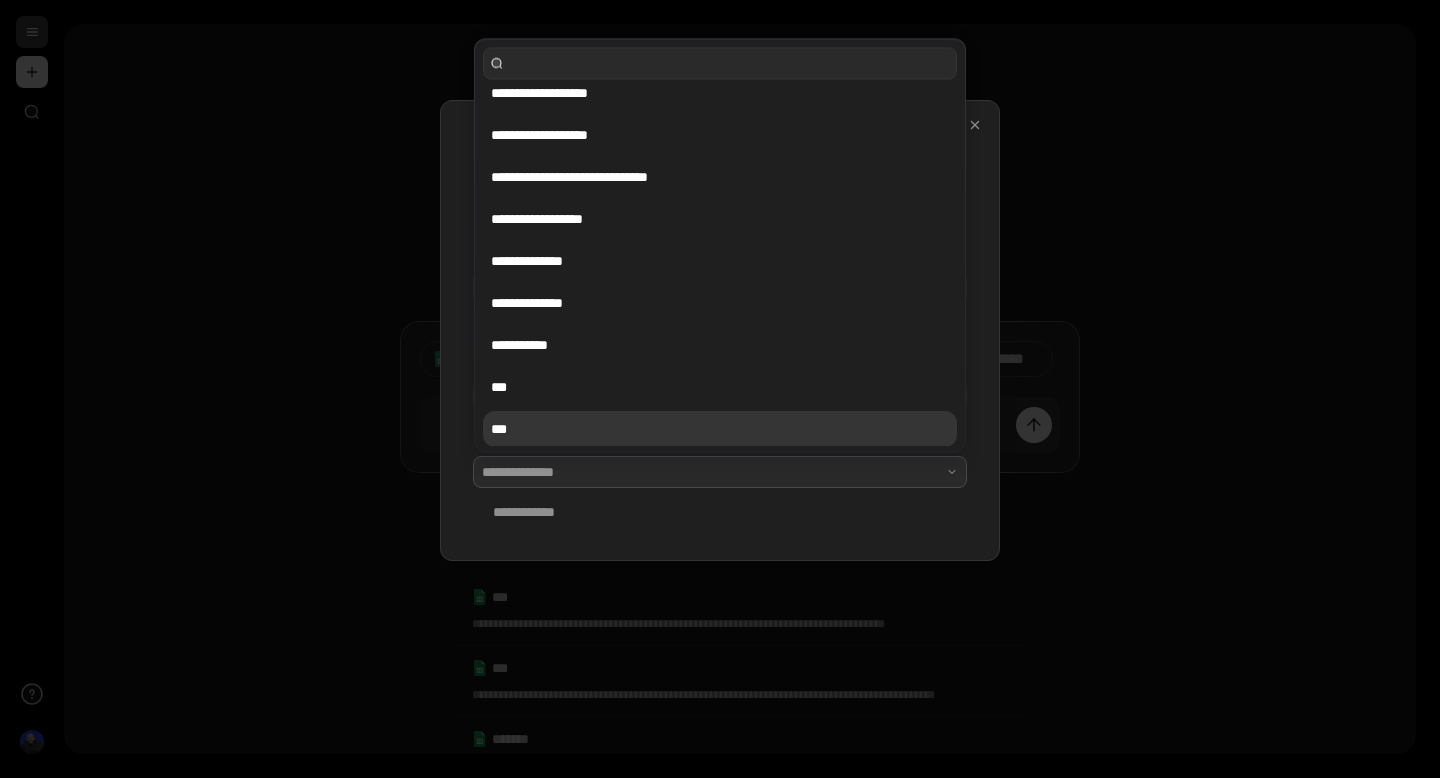 click on "***" at bounding box center [720, 429] 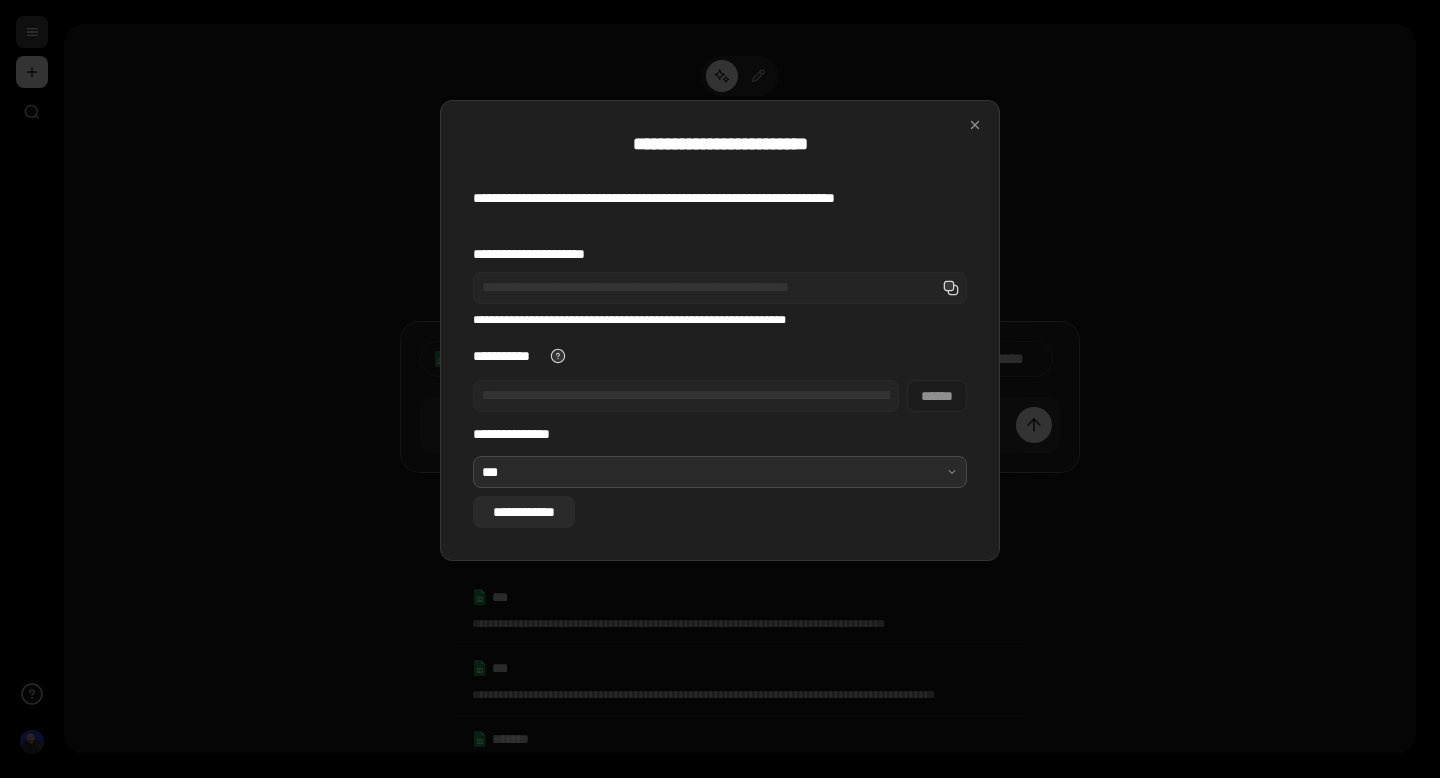 click on "**********" at bounding box center (524, 512) 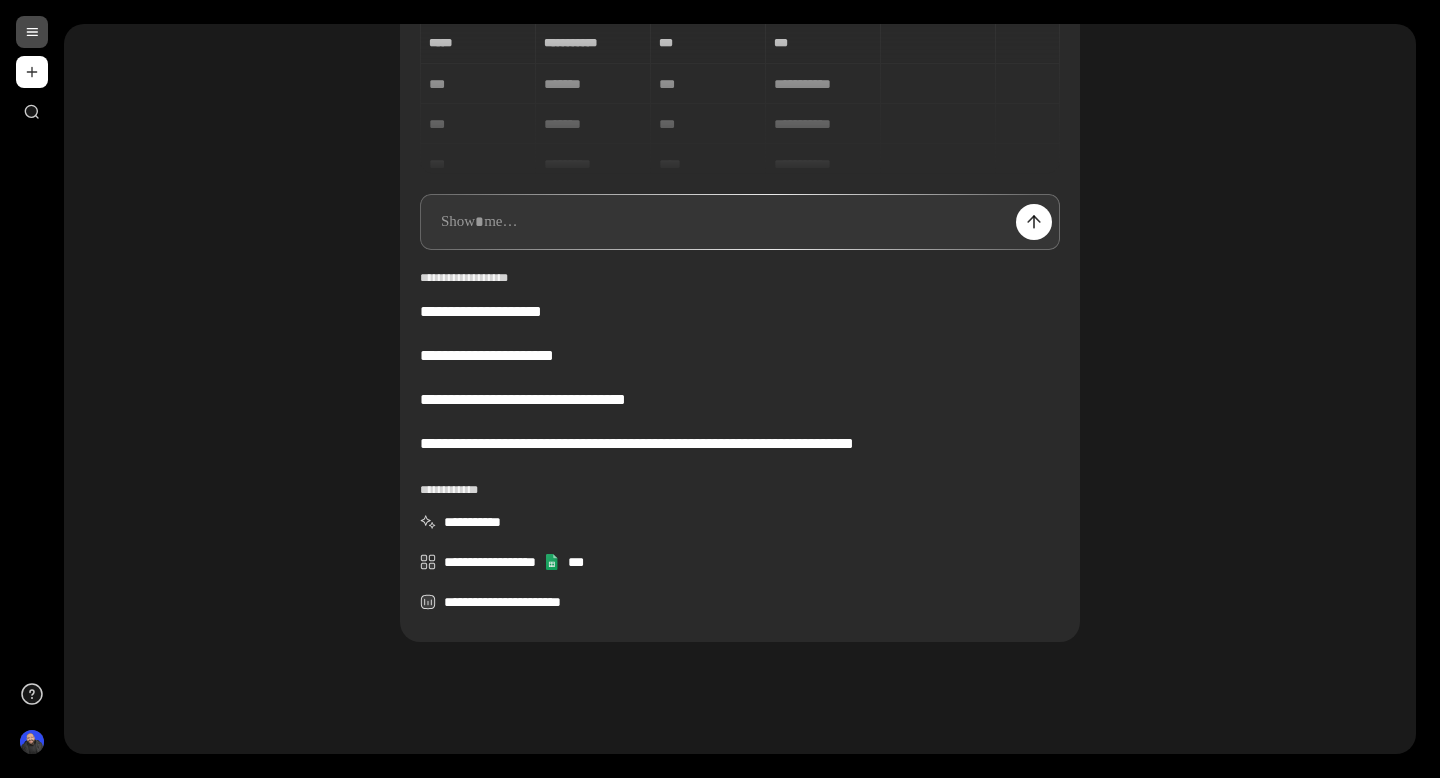 scroll, scrollTop: 217, scrollLeft: 0, axis: vertical 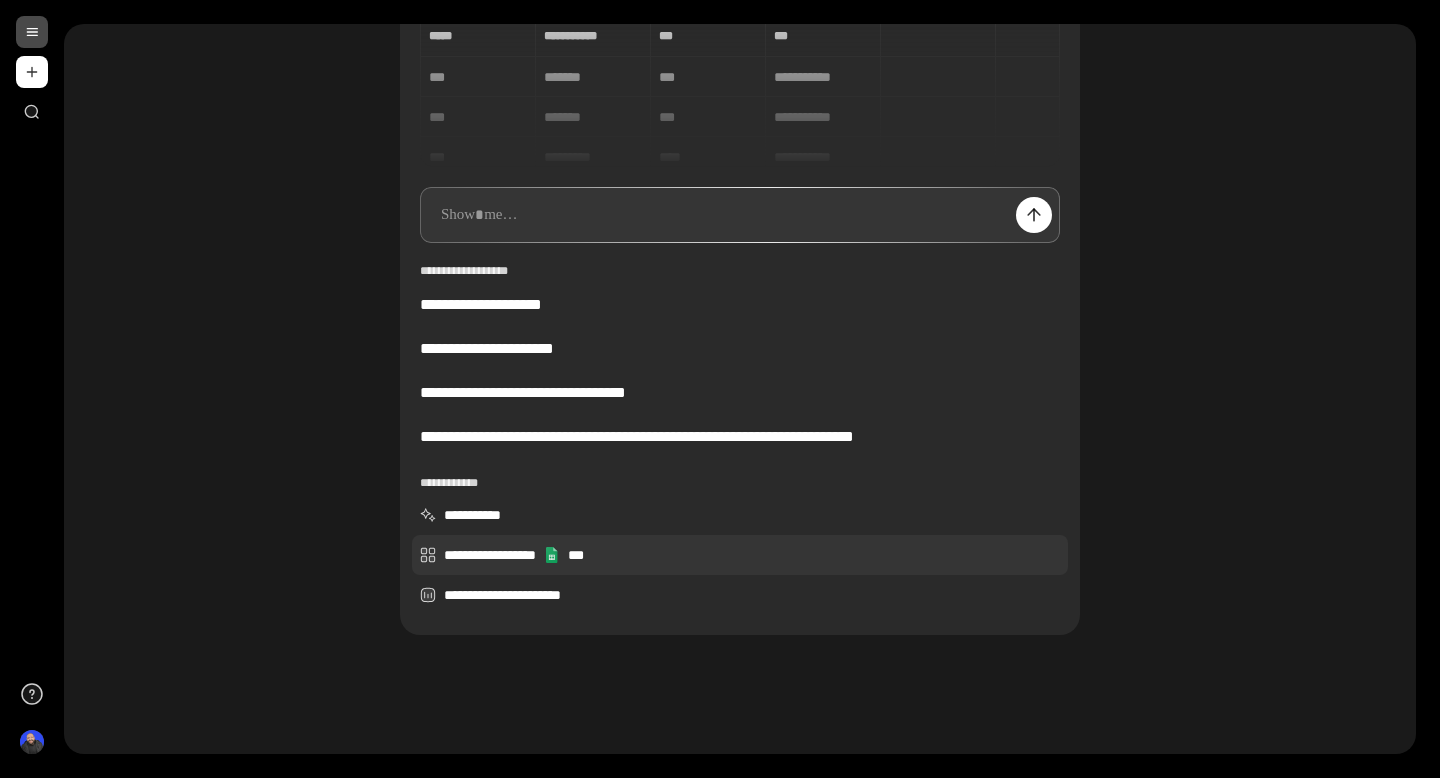 click on "**********" at bounding box center [740, 555] 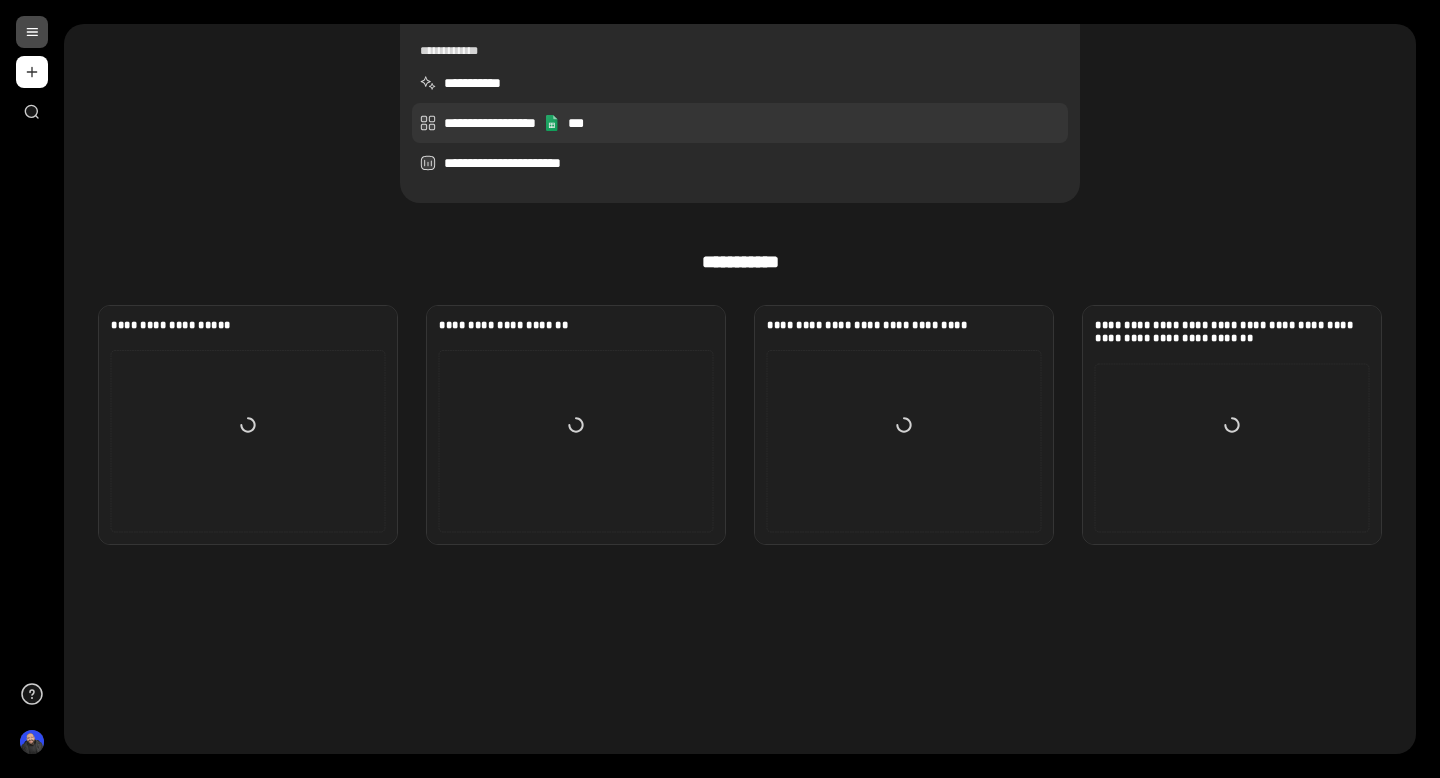 scroll, scrollTop: 442, scrollLeft: 0, axis: vertical 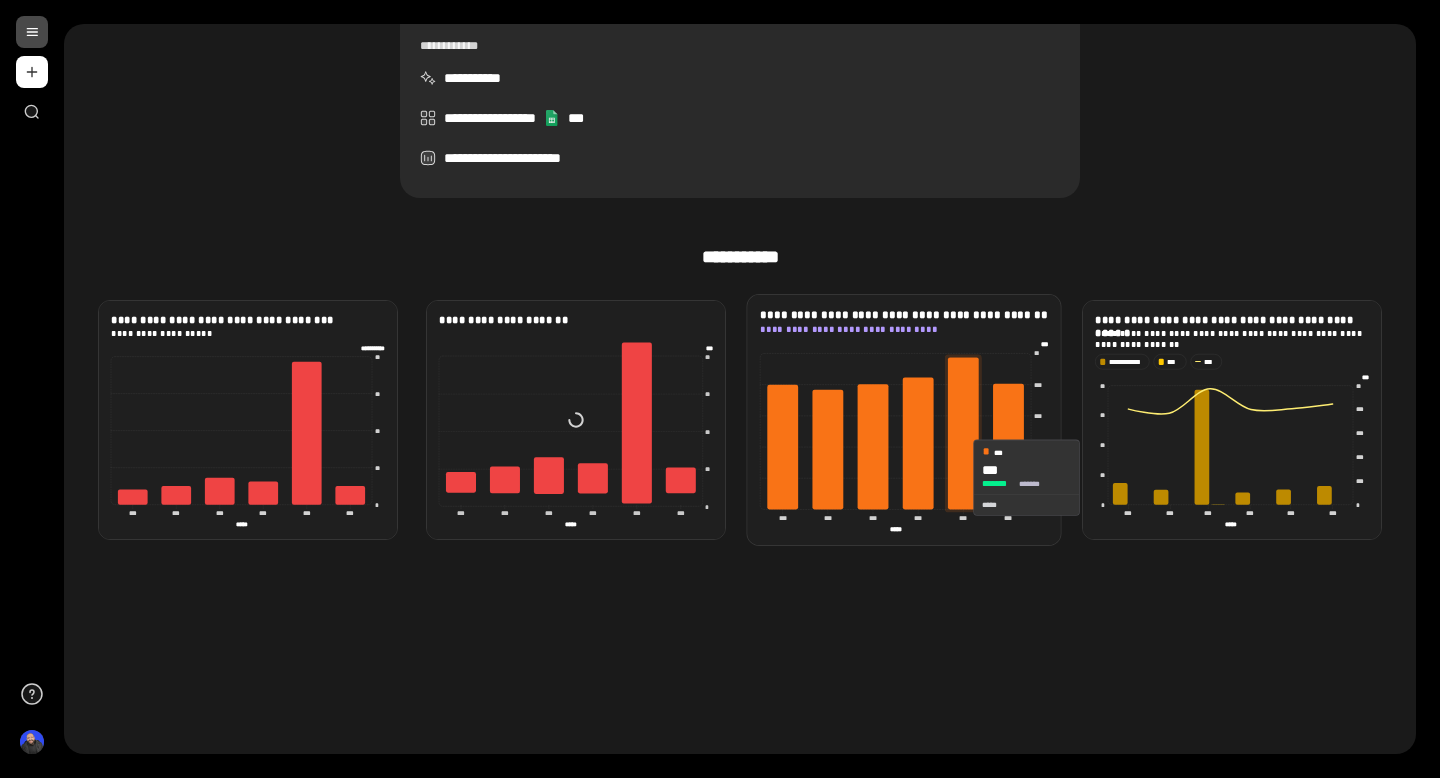 click 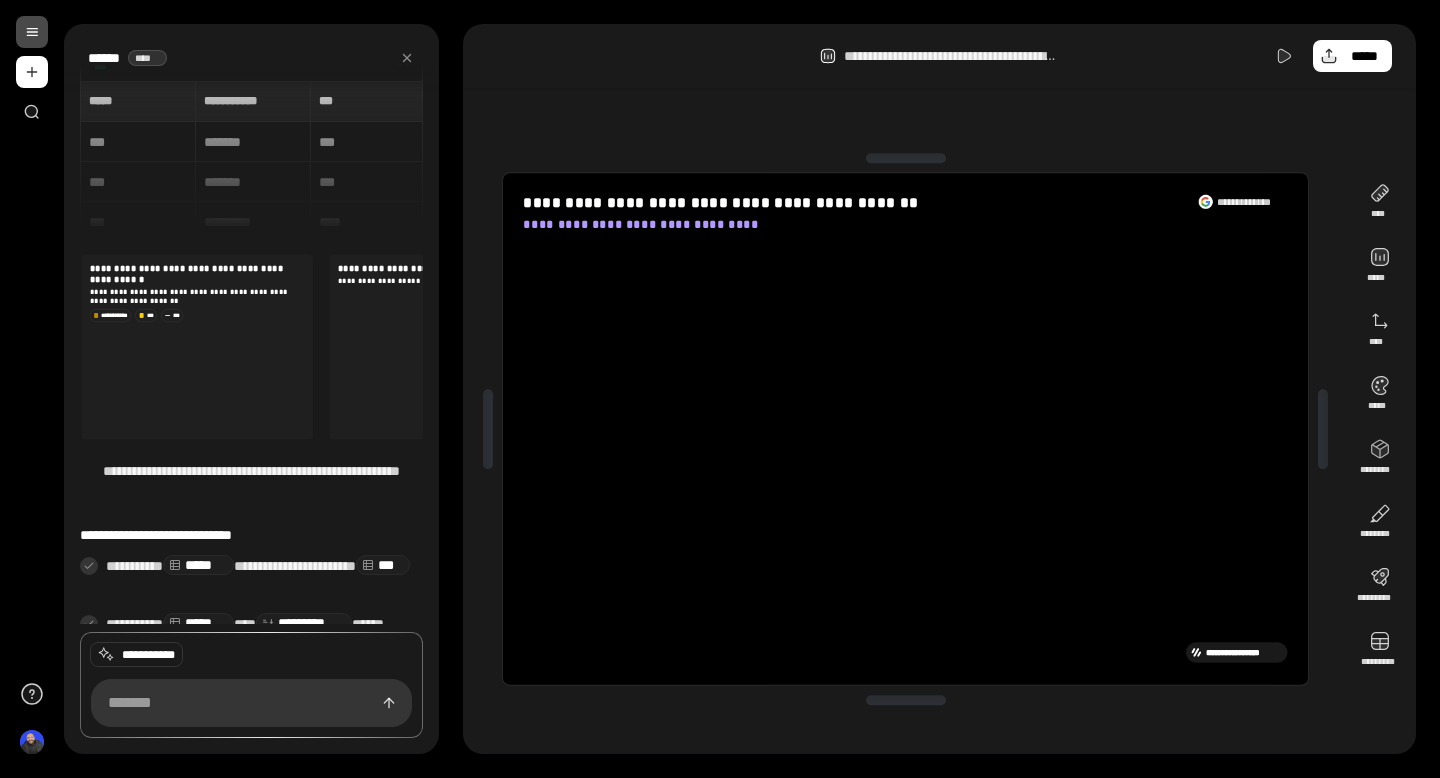 scroll, scrollTop: 53, scrollLeft: 0, axis: vertical 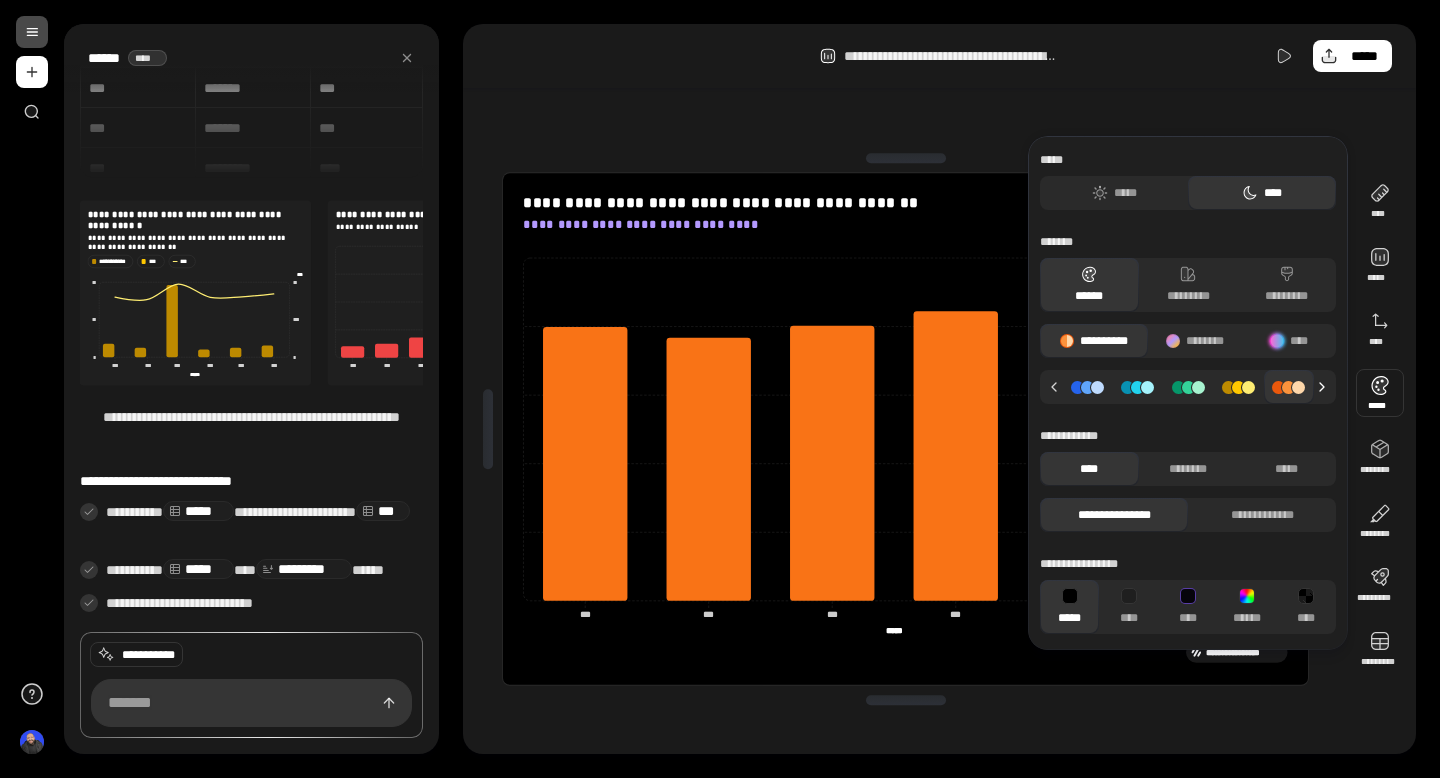 click 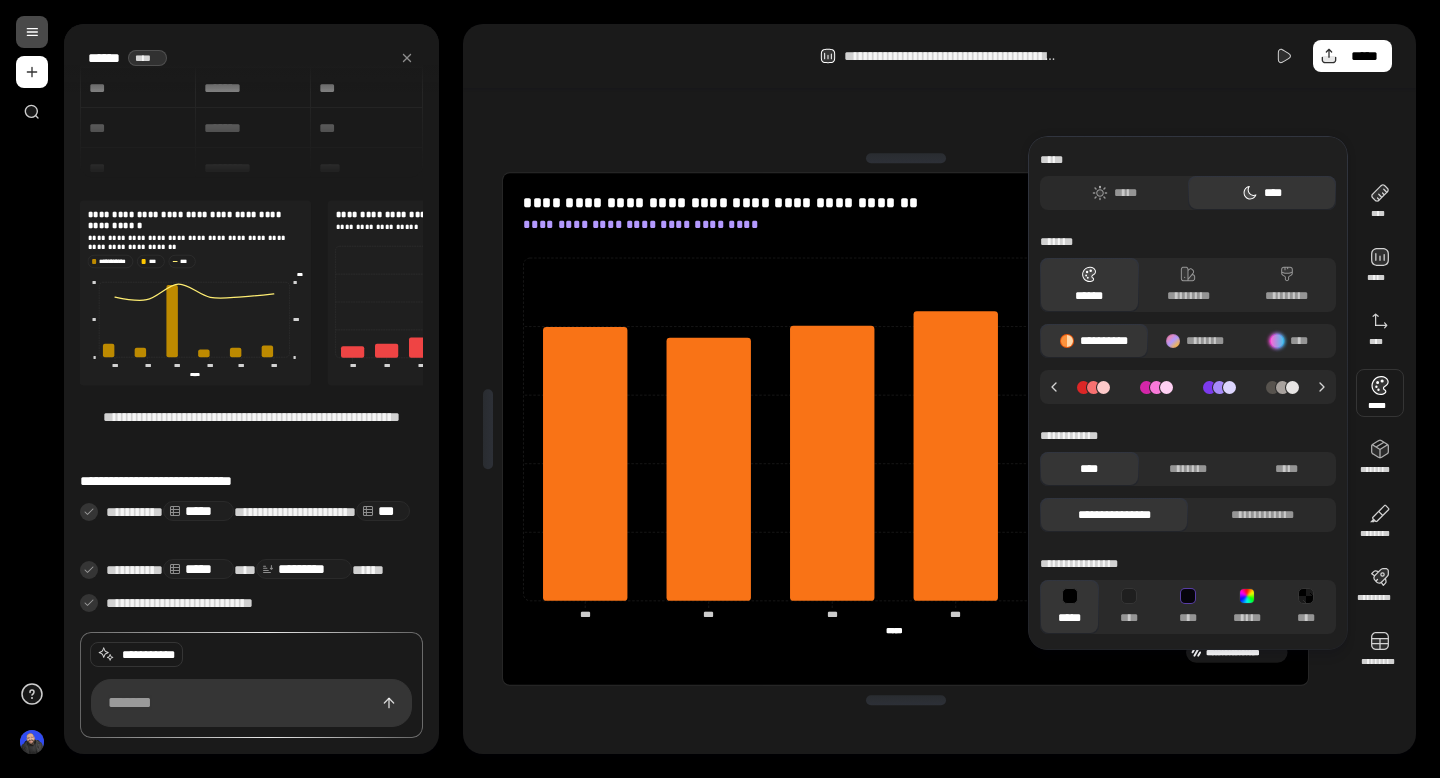 click 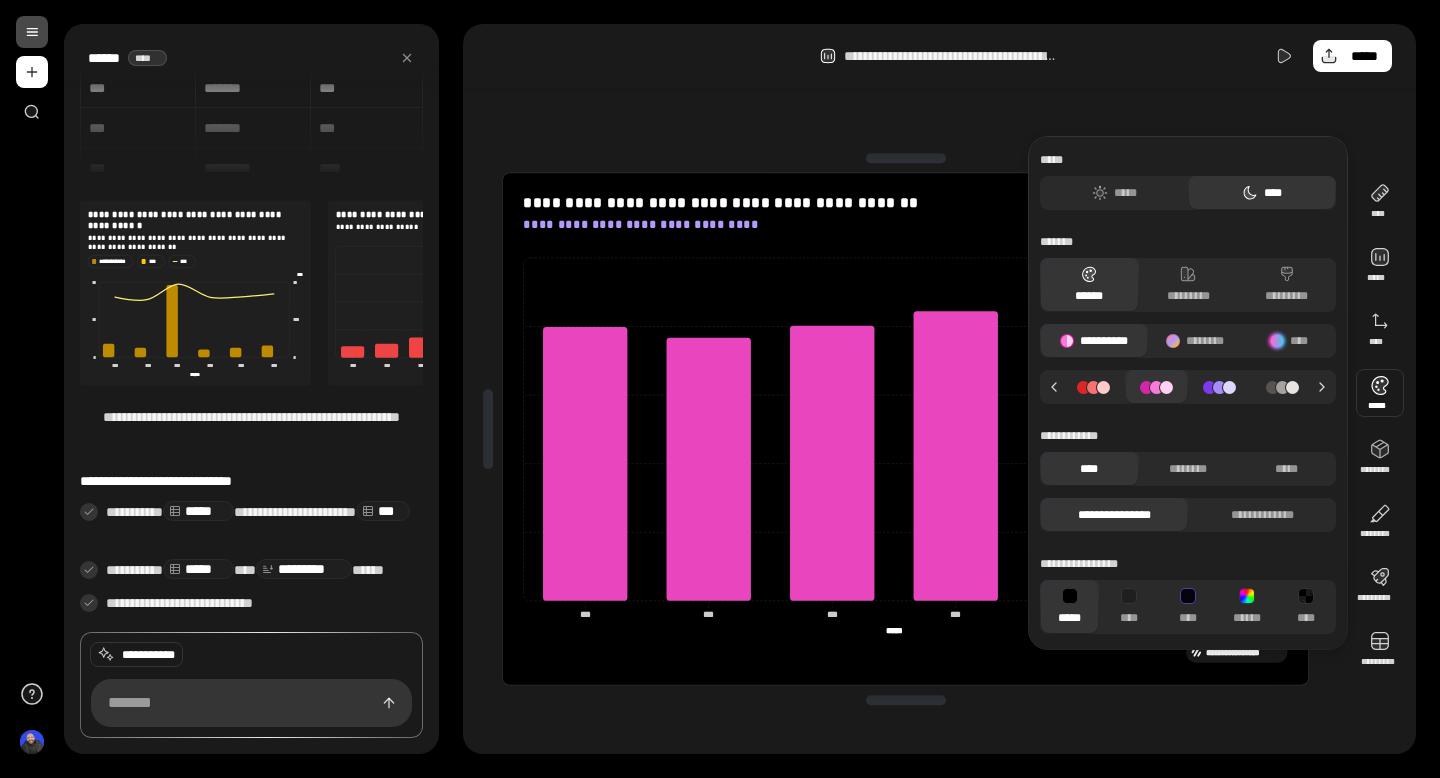 click on "**********" at bounding box center (905, 429) 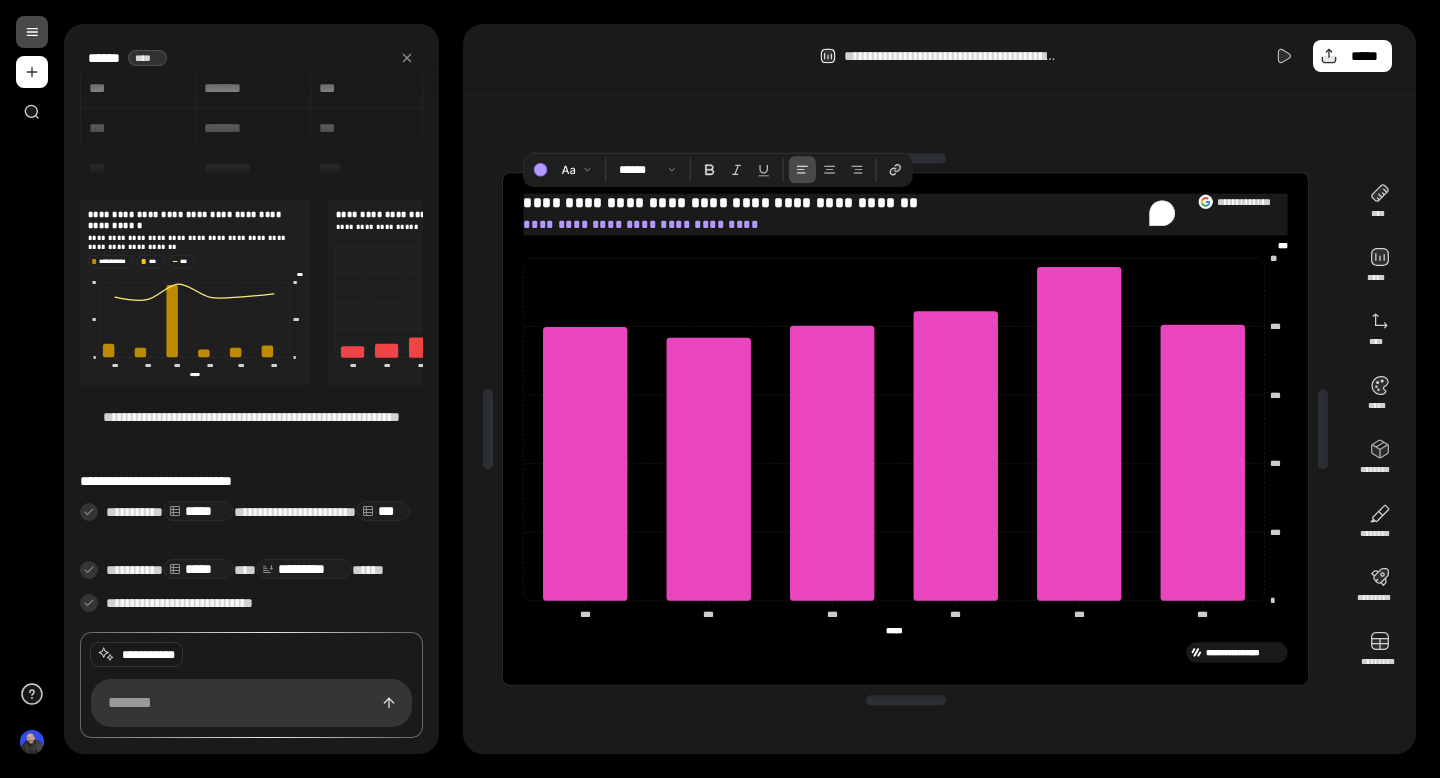 drag, startPoint x: 754, startPoint y: 225, endPoint x: 526, endPoint y: 224, distance: 228.0022 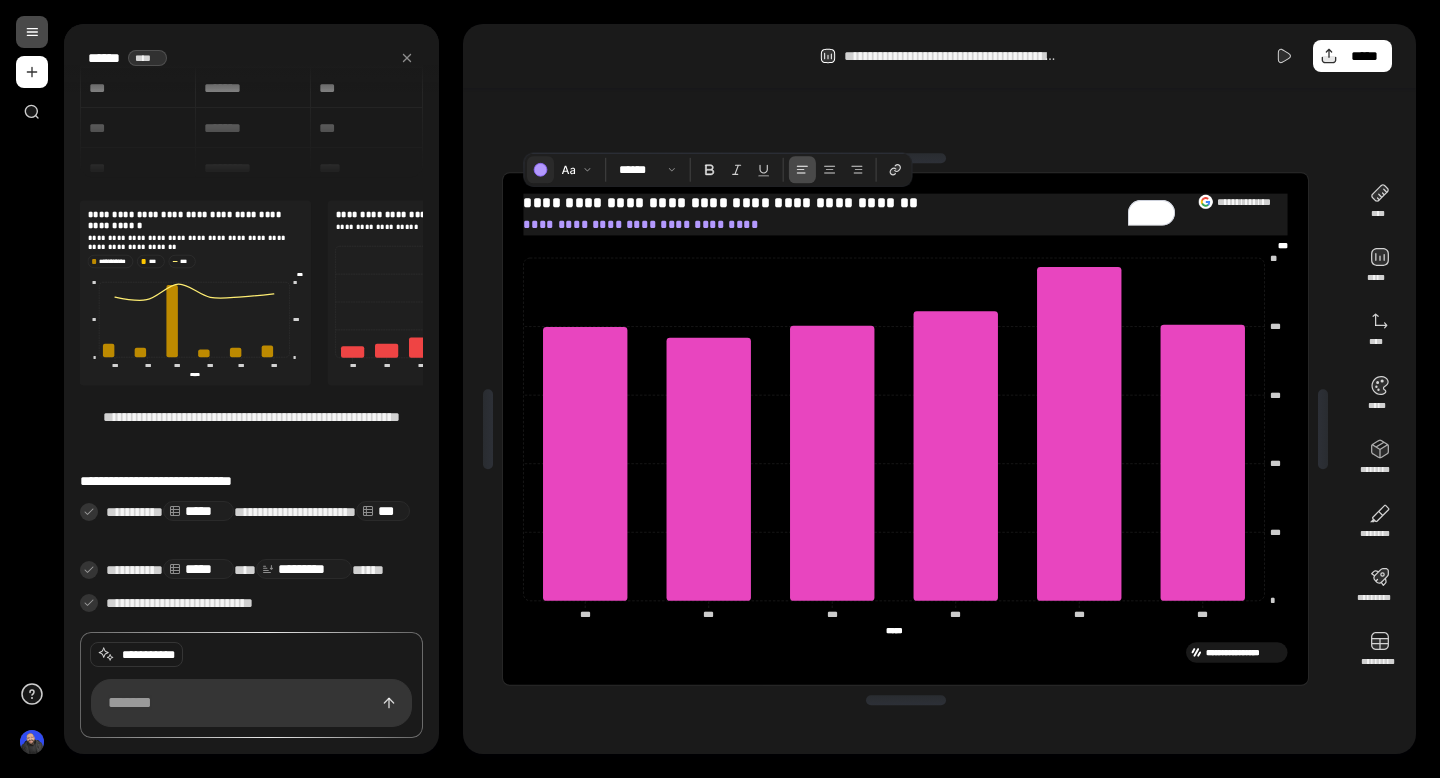 click at bounding box center [540, 169] 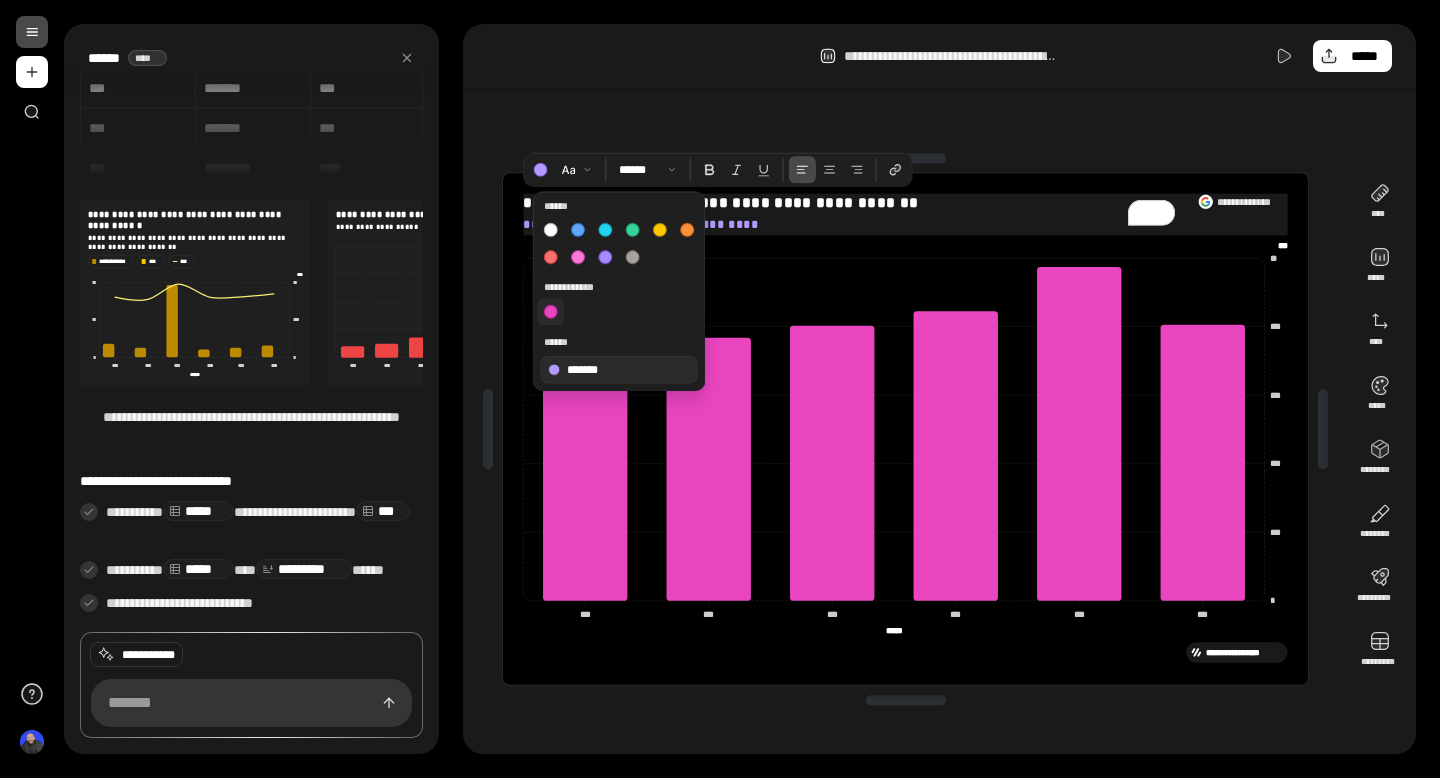 click at bounding box center [550, 311] 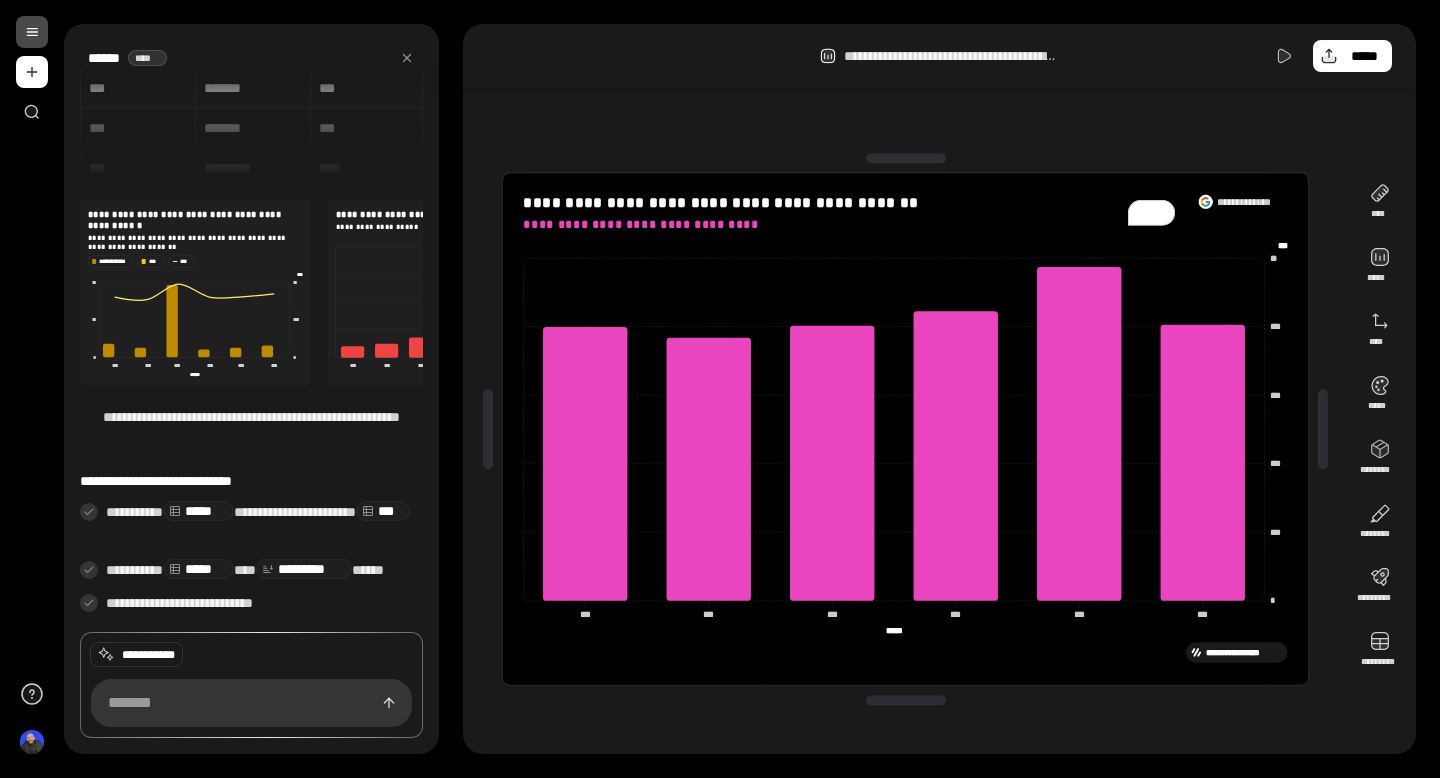 click on "**********" at bounding box center [905, 429] 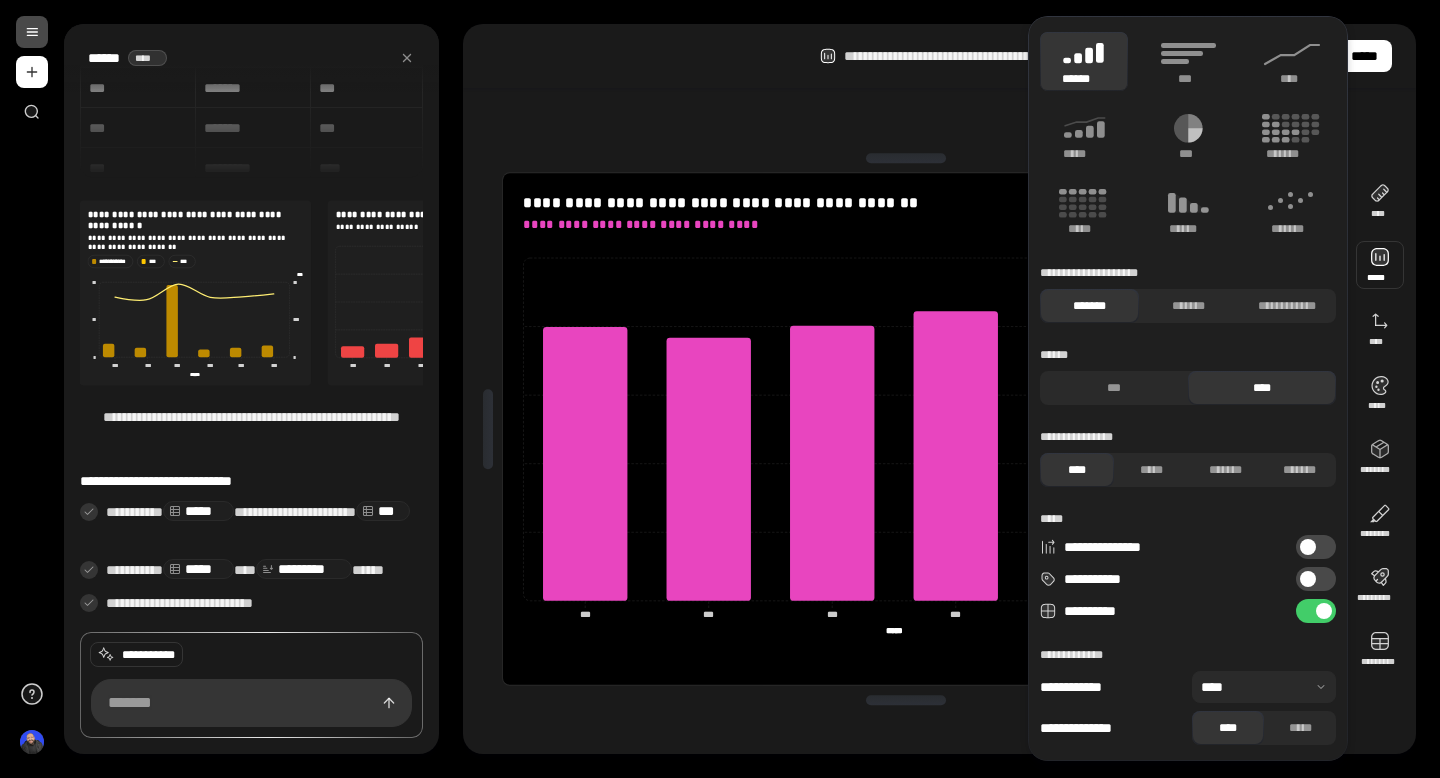 click at bounding box center [1308, 579] 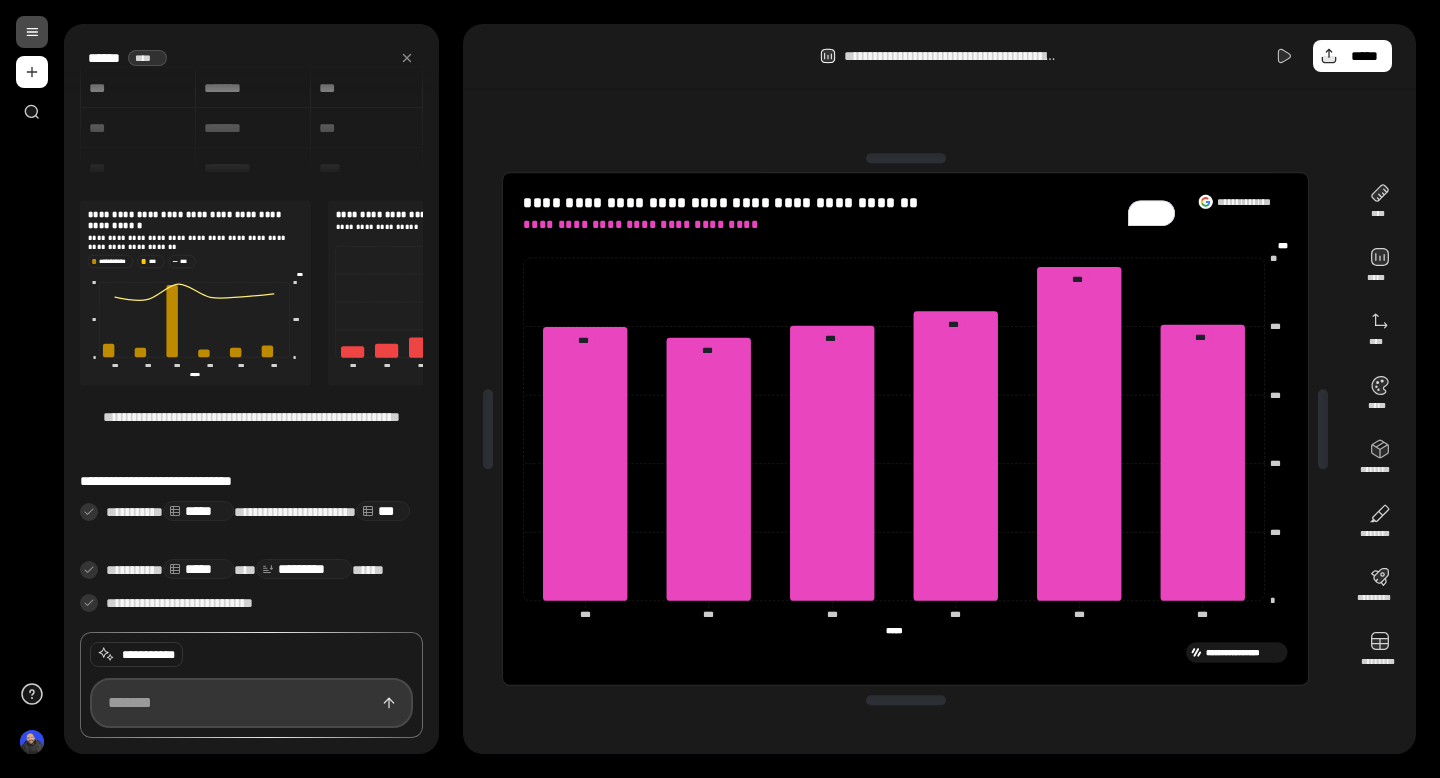 click at bounding box center (251, 703) 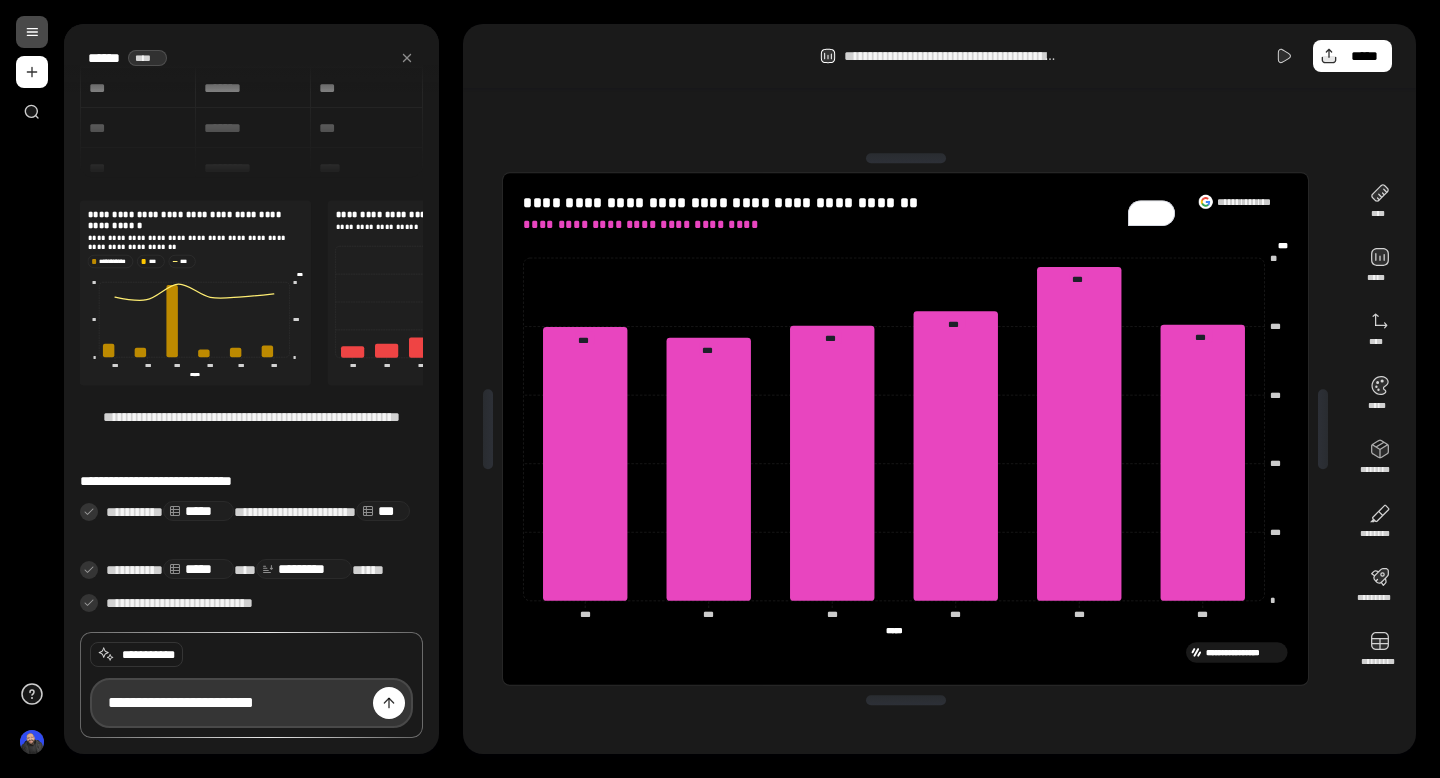 type on "**********" 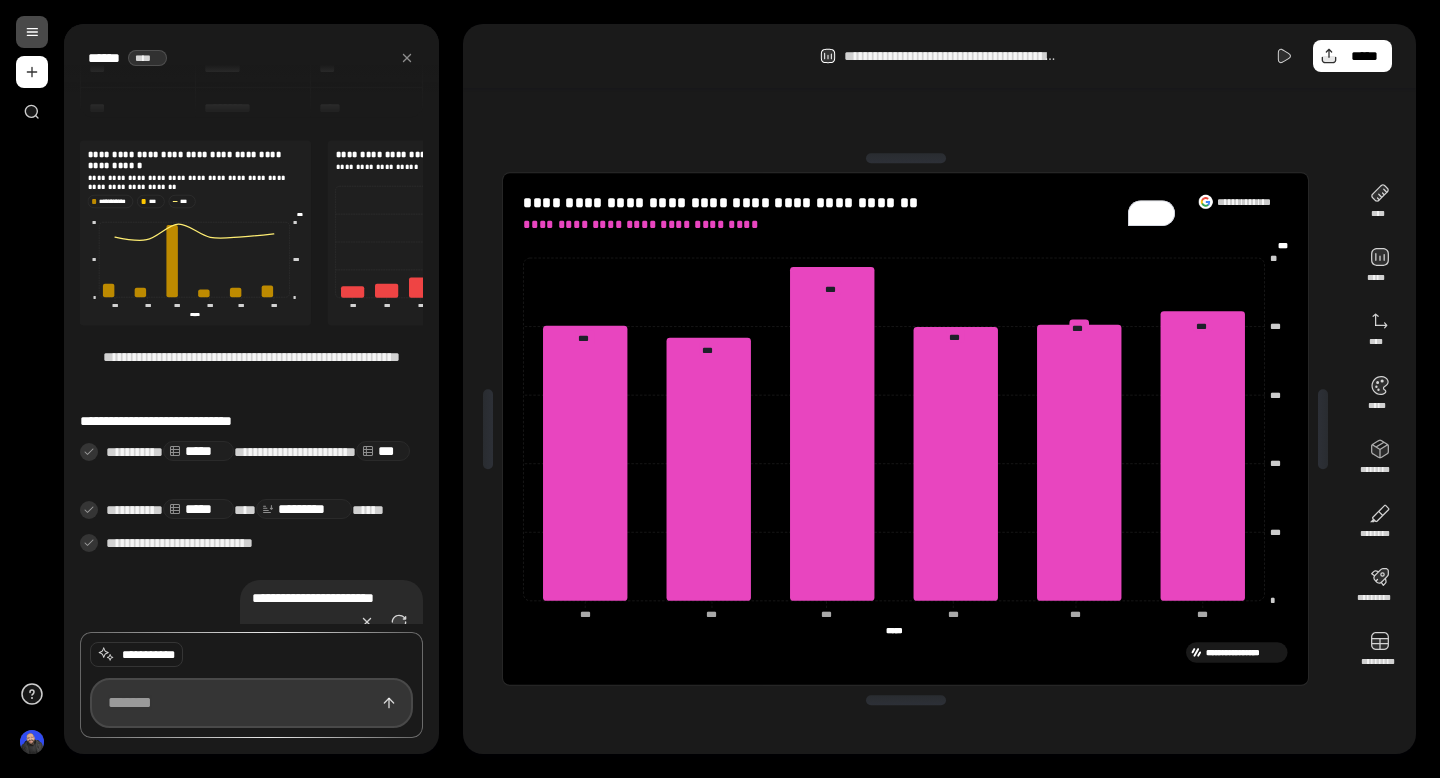 scroll, scrollTop: 188, scrollLeft: 0, axis: vertical 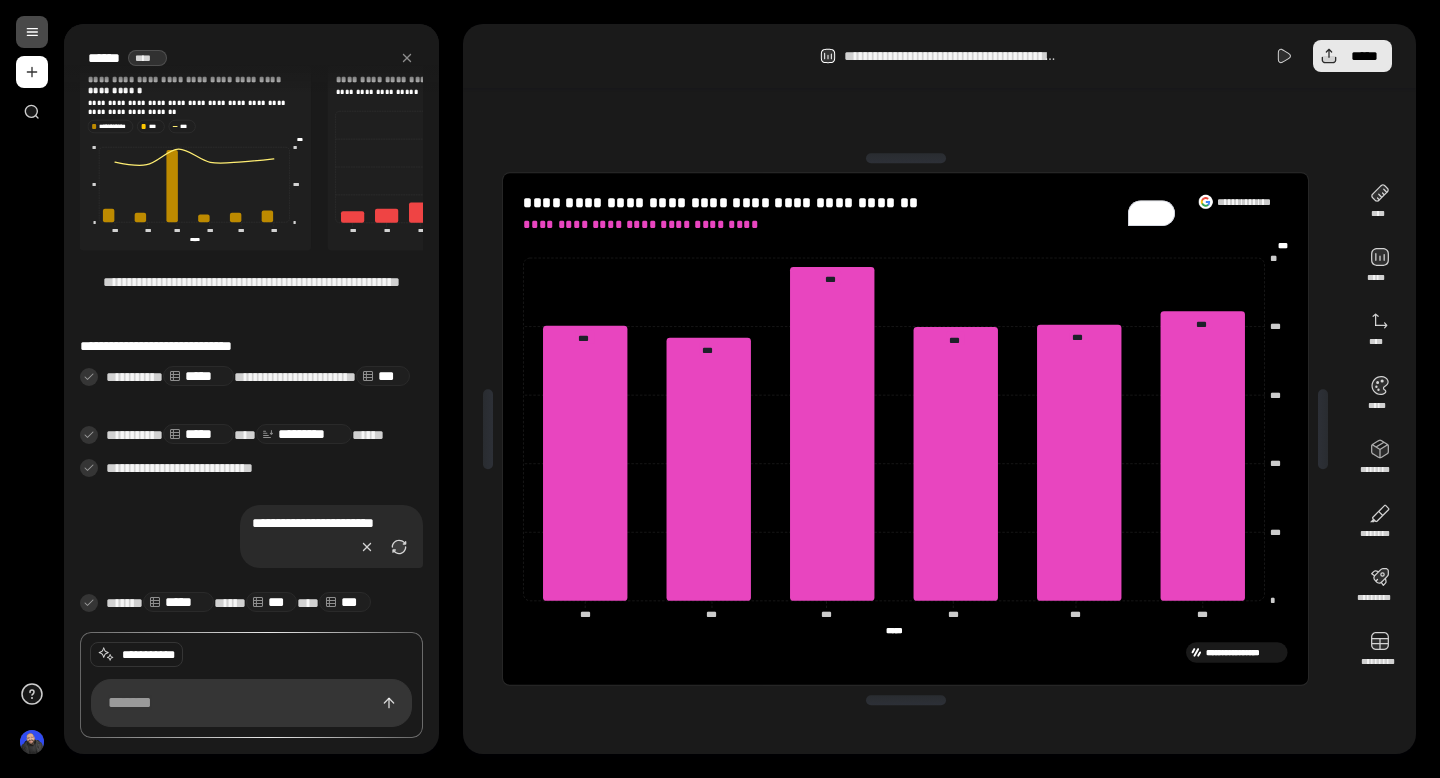 click on "*****" at bounding box center (1352, 56) 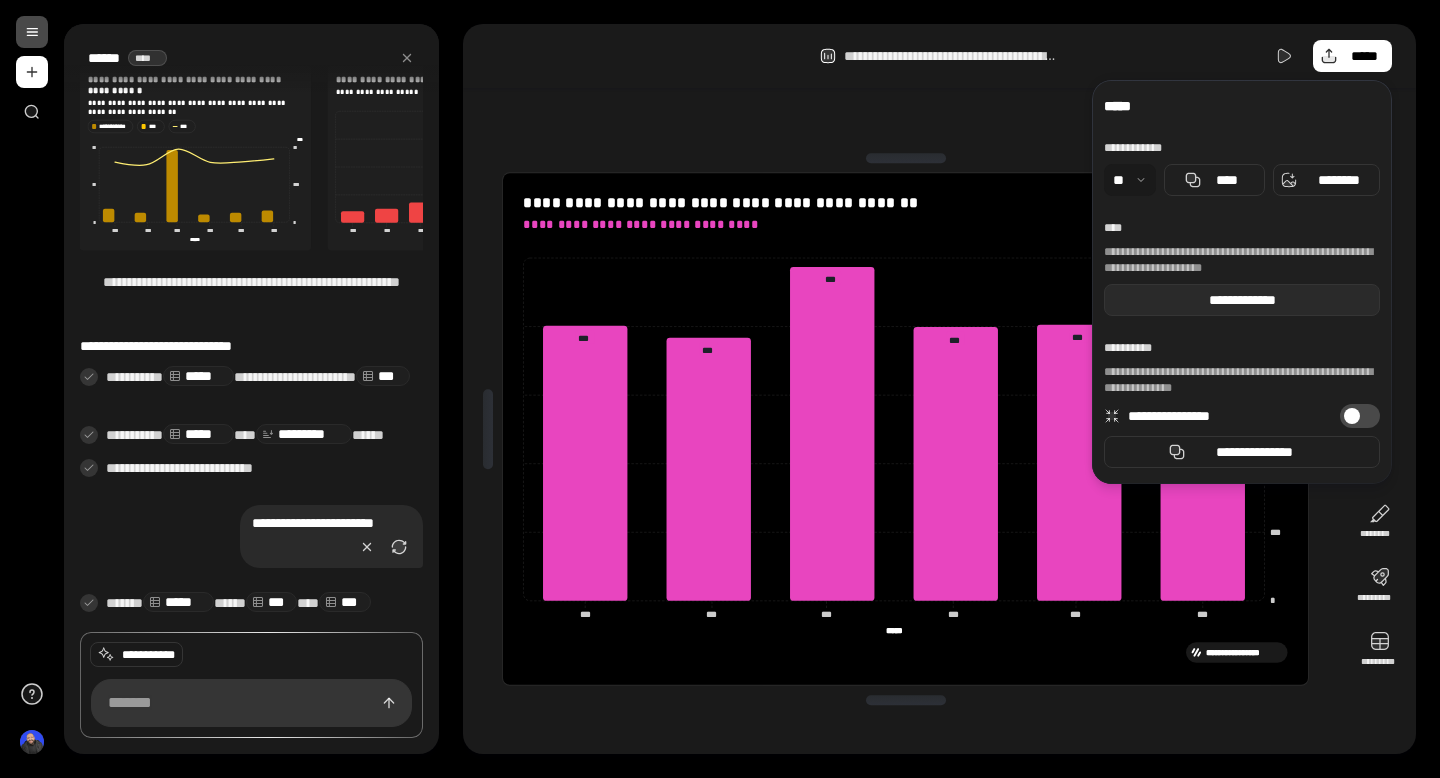 click on "**********" at bounding box center (1242, 300) 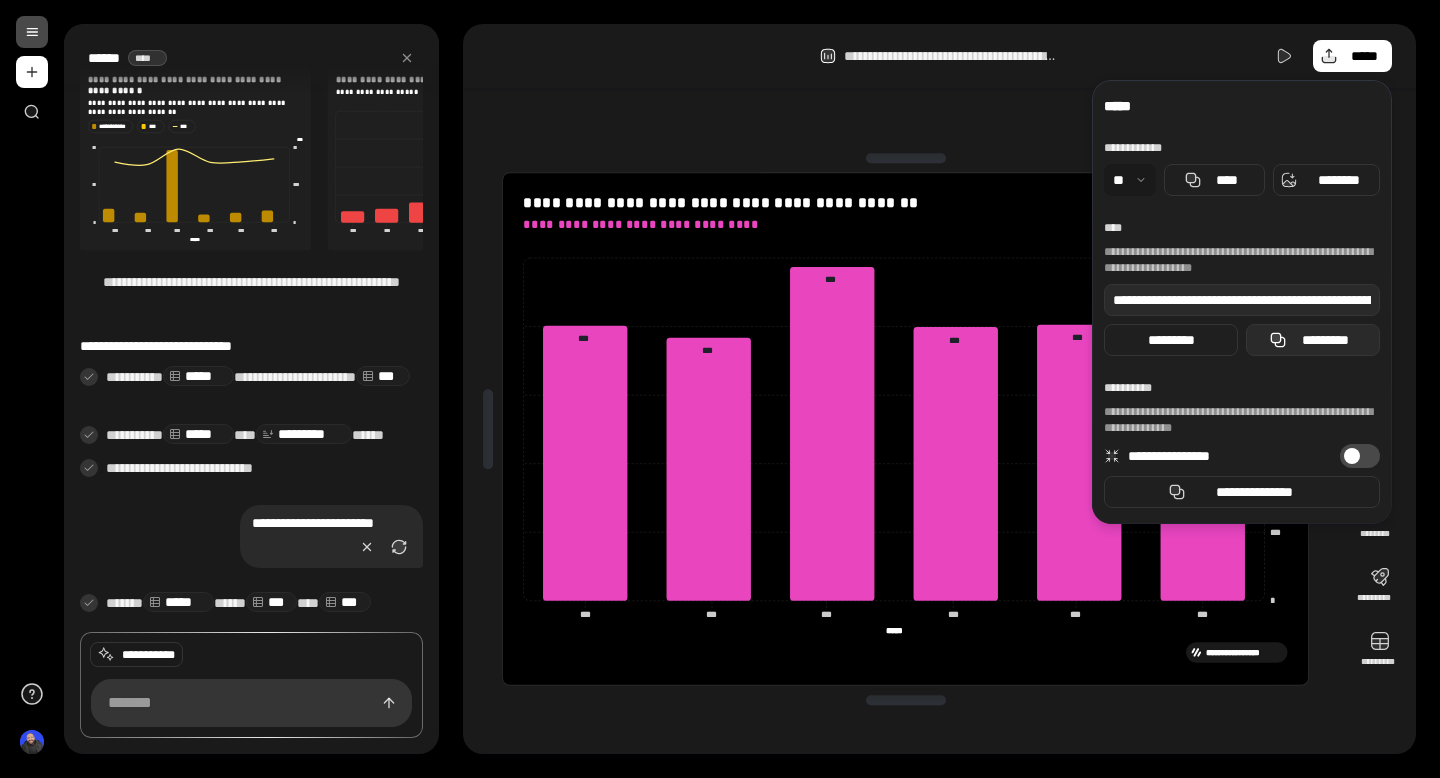 click on "*********" at bounding box center (1325, 340) 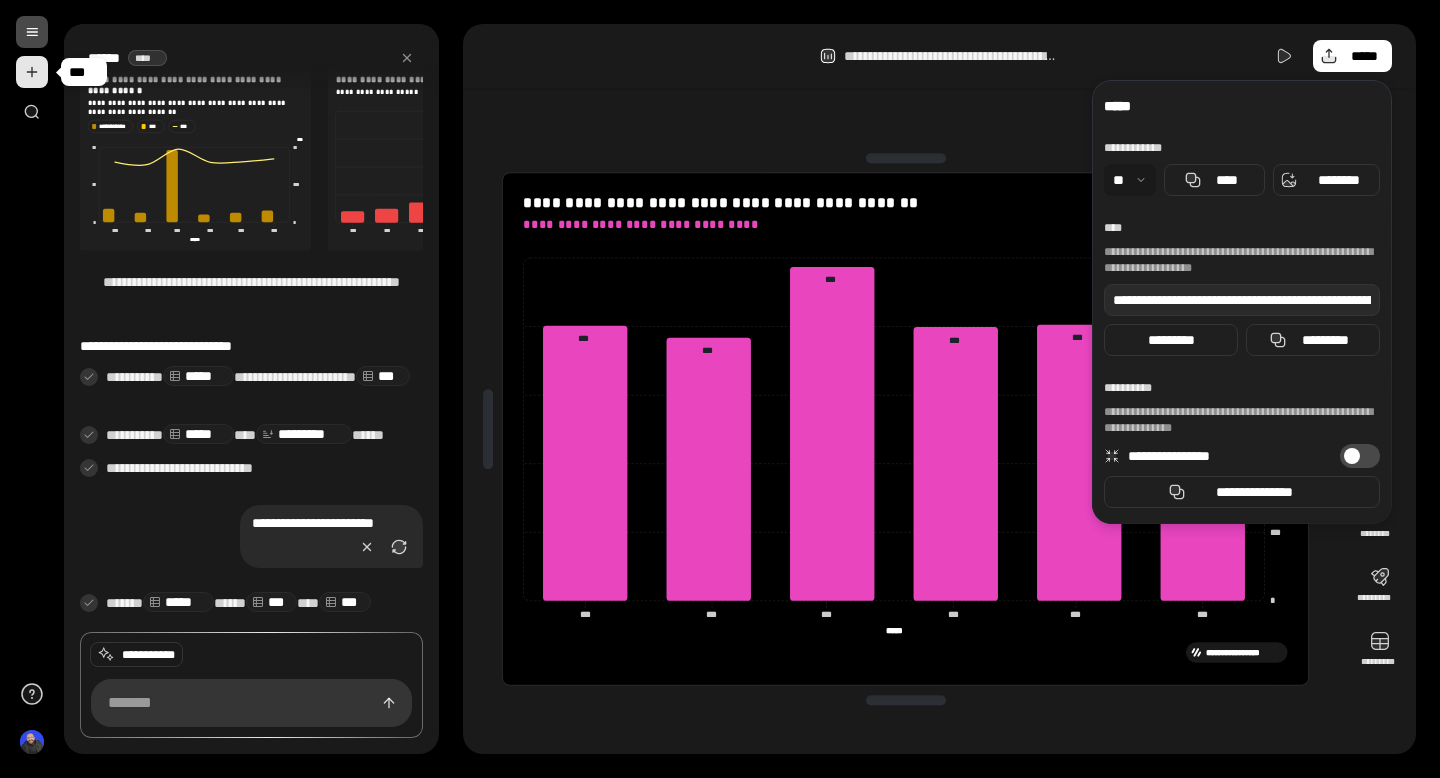 click at bounding box center (32, 72) 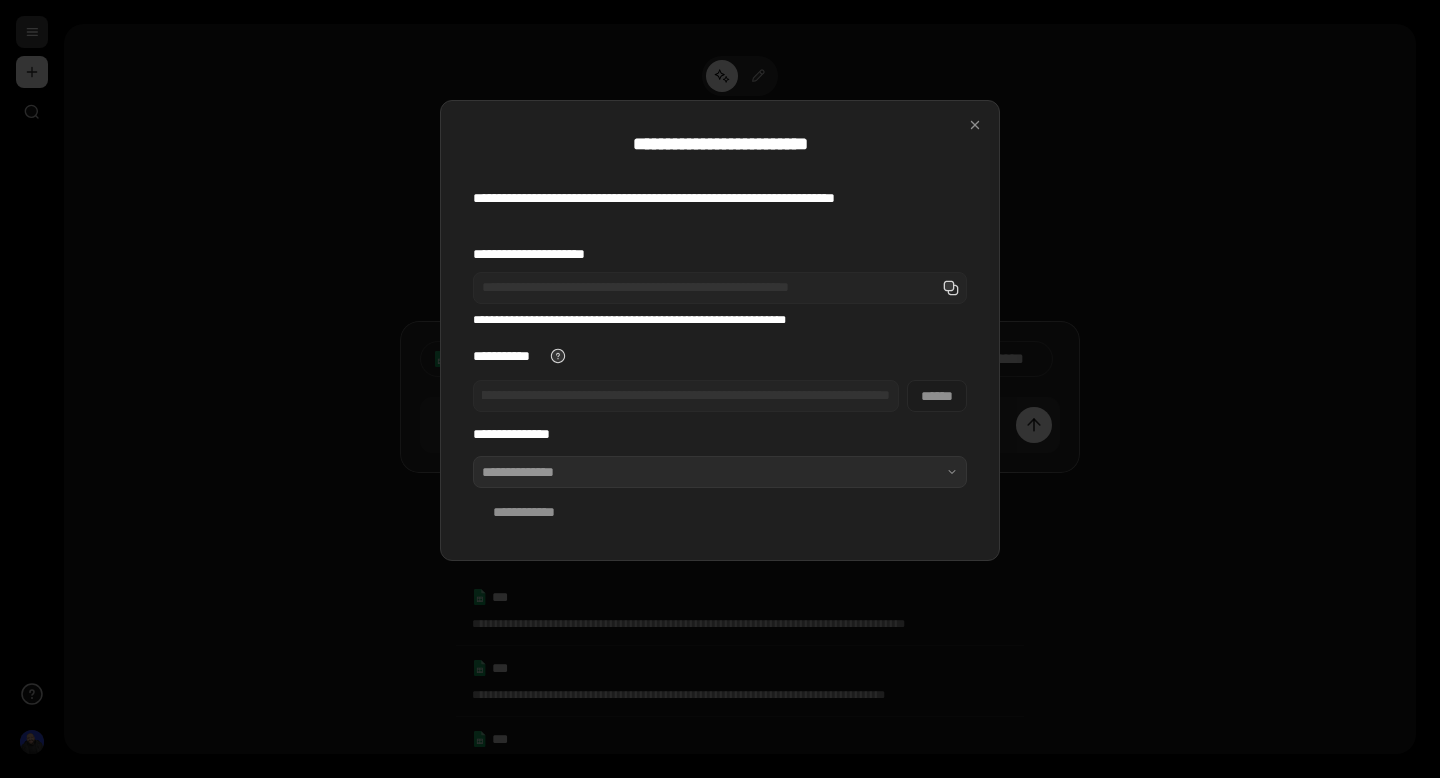 scroll, scrollTop: 0, scrollLeft: 0, axis: both 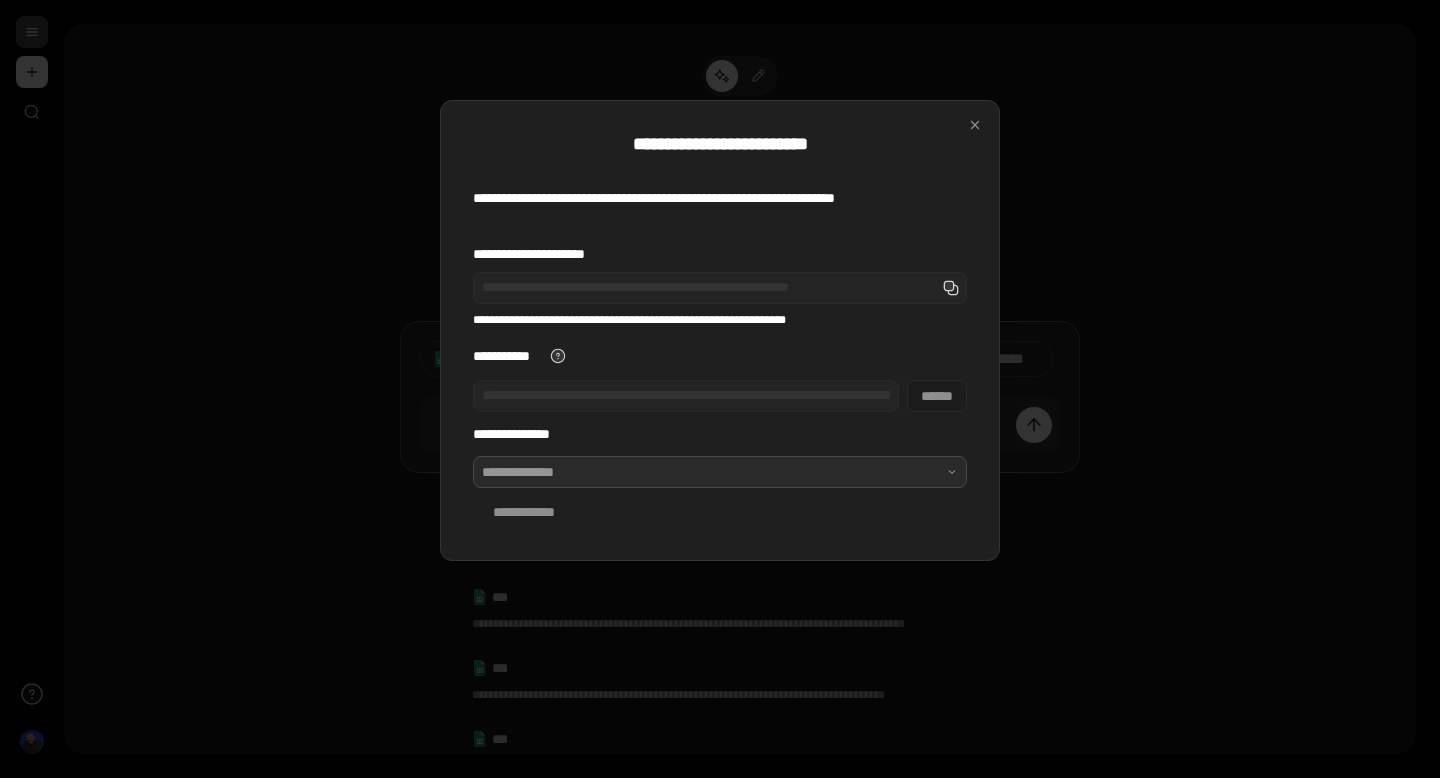 click at bounding box center [720, 472] 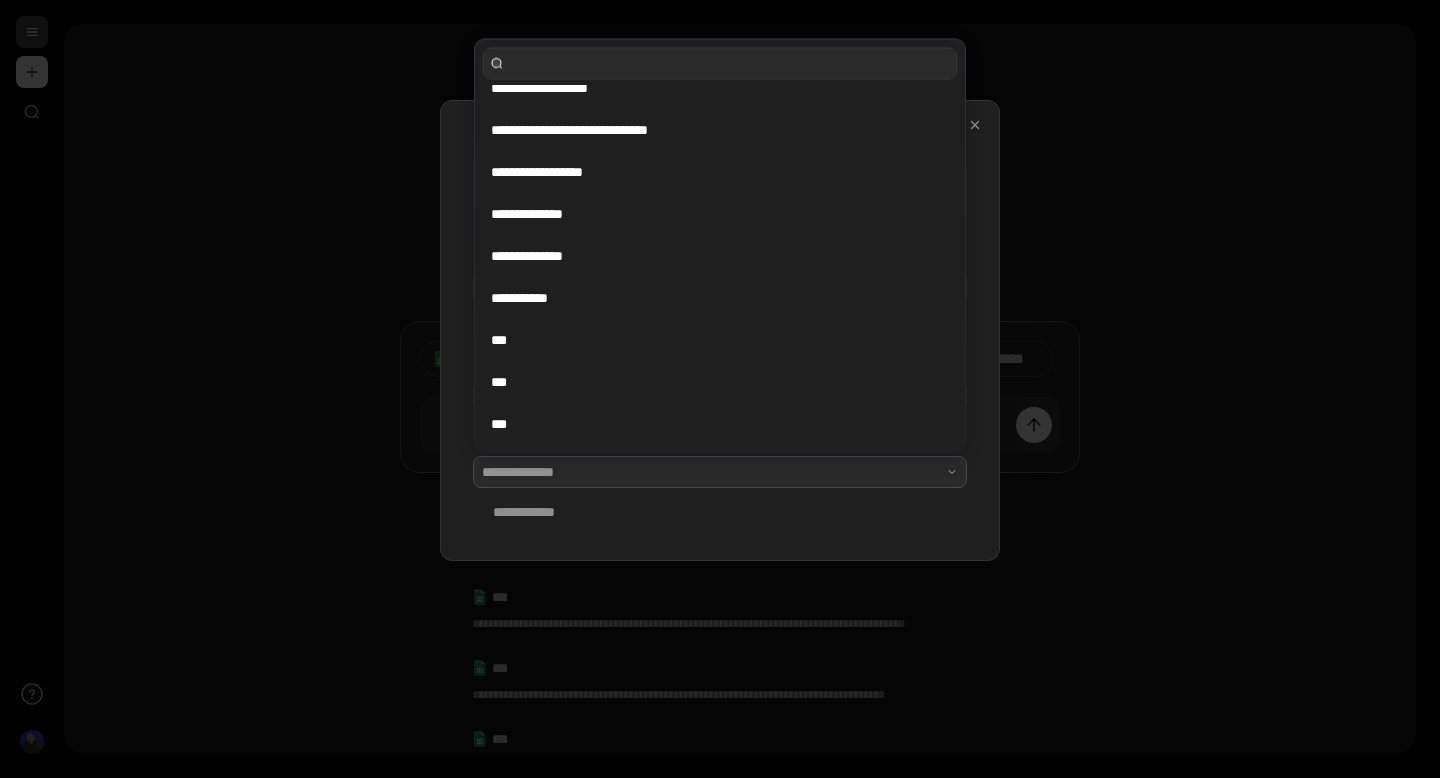 scroll, scrollTop: 102, scrollLeft: 0, axis: vertical 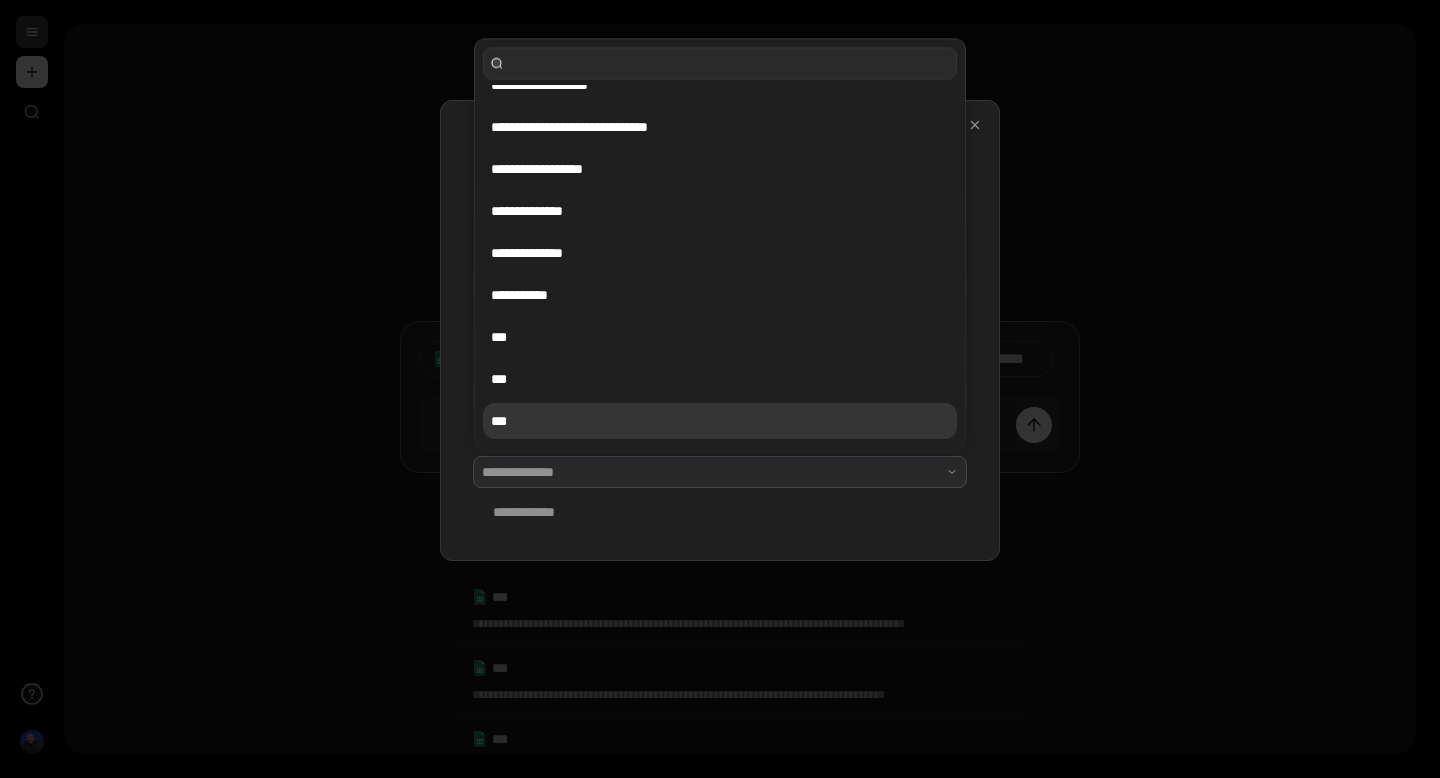 click on "***" at bounding box center (720, 422) 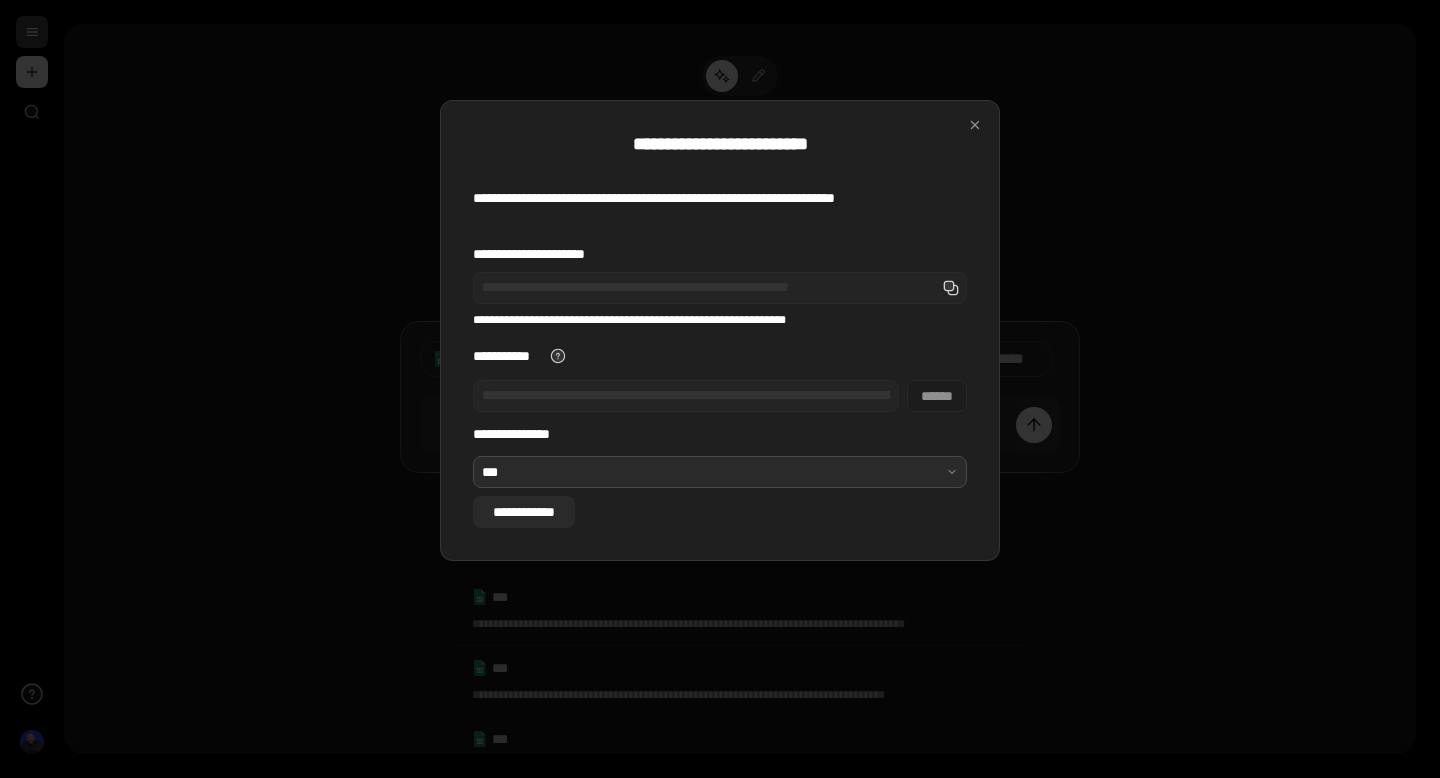 click on "**********" at bounding box center [524, 512] 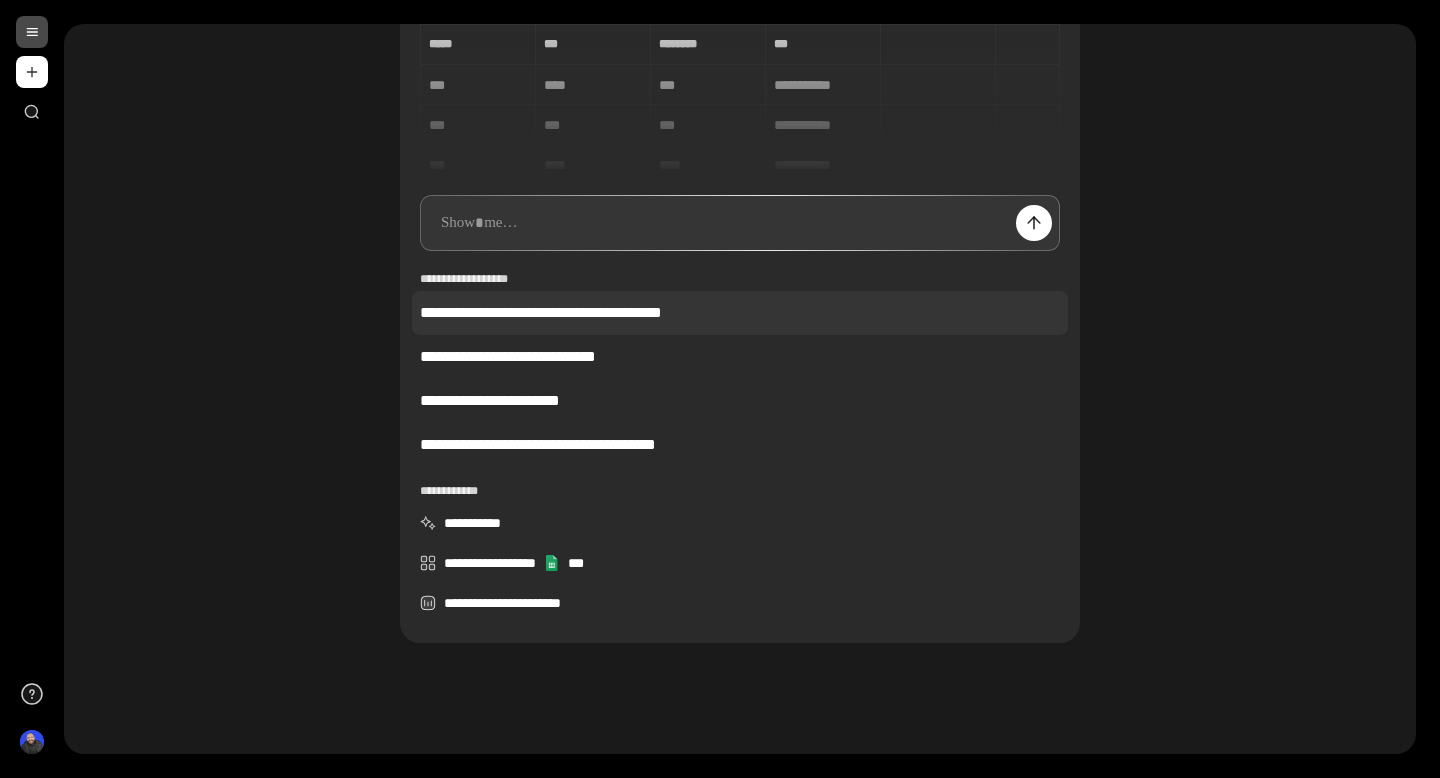scroll, scrollTop: 217, scrollLeft: 0, axis: vertical 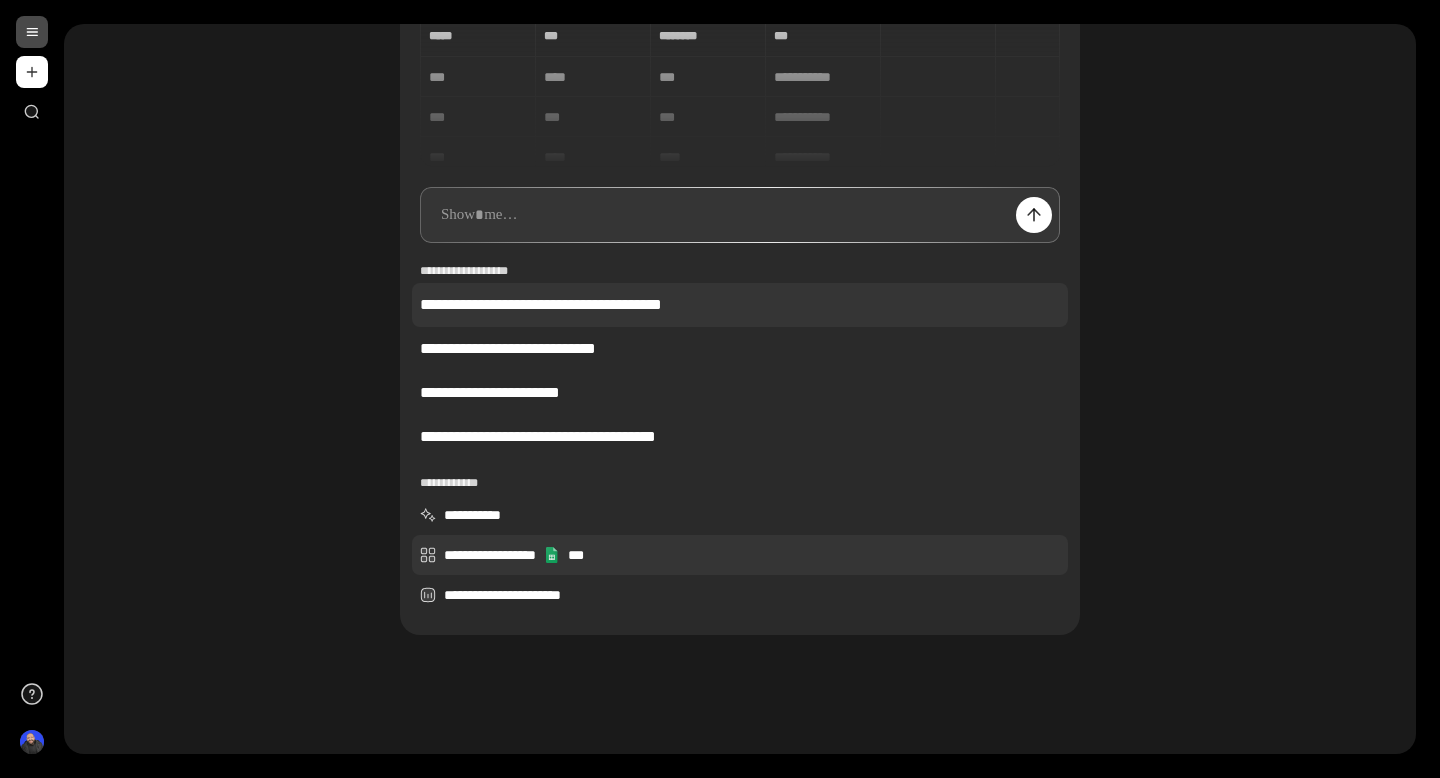click on "**********" at bounding box center [740, 555] 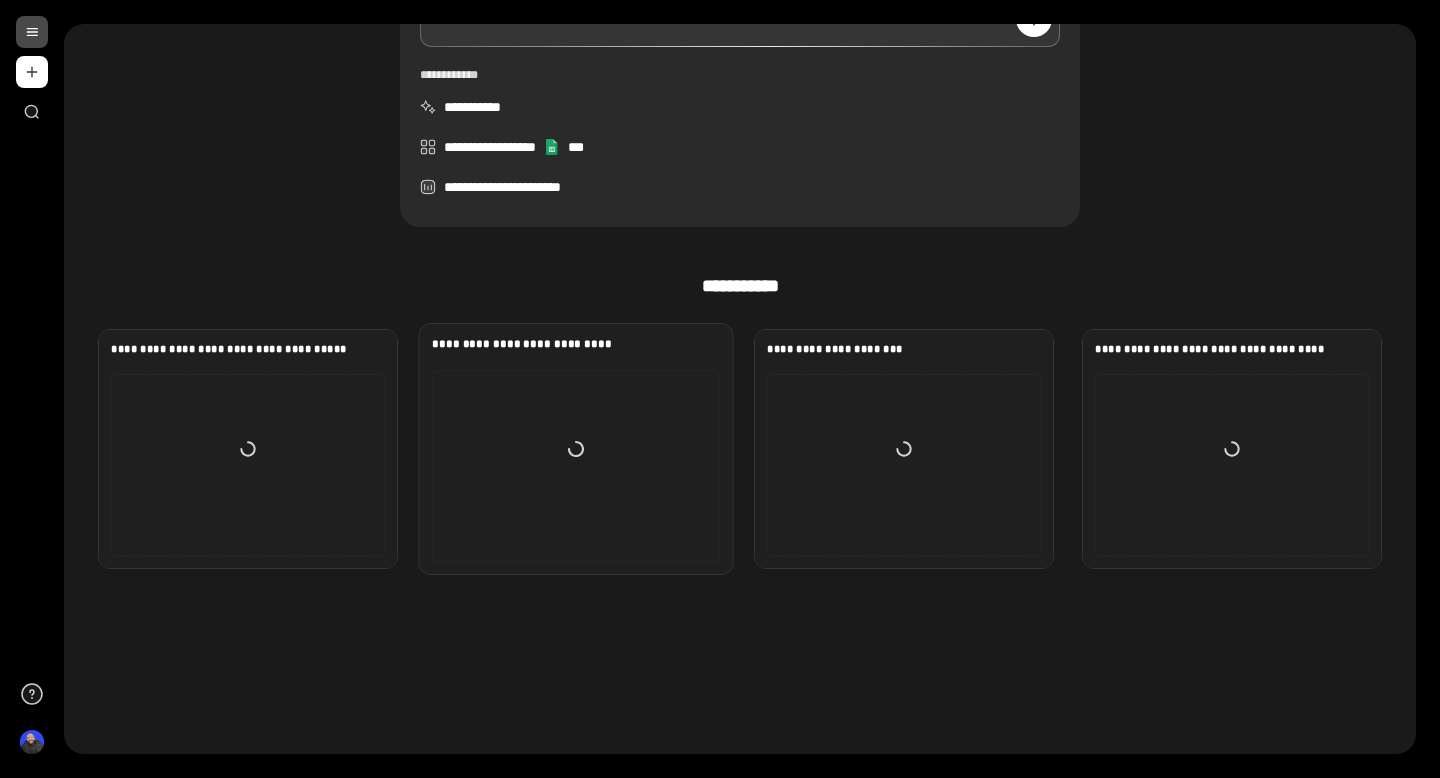 scroll, scrollTop: 468, scrollLeft: 0, axis: vertical 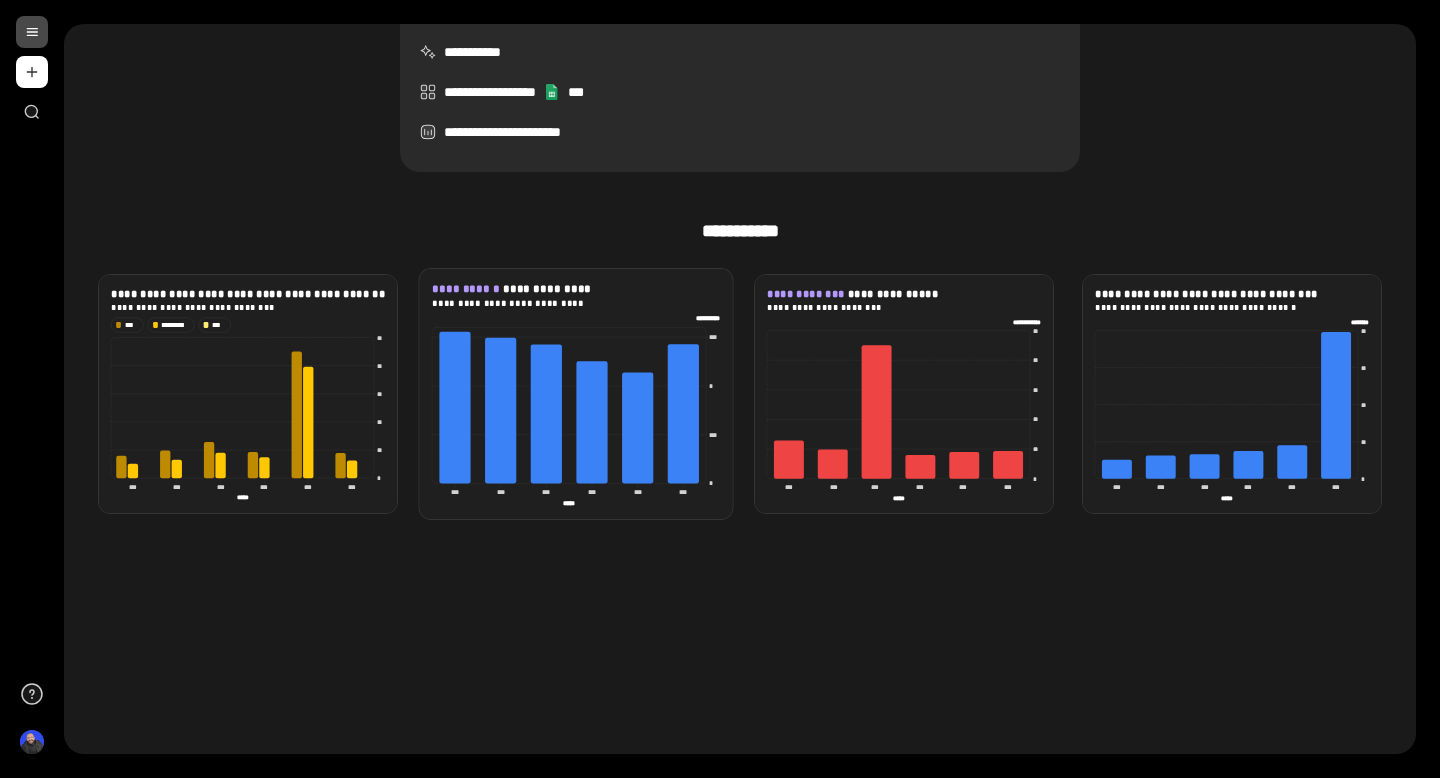 click on "**********" at bounding box center (576, 296) 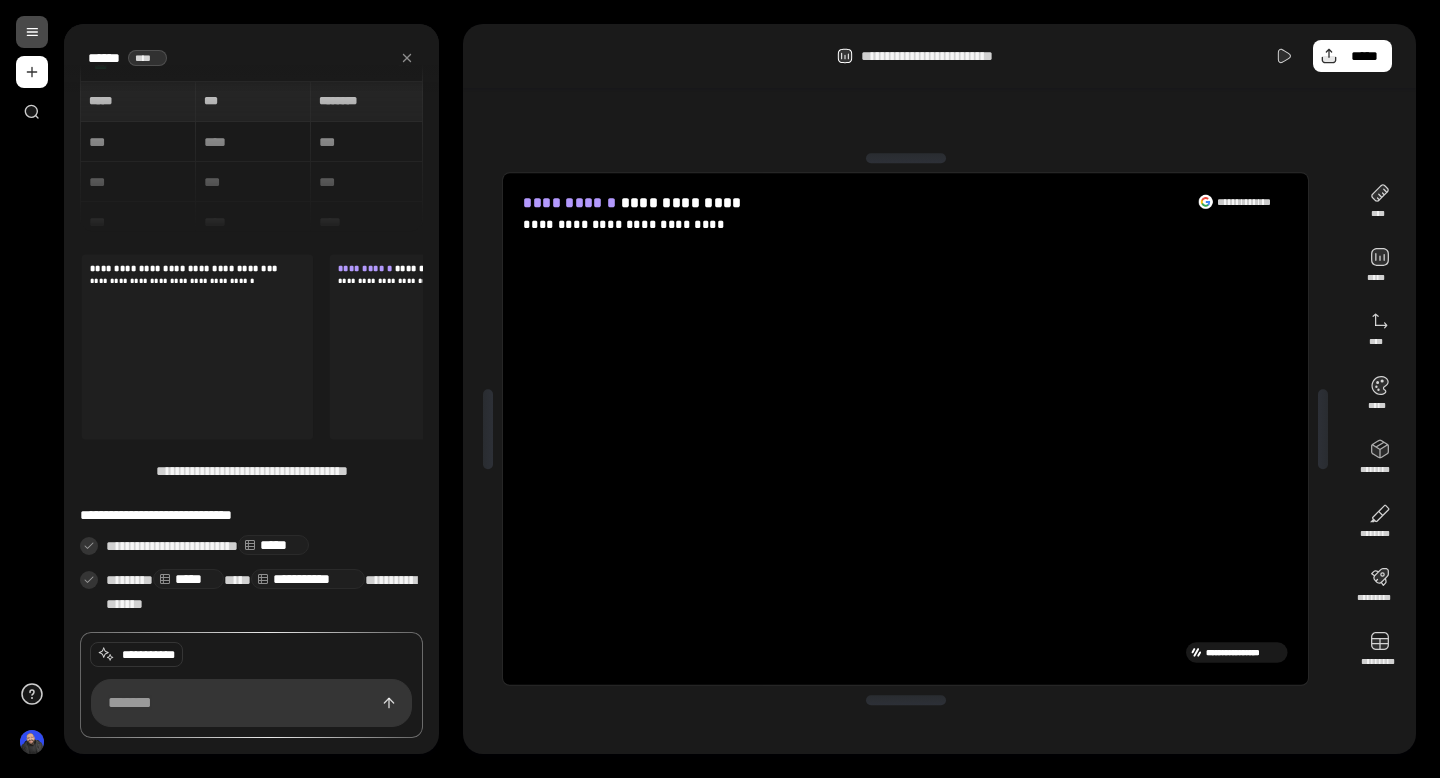 scroll, scrollTop: 67, scrollLeft: 0, axis: vertical 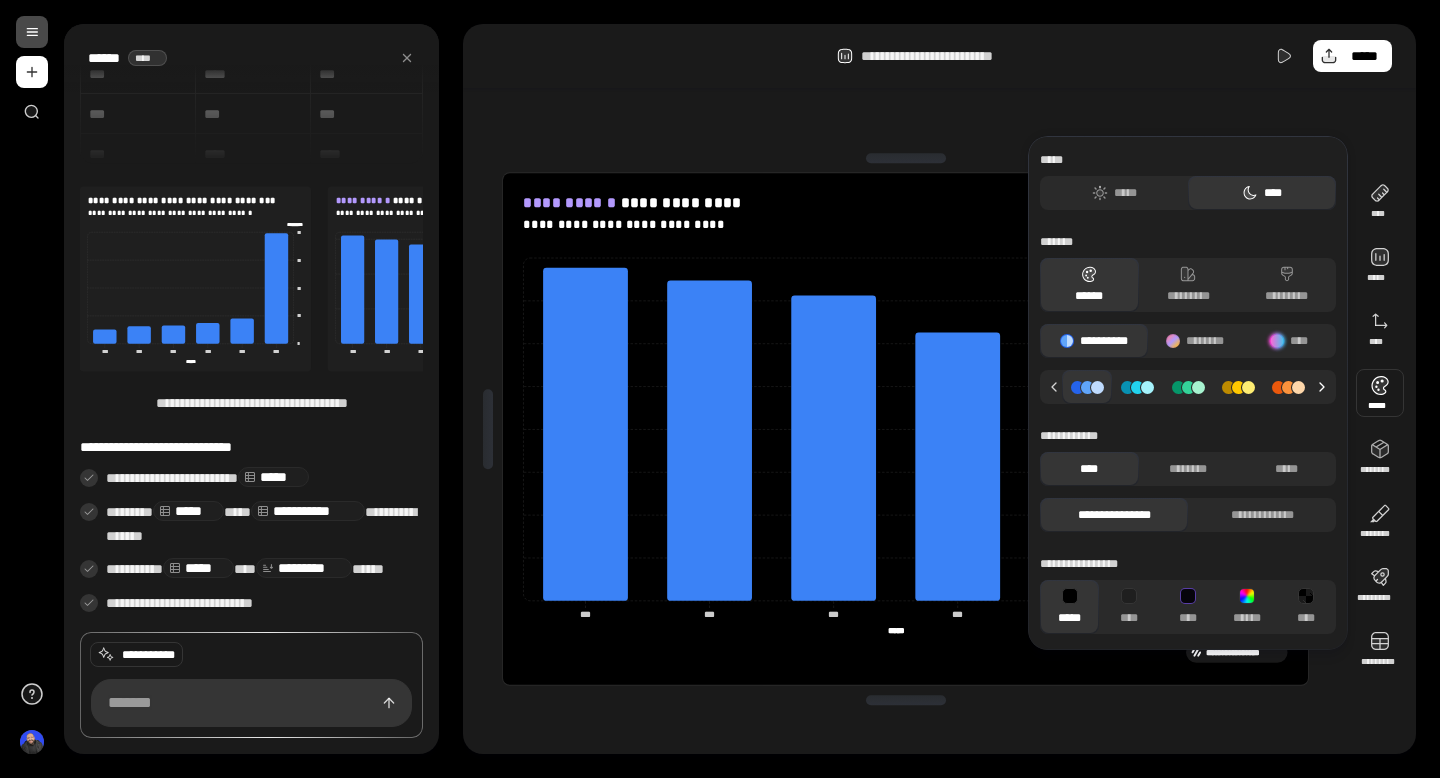 click 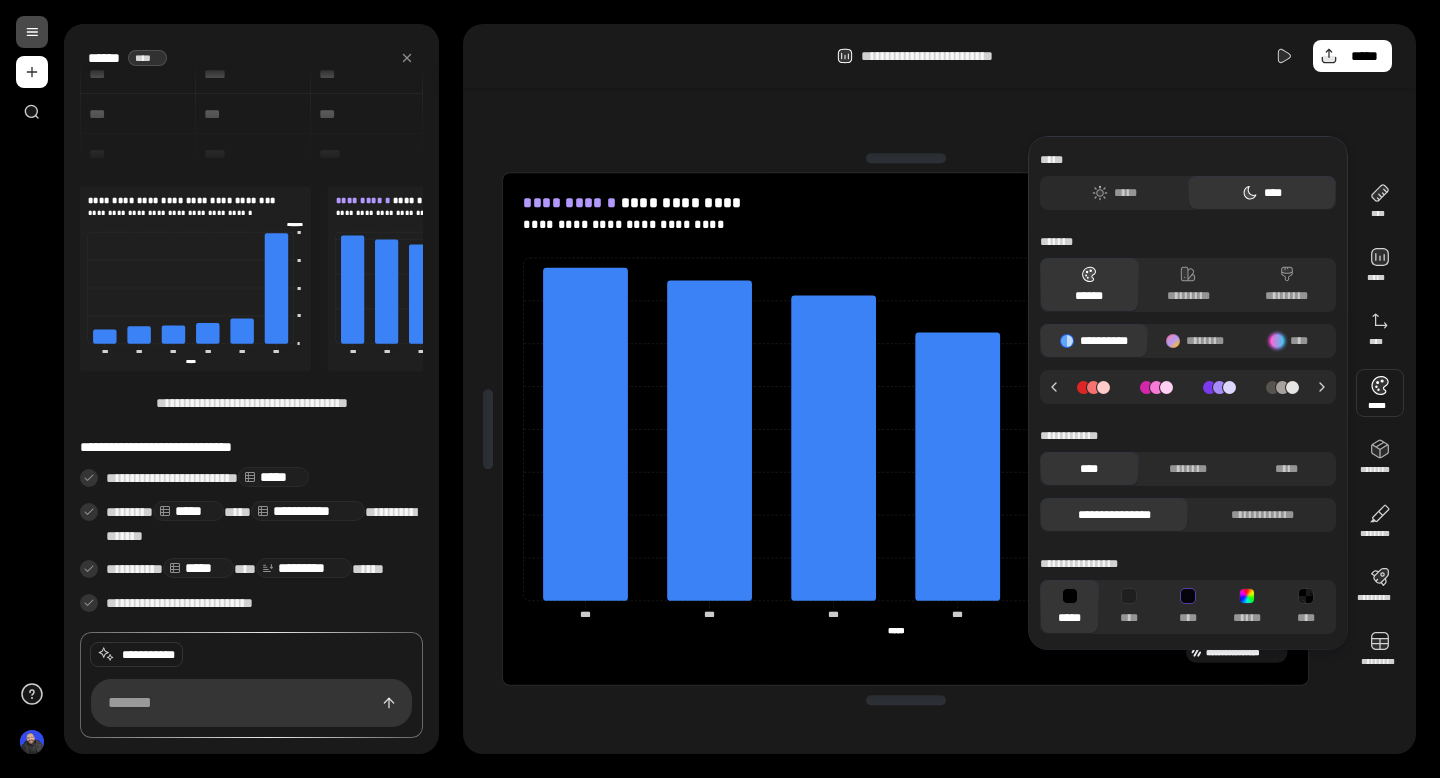 click 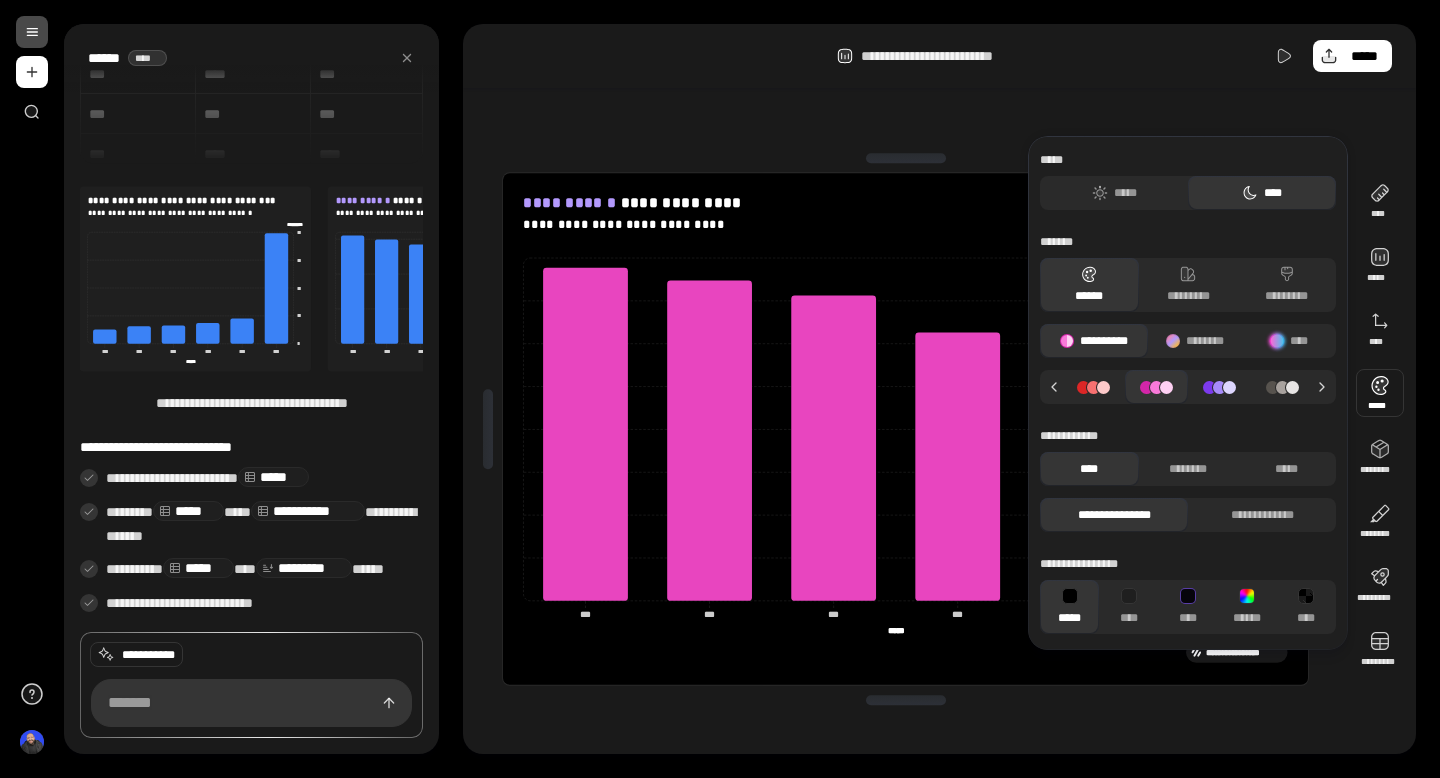 click on "**********" at bounding box center (905, 429) 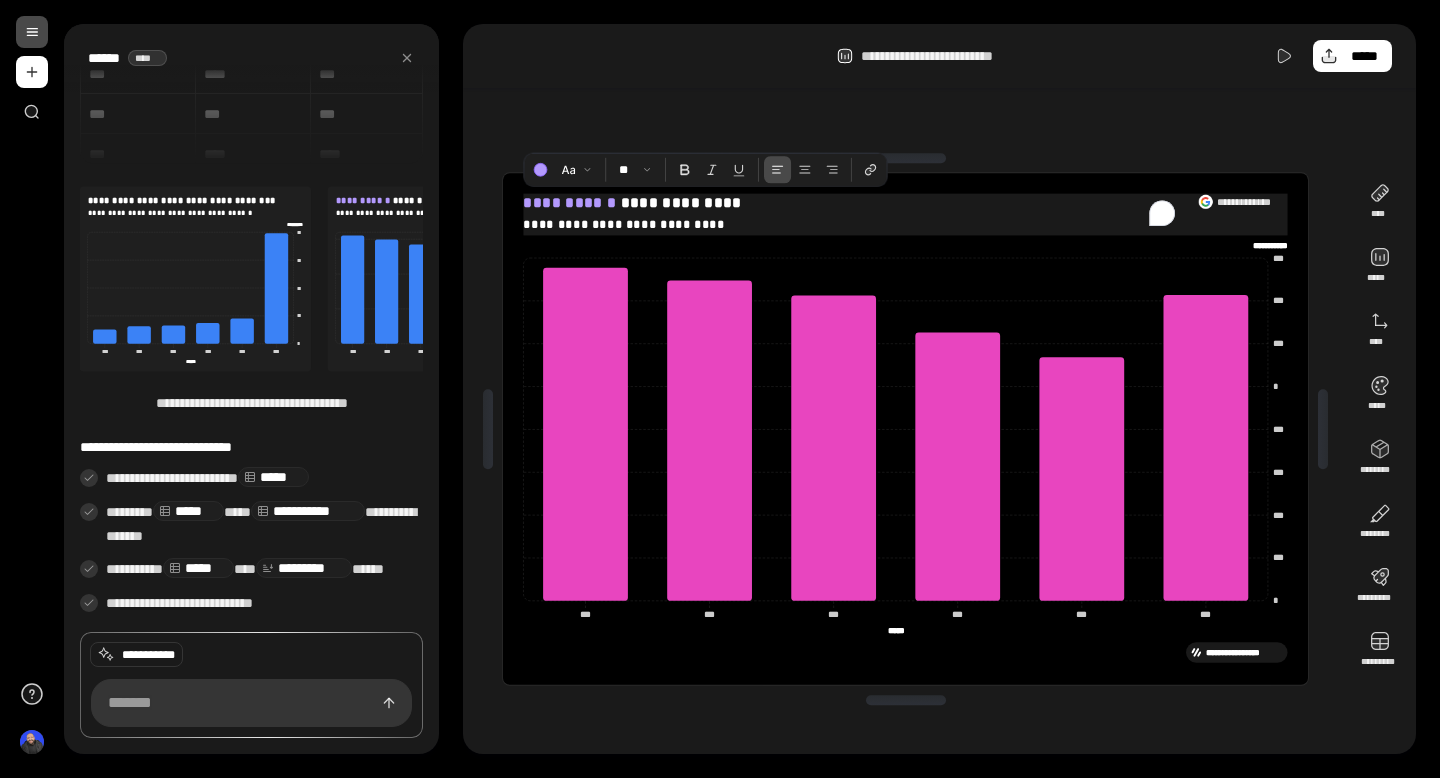 drag, startPoint x: 620, startPoint y: 200, endPoint x: 523, endPoint y: 205, distance: 97.128784 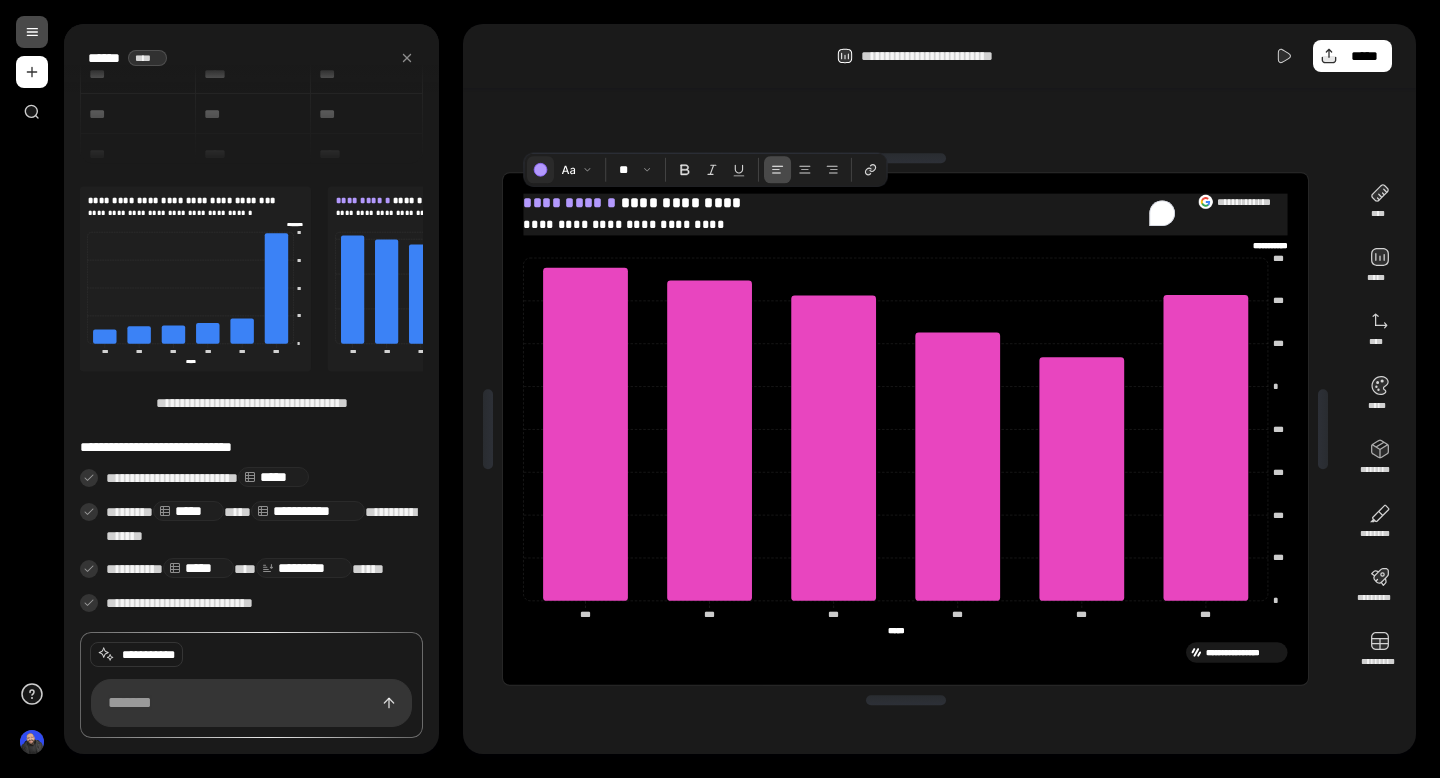 click at bounding box center [540, 169] 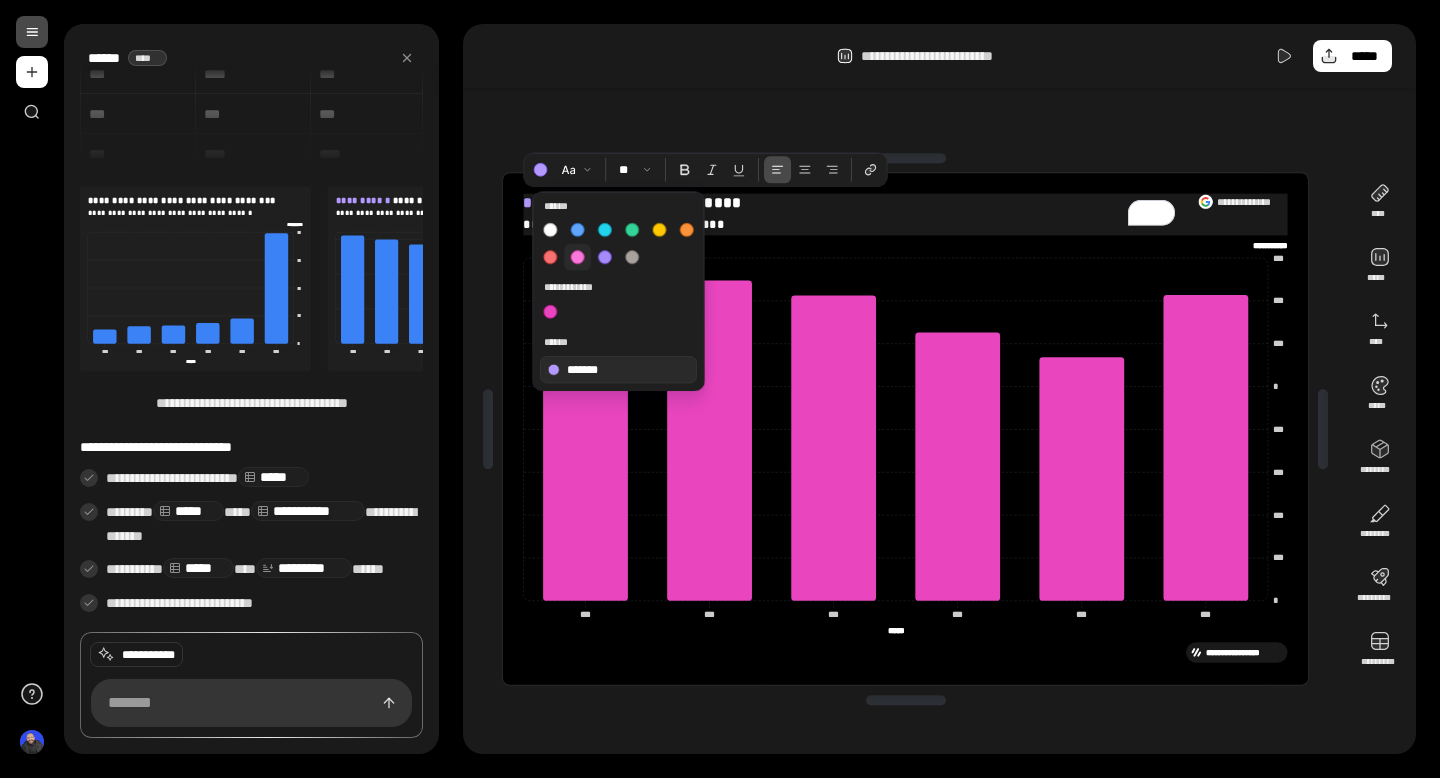 click at bounding box center [577, 257] 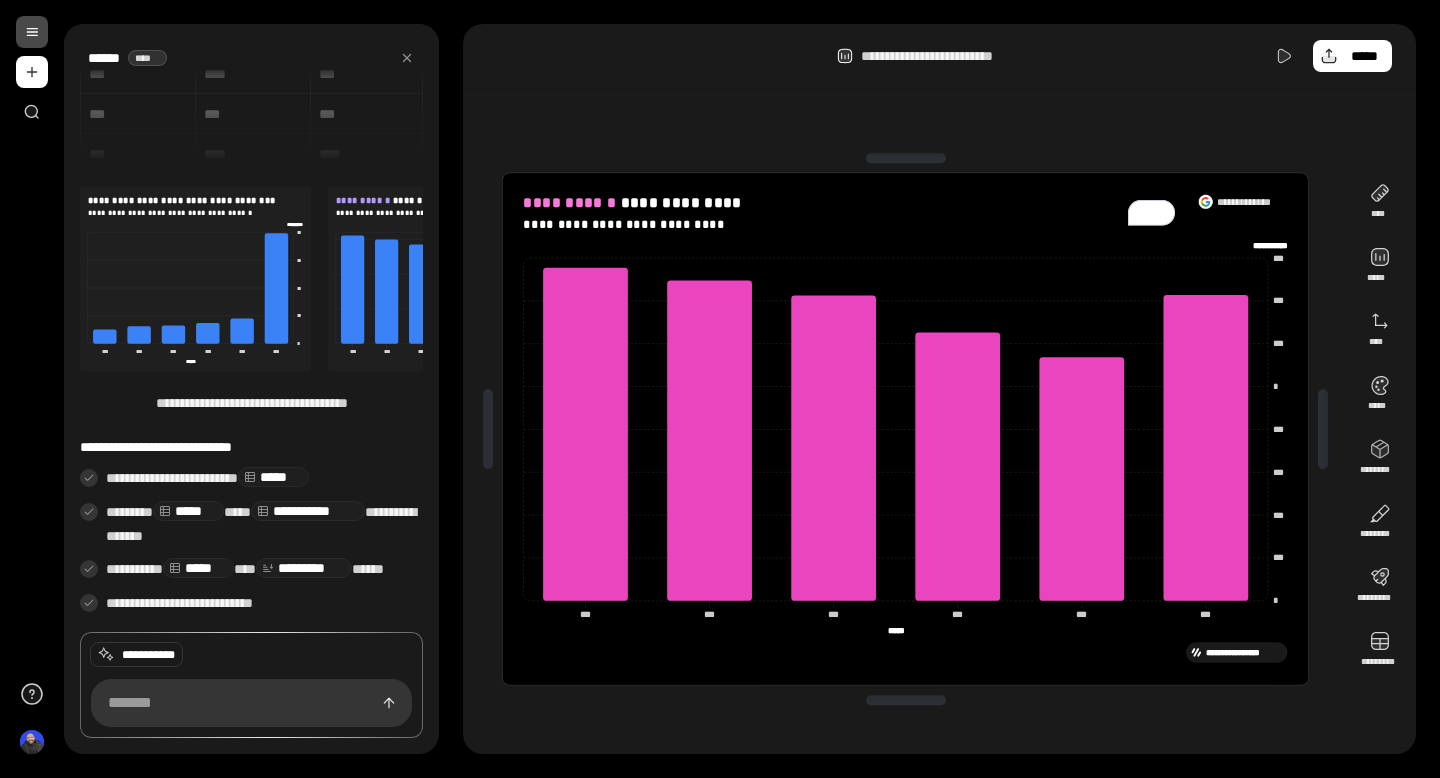 click on "**********" at bounding box center (939, 56) 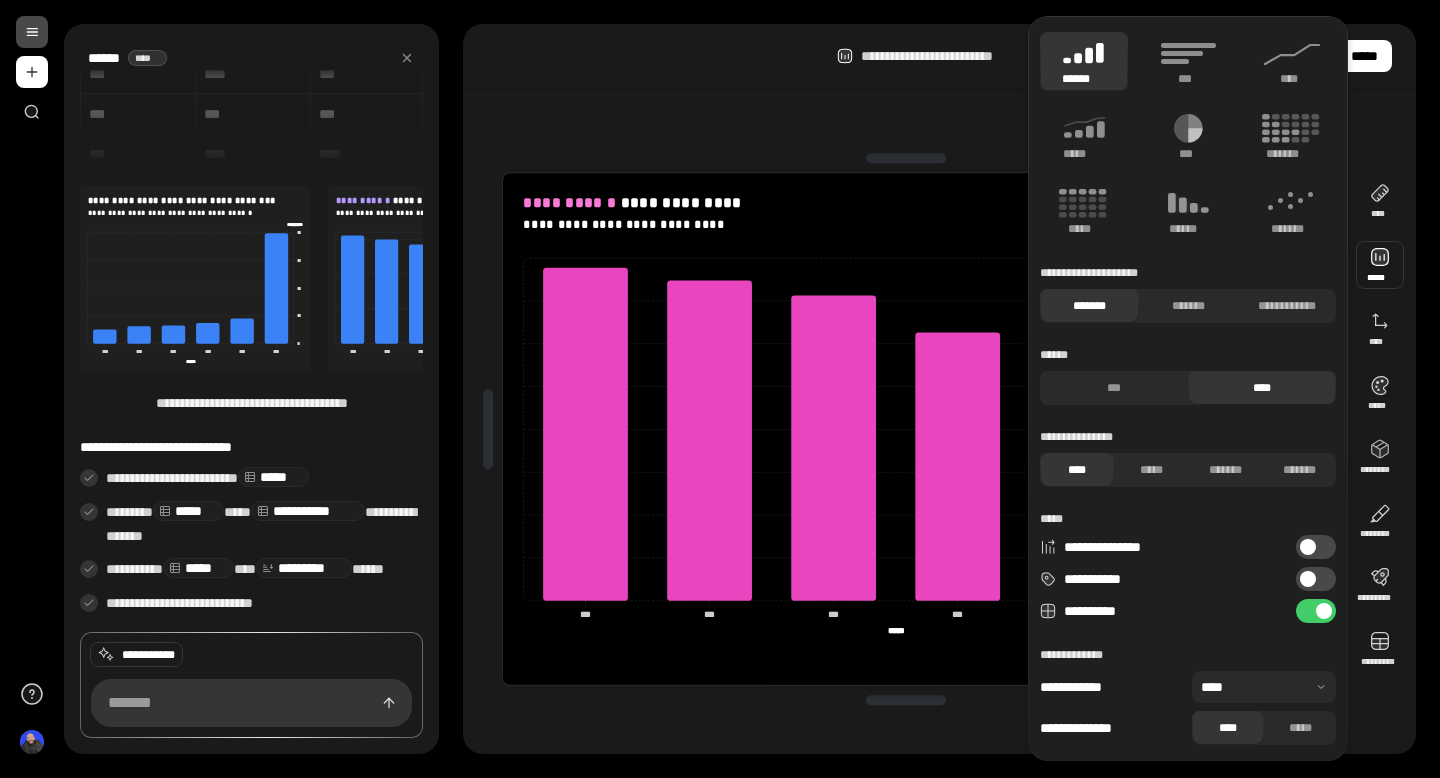 click at bounding box center [1308, 579] 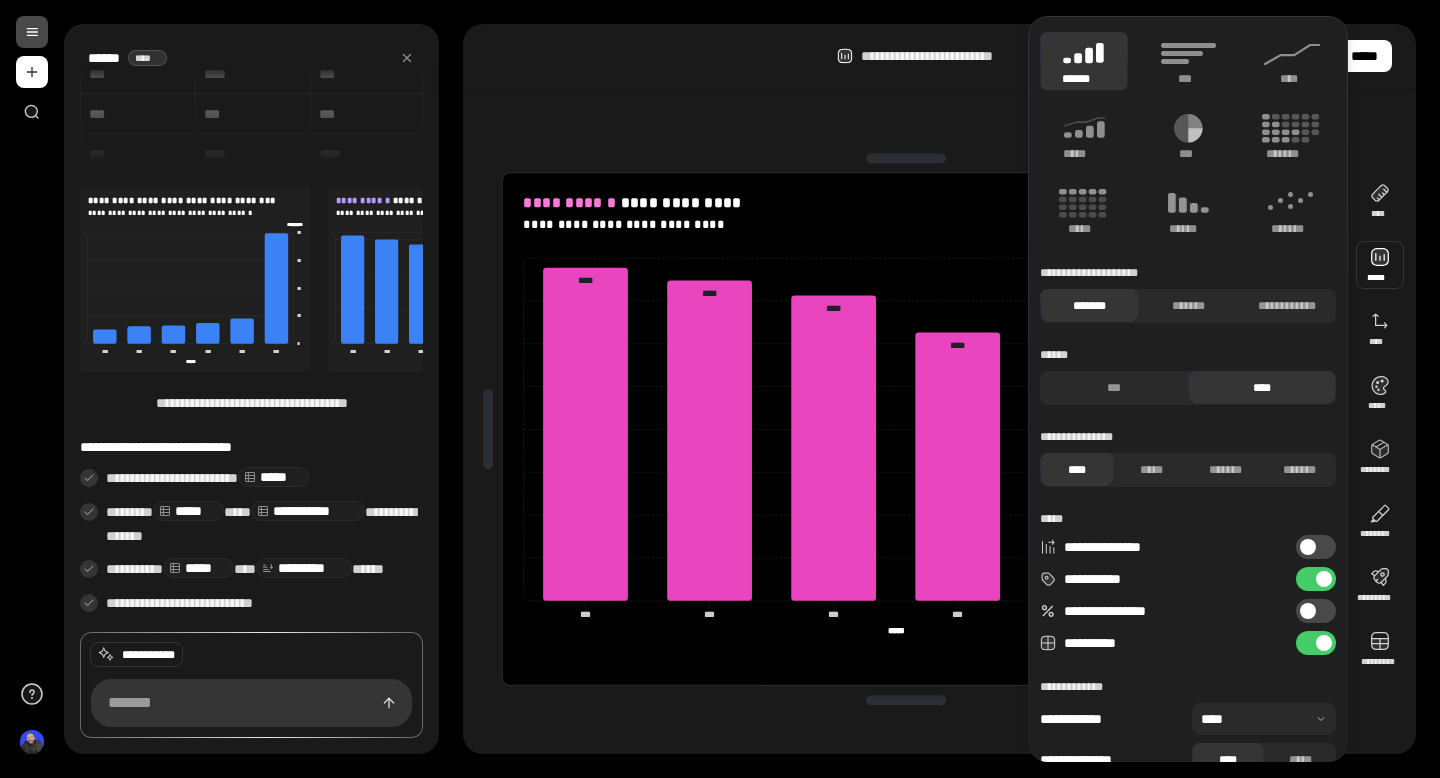 click on "**********" at bounding box center (905, 429) 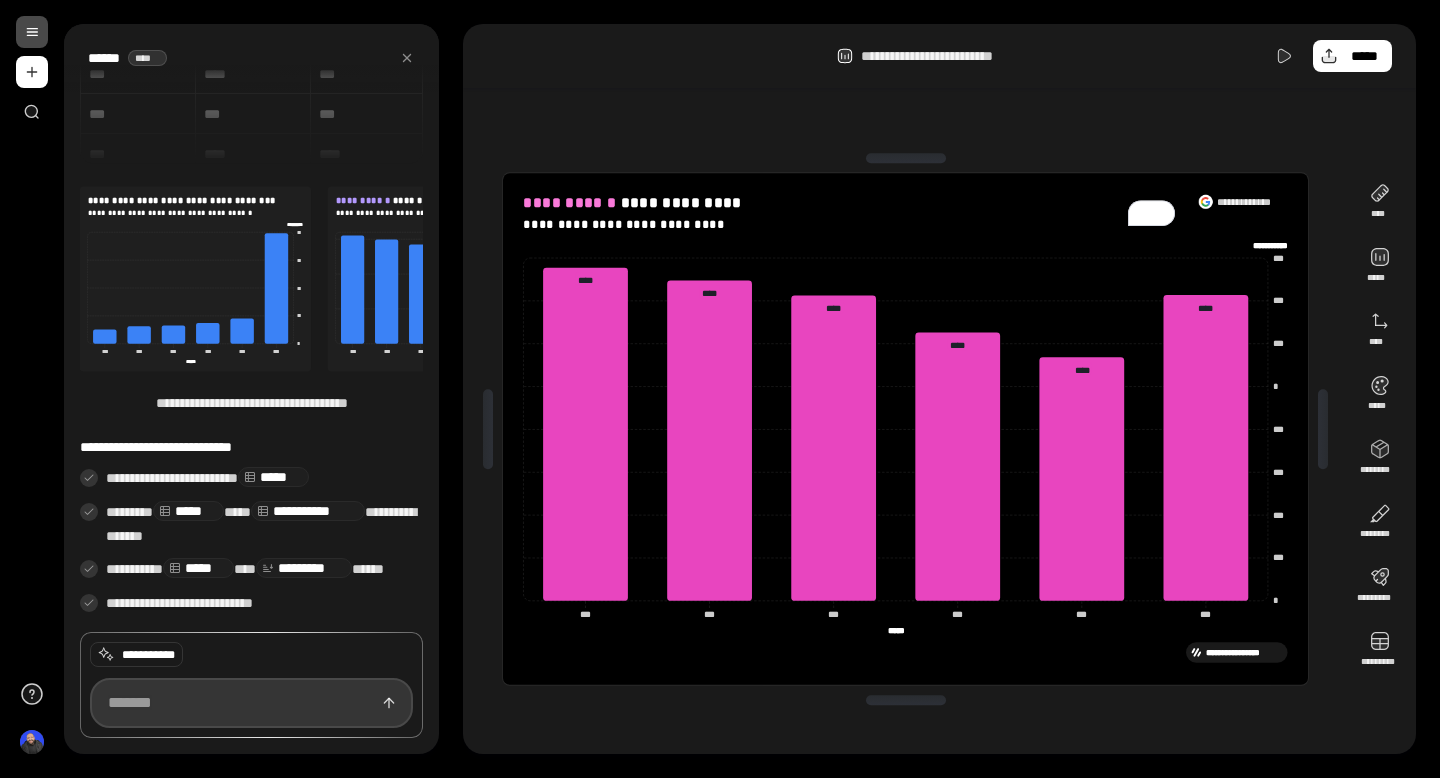click at bounding box center [251, 703] 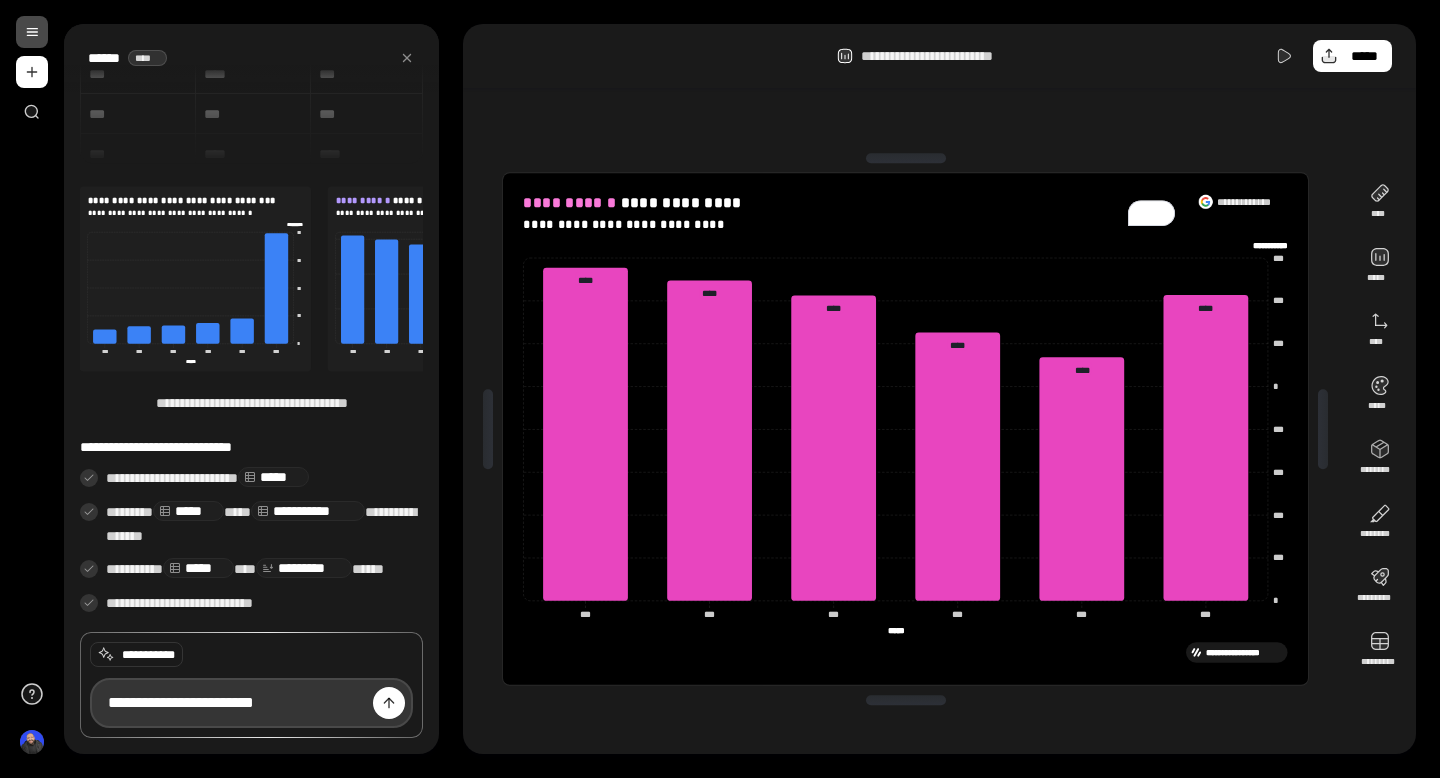 type on "**********" 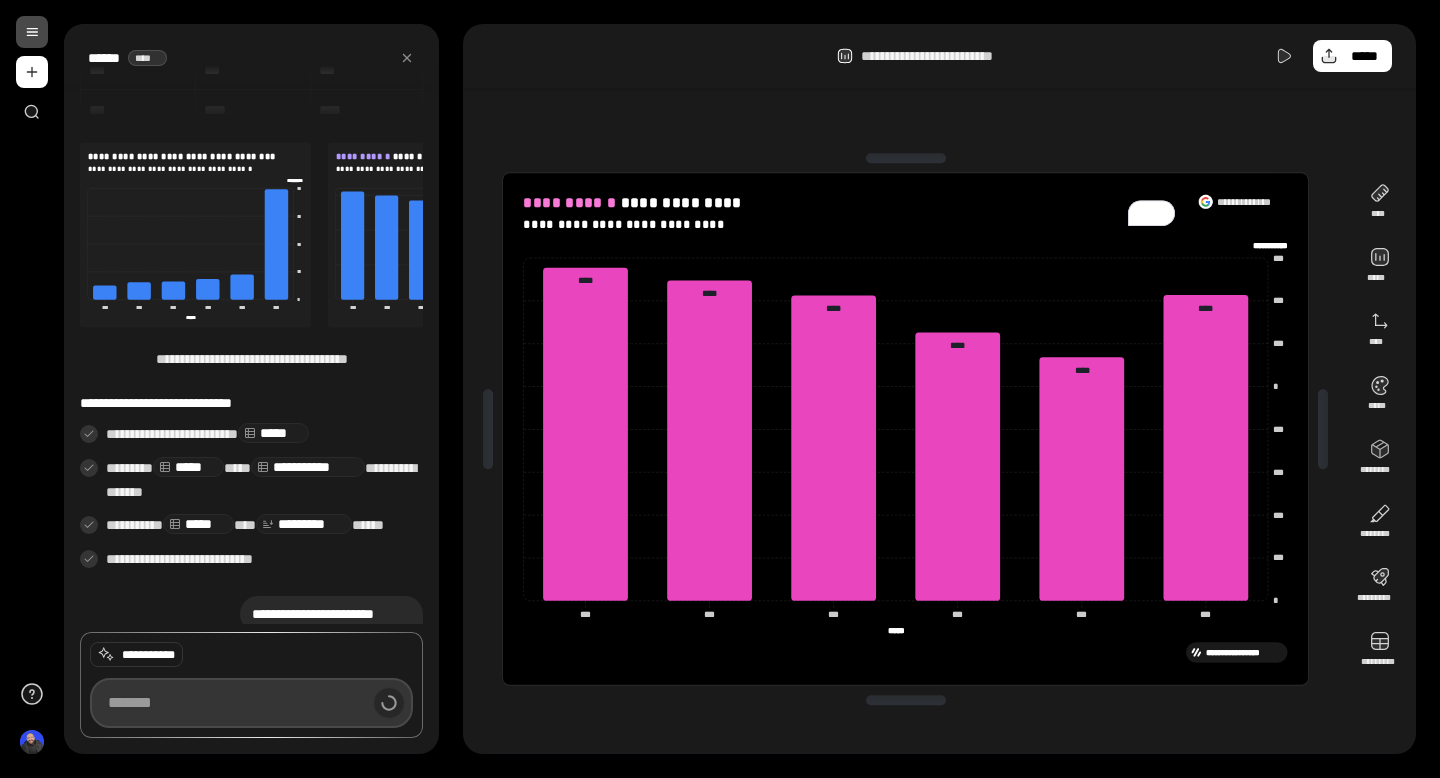 scroll, scrollTop: 127, scrollLeft: 0, axis: vertical 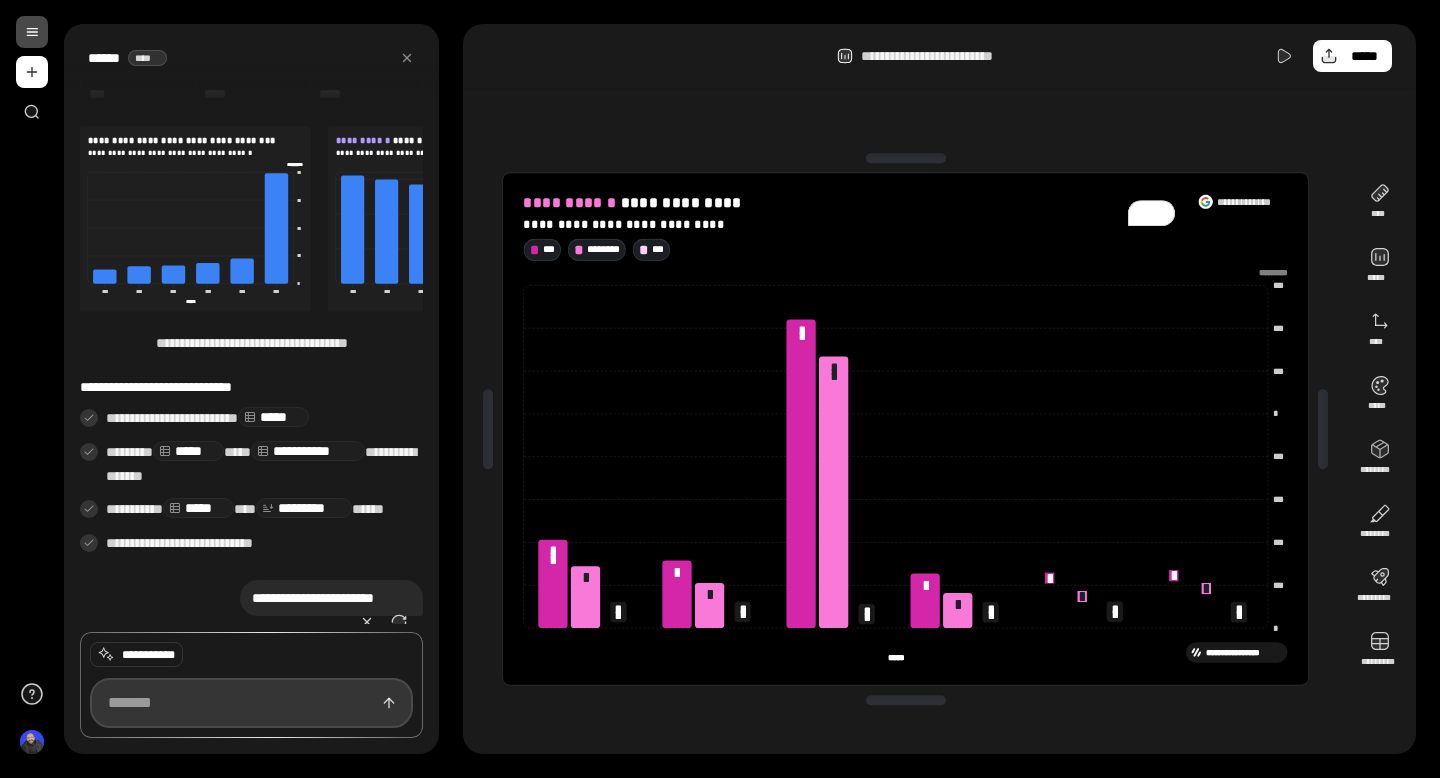 type 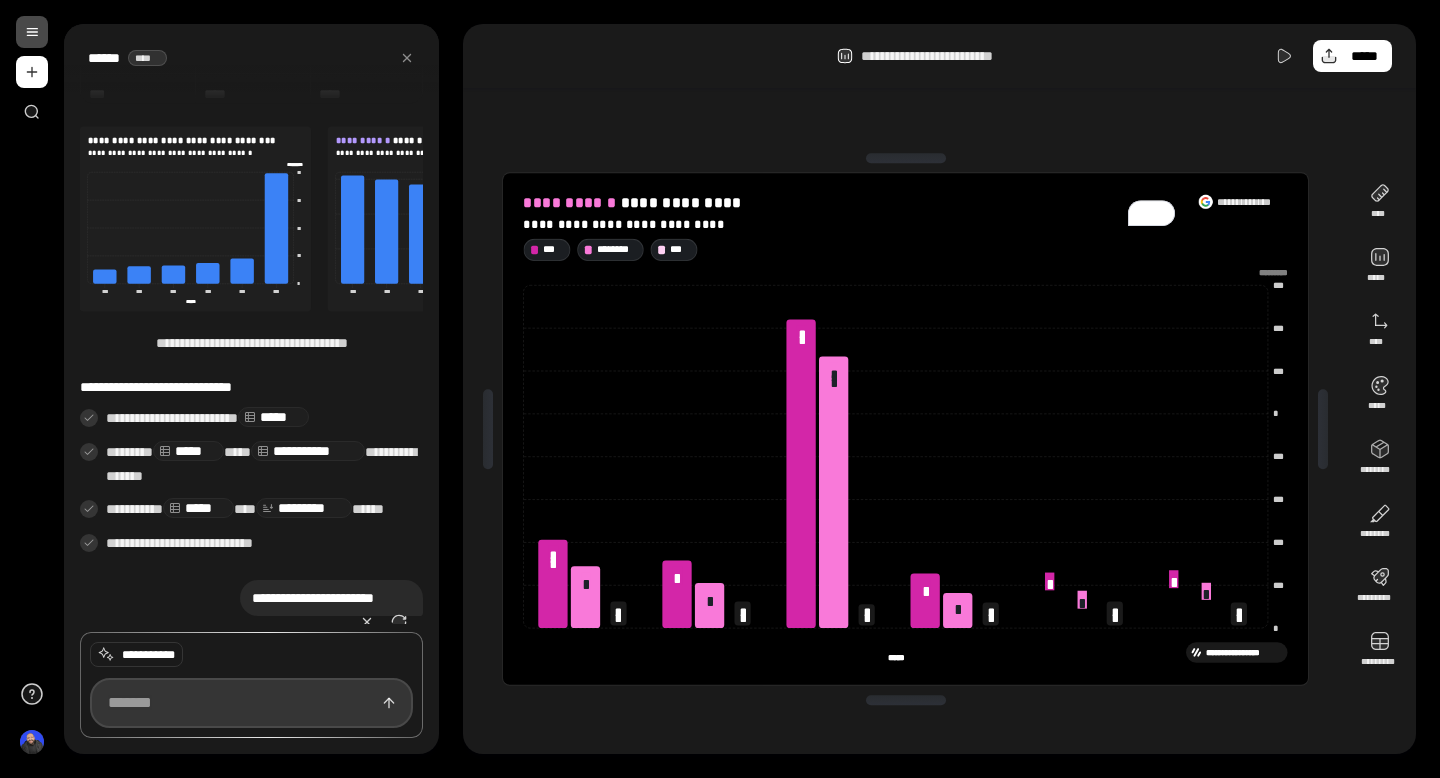 scroll, scrollTop: 202, scrollLeft: 0, axis: vertical 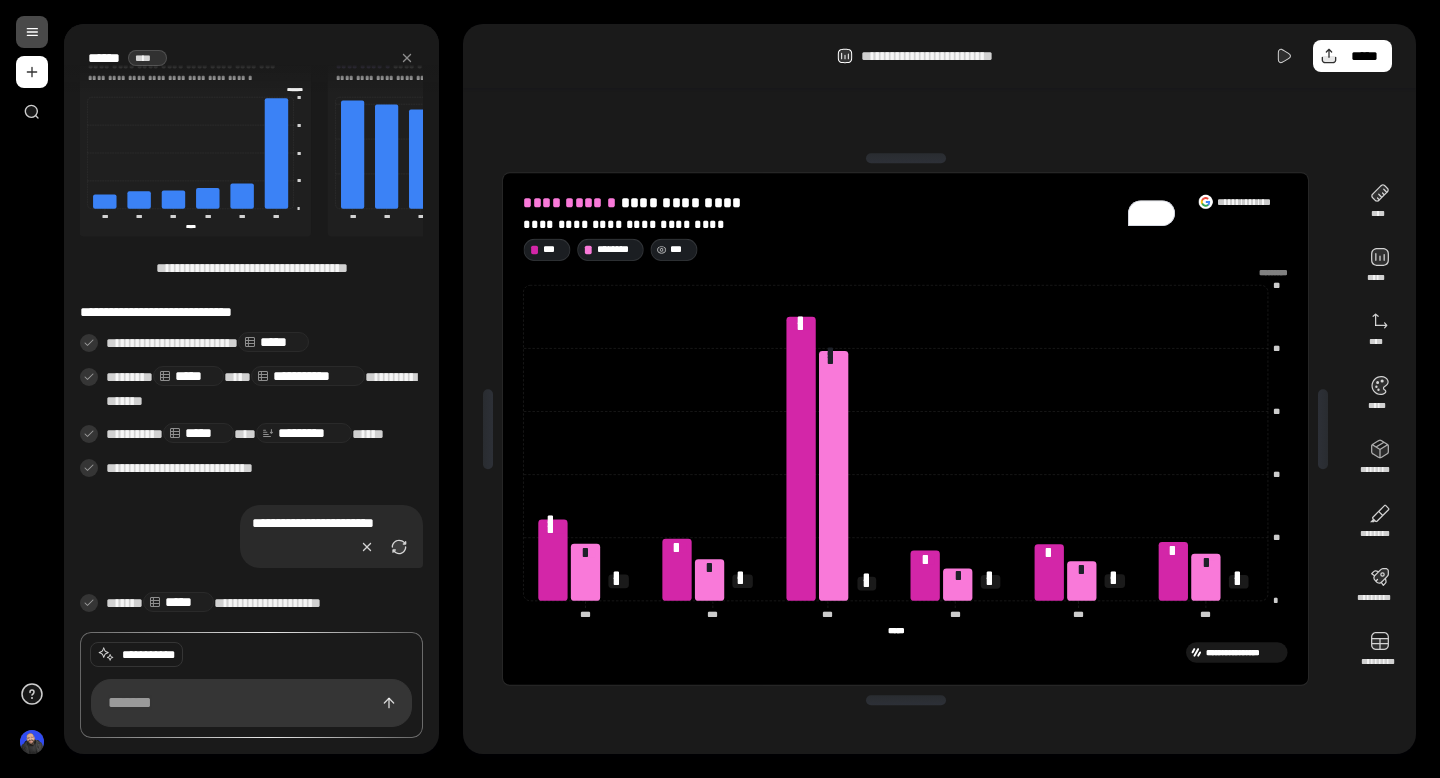 click on "***" at bounding box center [681, 249] 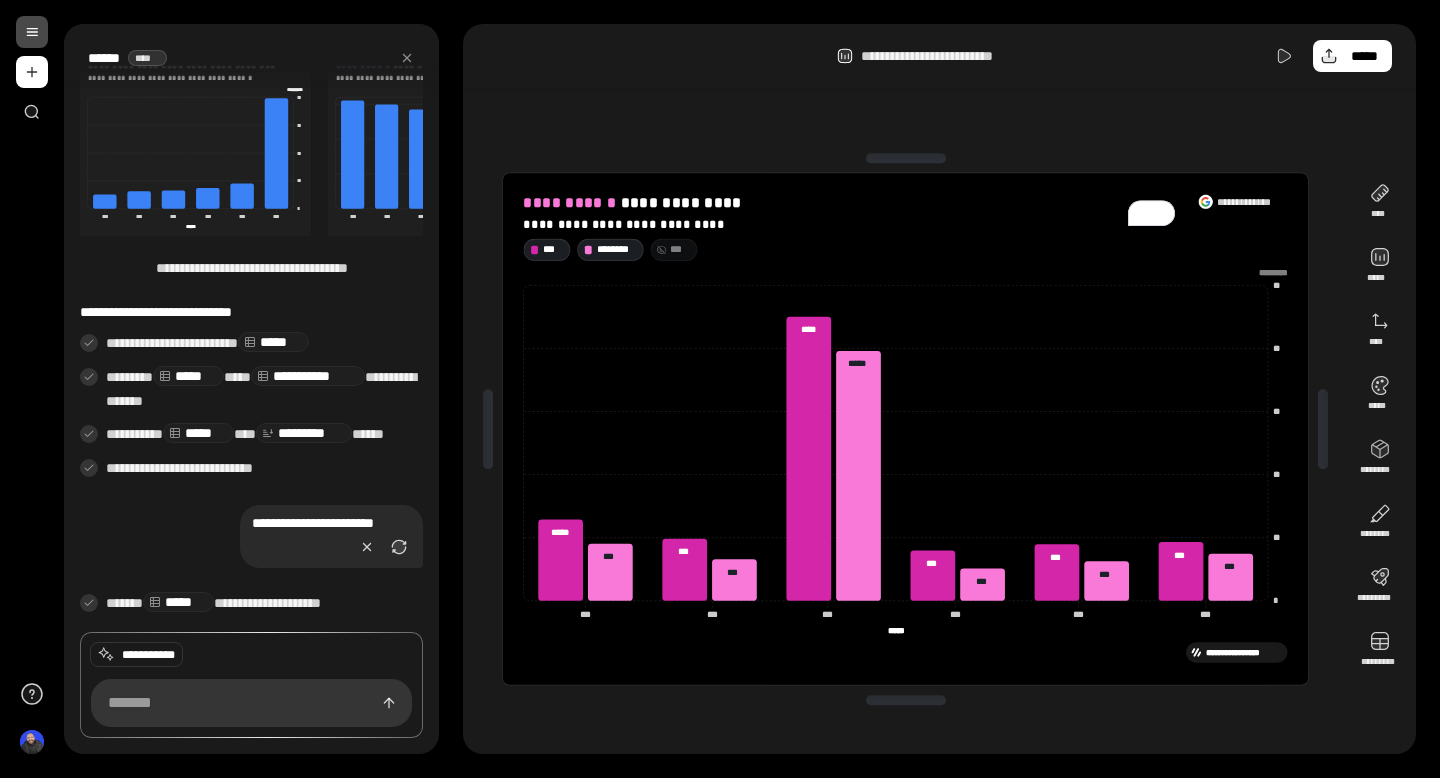 click on "***" at bounding box center [681, 249] 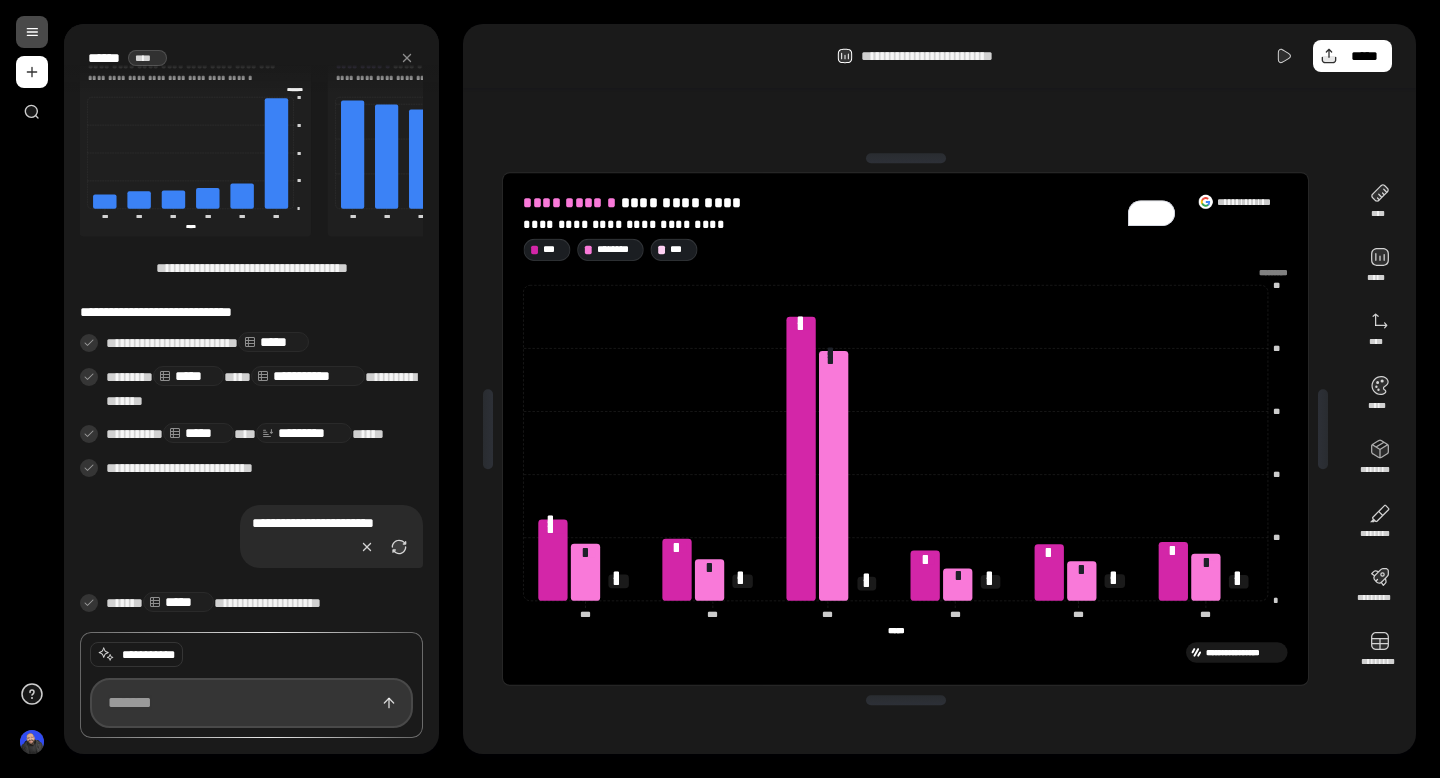 click at bounding box center [251, 703] 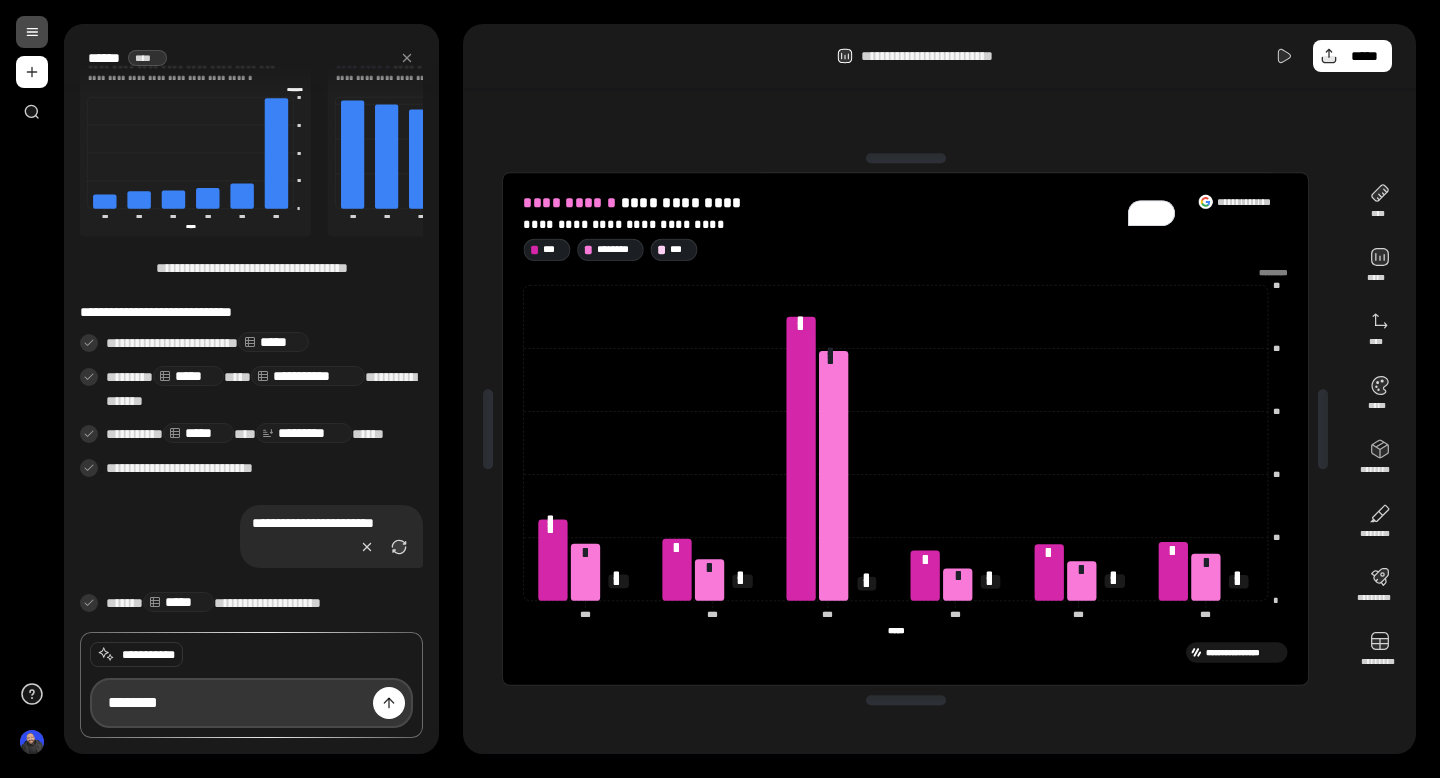 type on "********" 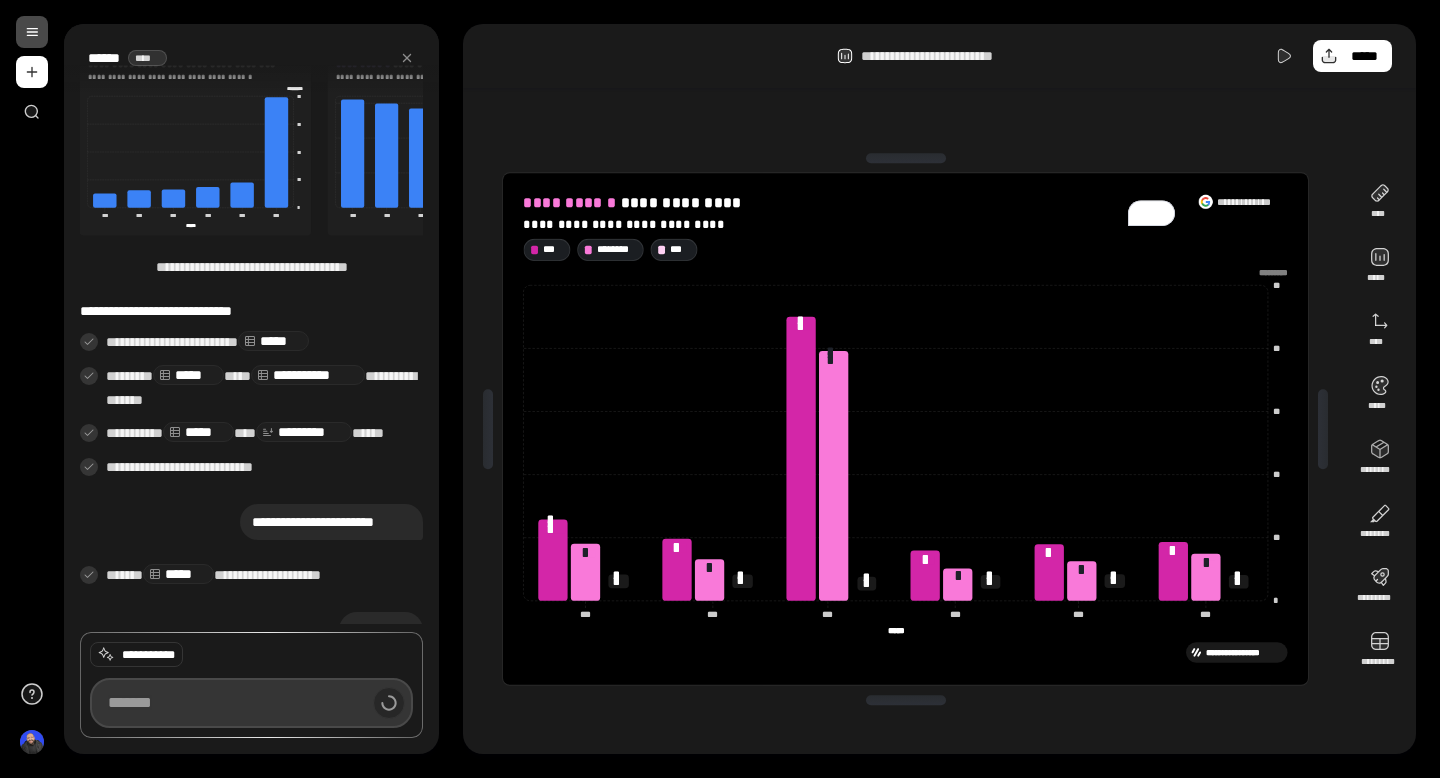scroll, scrollTop: 235, scrollLeft: 0, axis: vertical 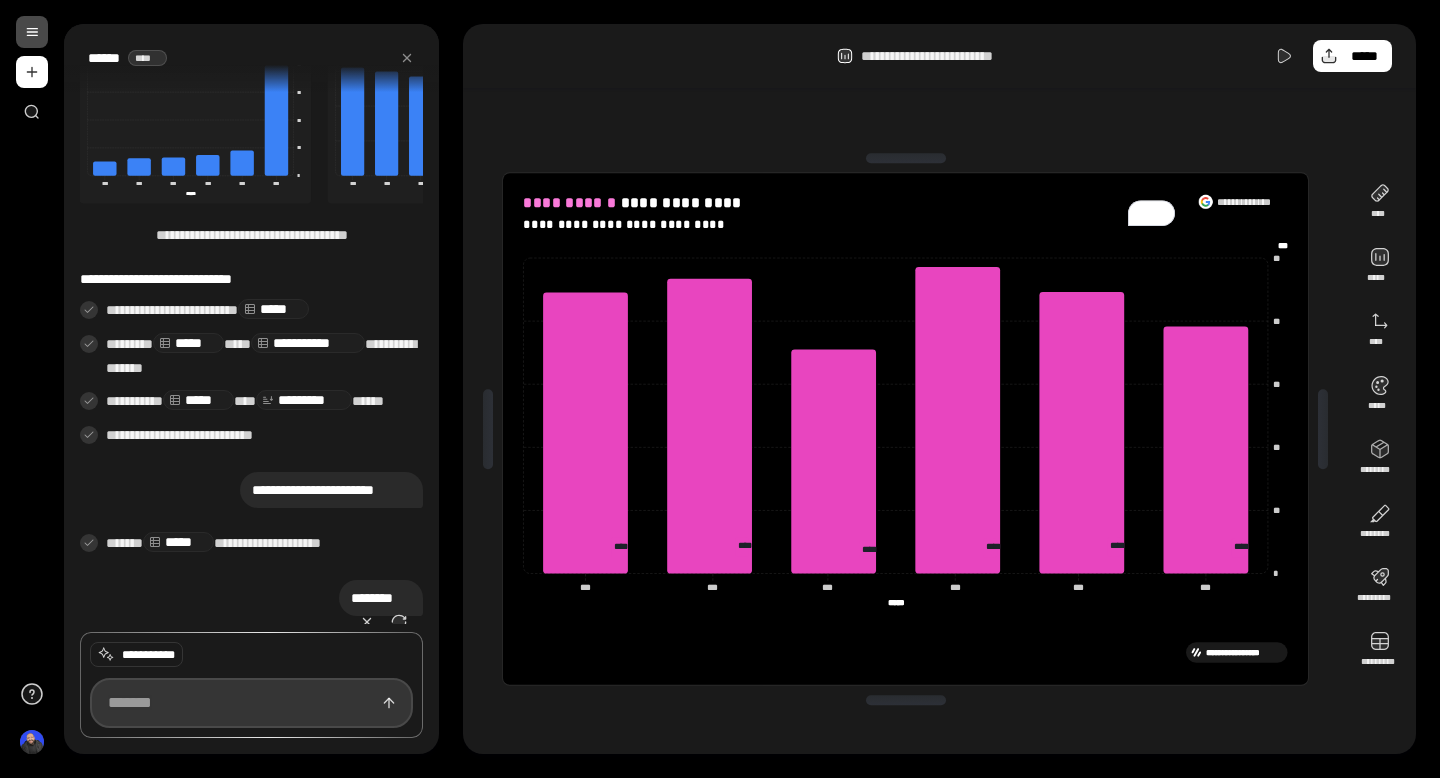 type on "***" 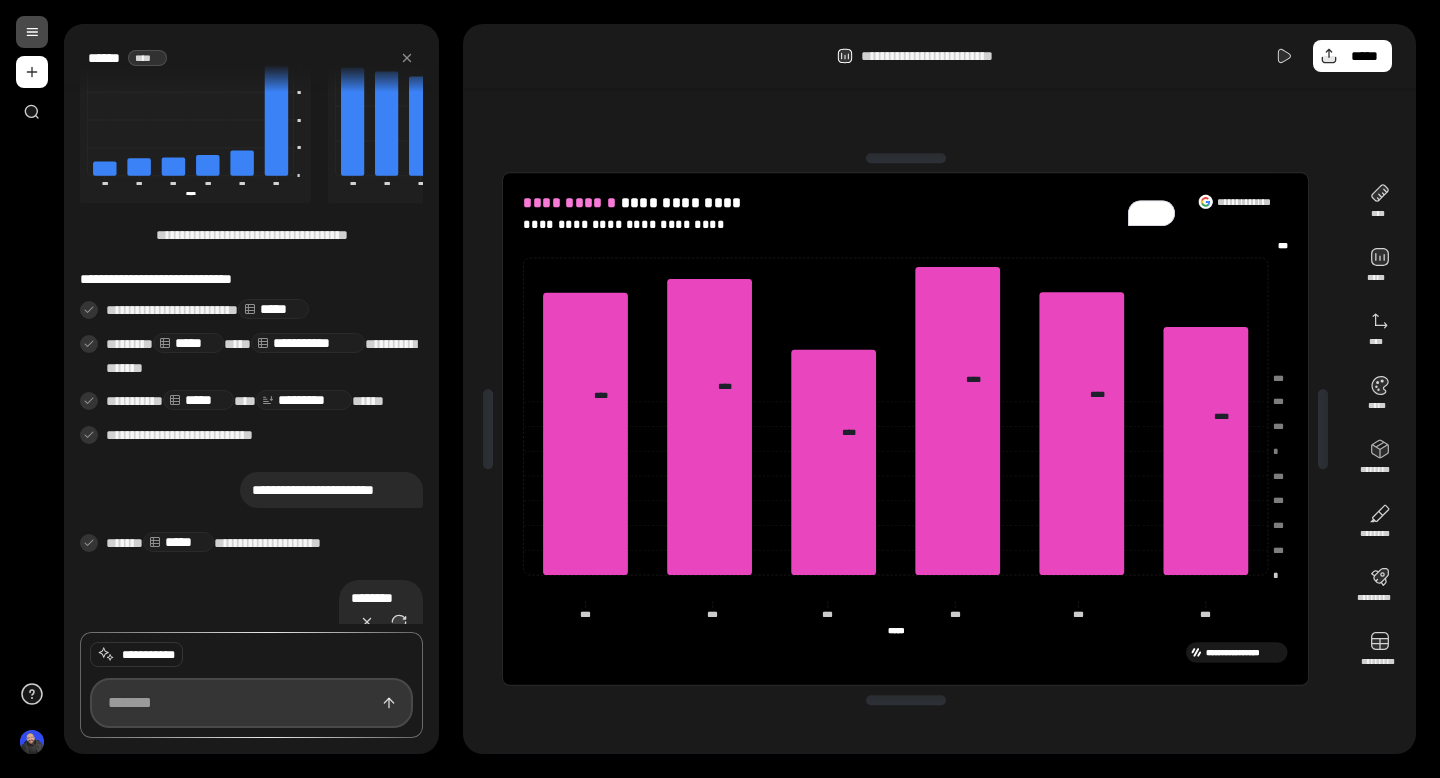 scroll, scrollTop: 367, scrollLeft: 0, axis: vertical 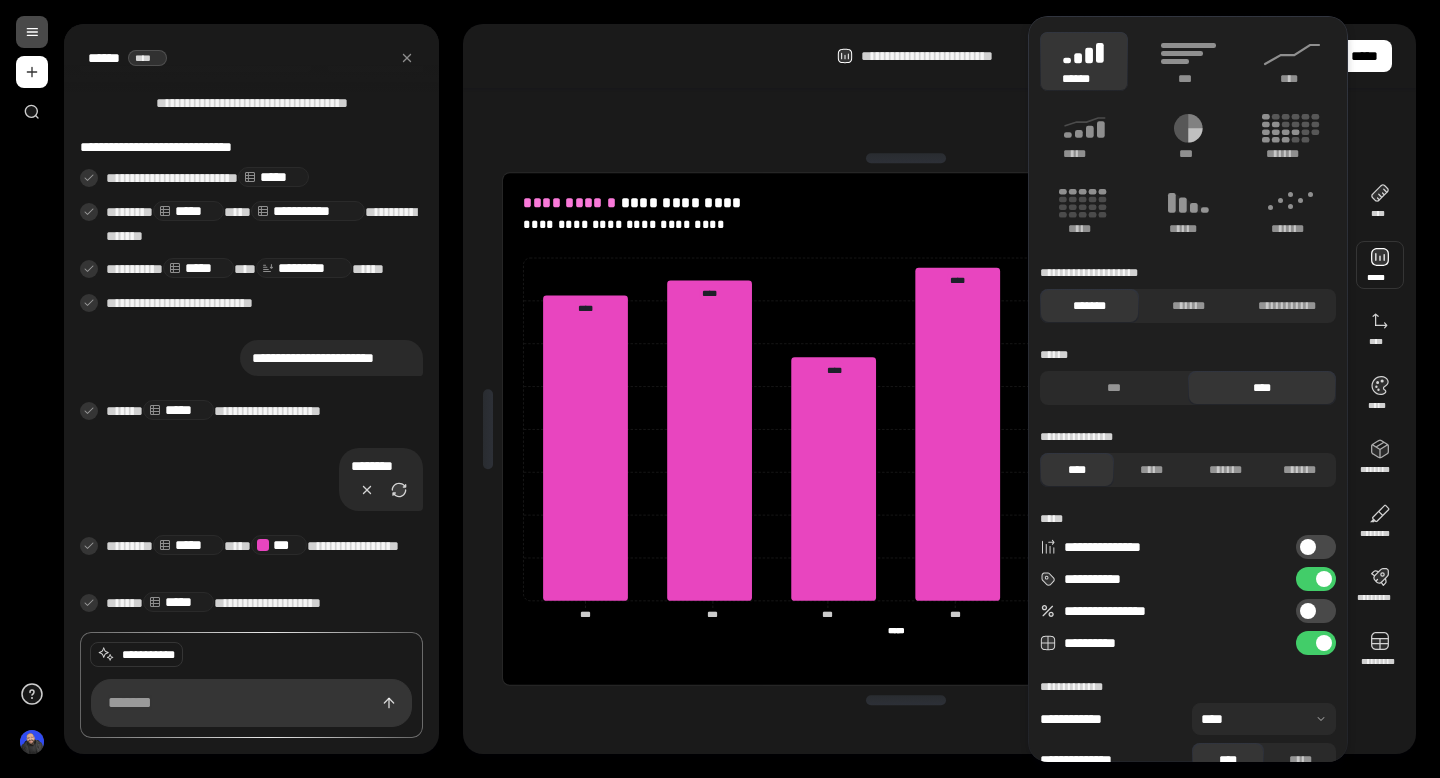 click on "**********" at bounding box center (939, 429) 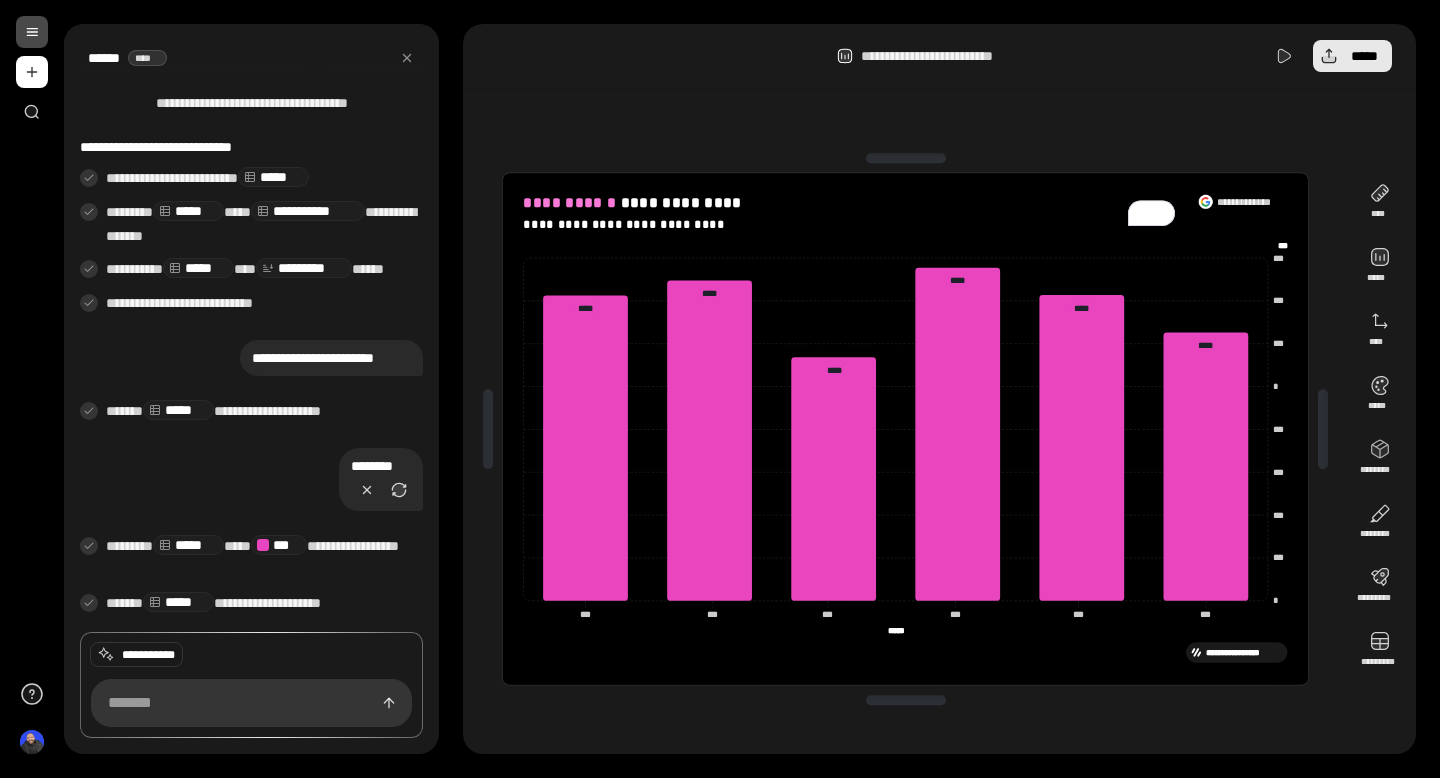 click on "*****" at bounding box center [1364, 56] 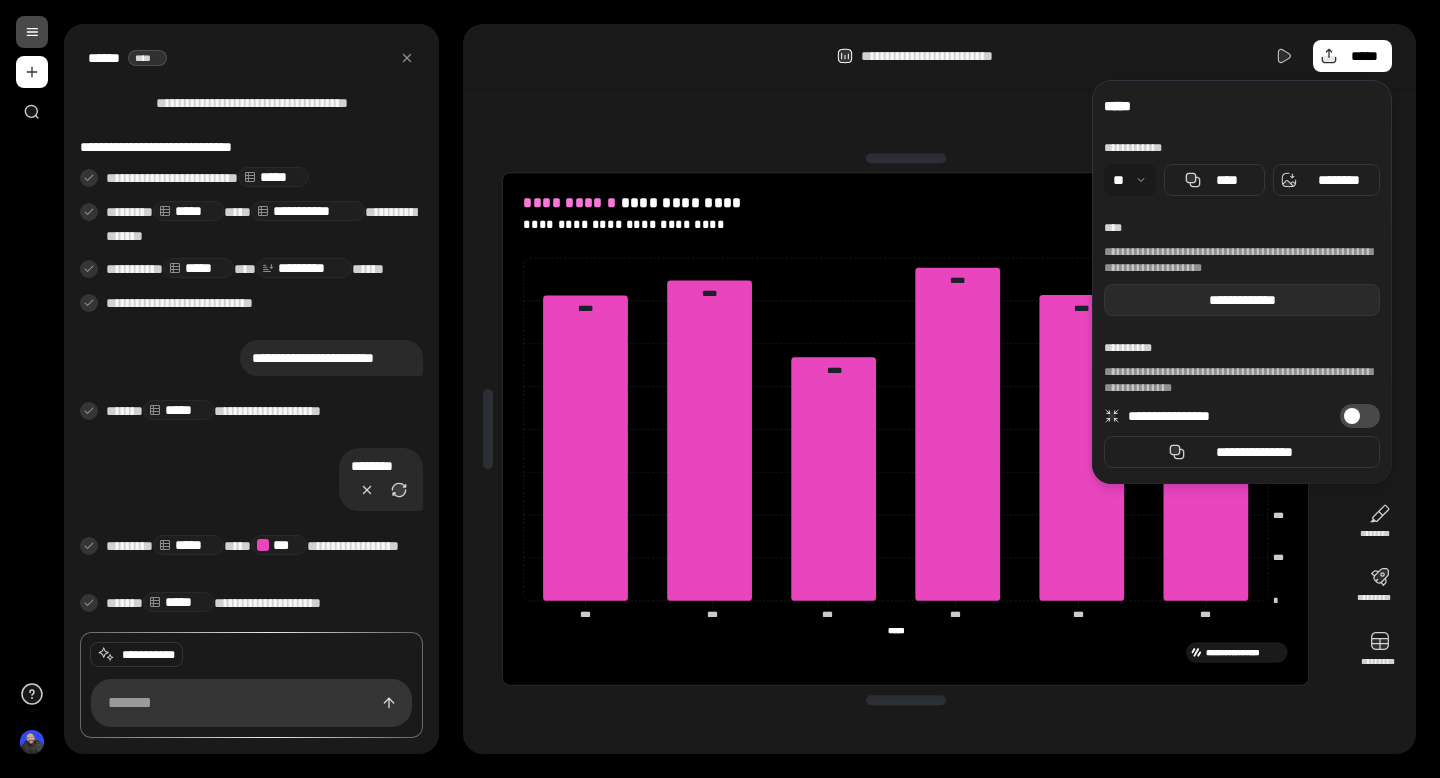 click on "**********" at bounding box center [1242, 300] 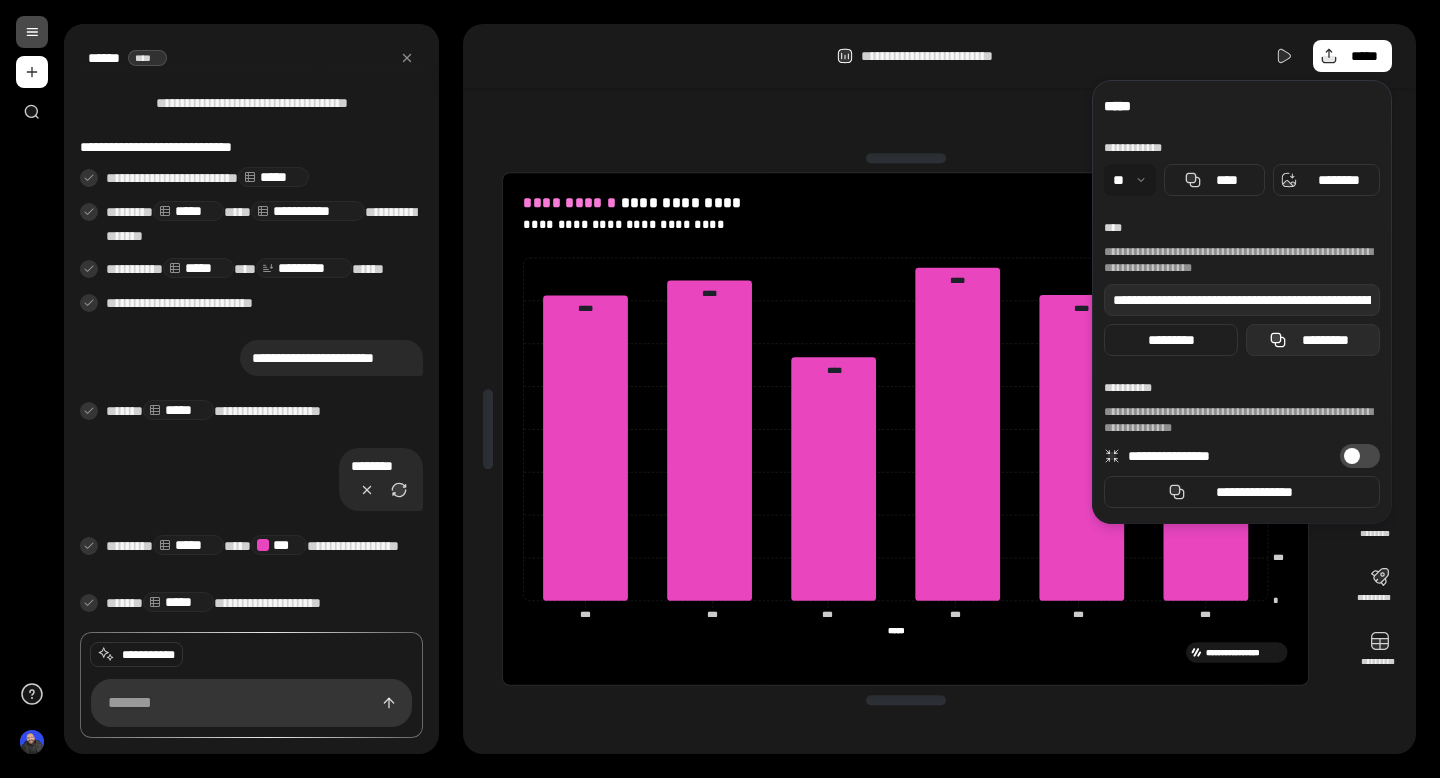 click on "*********" at bounding box center [1325, 340] 